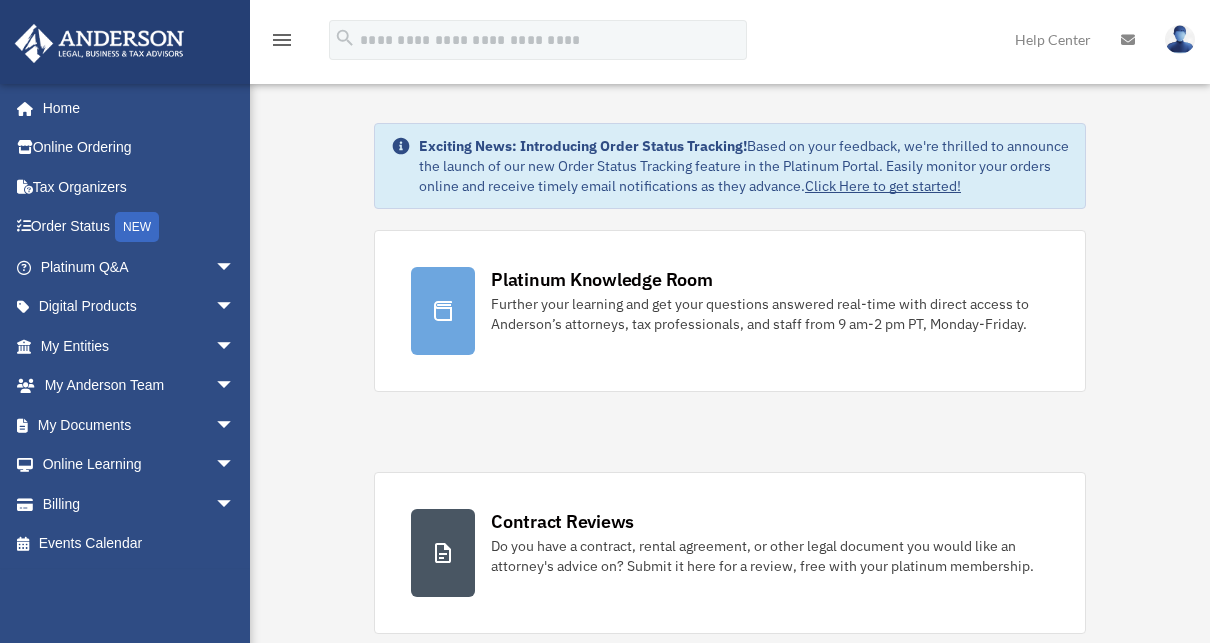 scroll, scrollTop: 0, scrollLeft: 0, axis: both 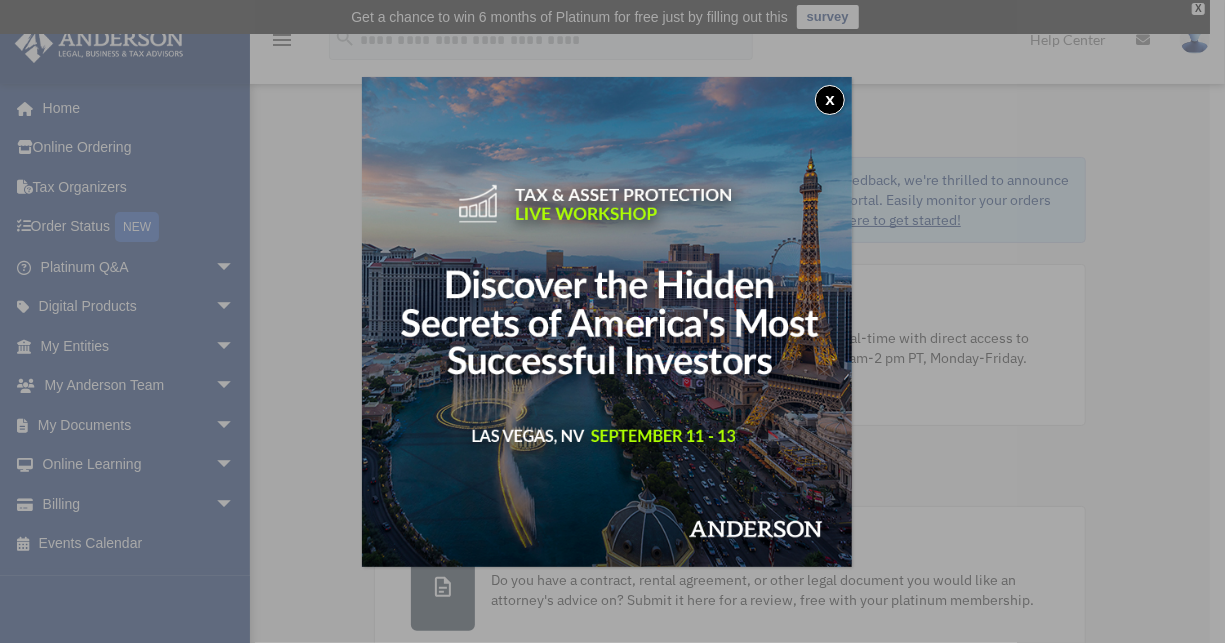 click on "x" at bounding box center [830, 100] 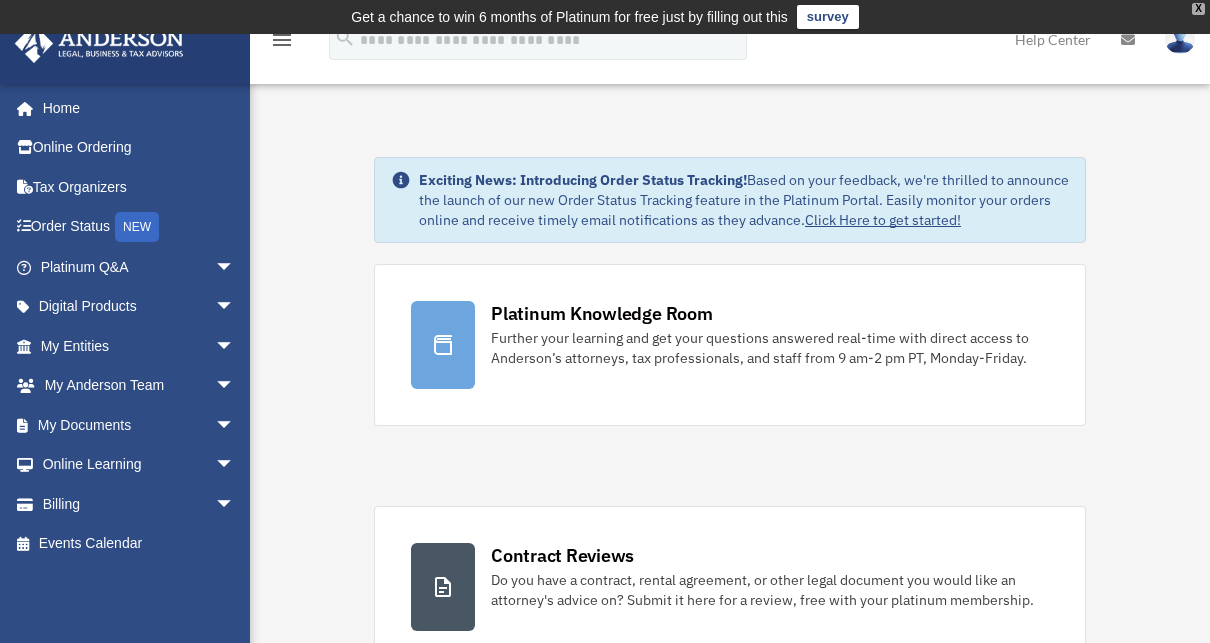 click on "X" at bounding box center (1198, 9) 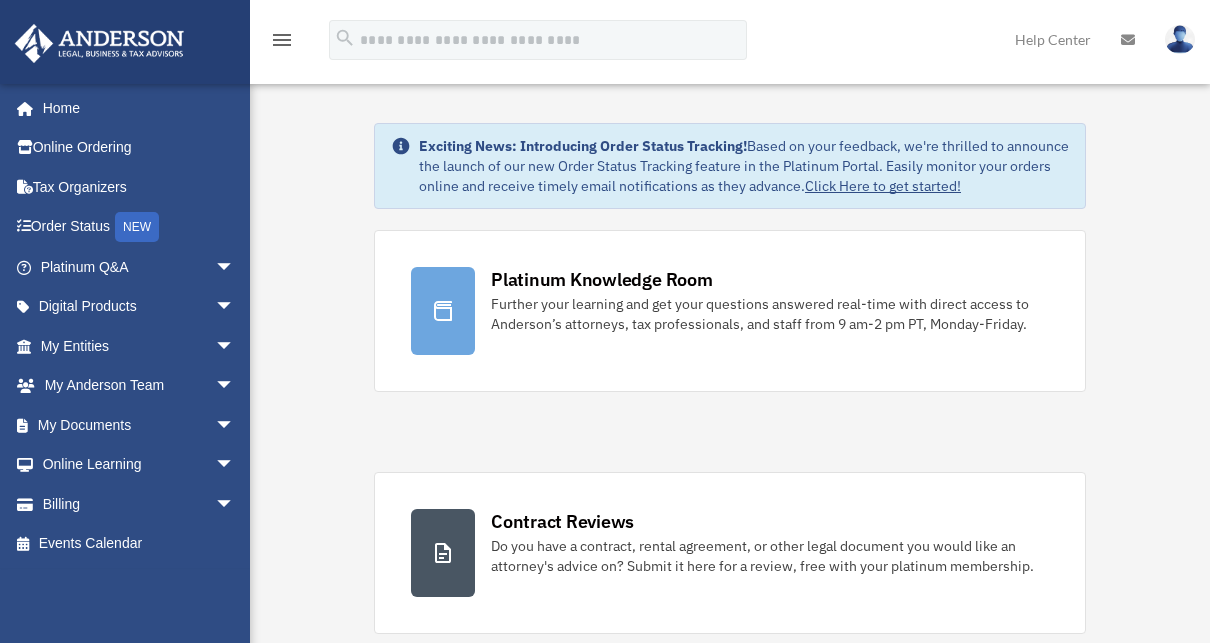 click on "menu" at bounding box center [282, 40] 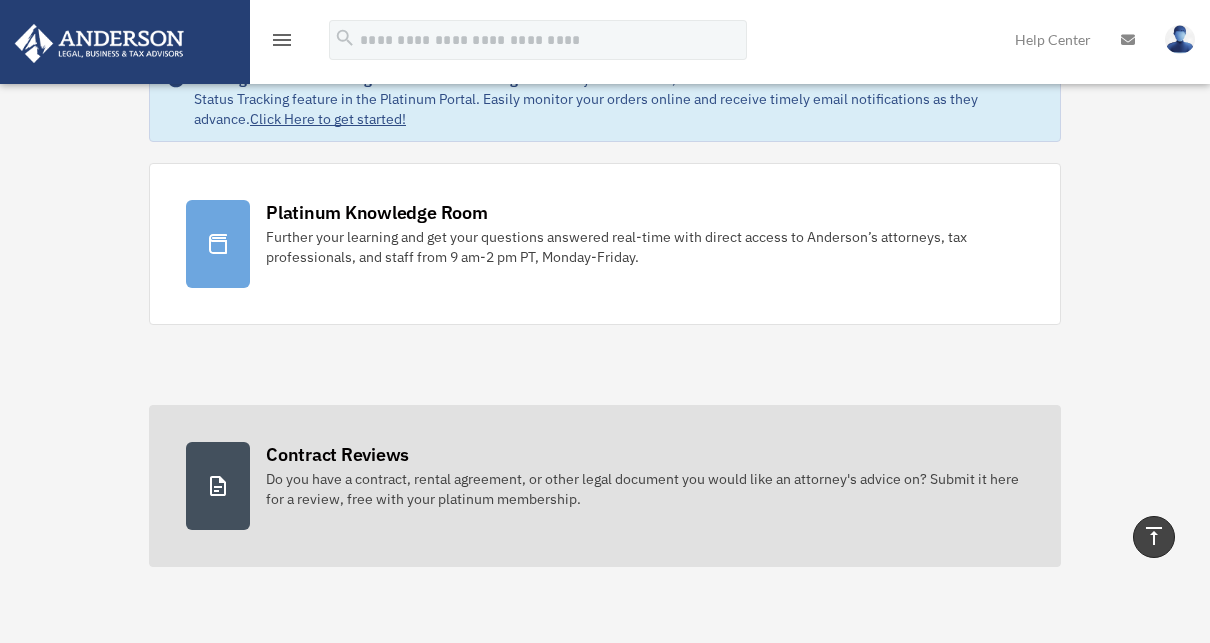 scroll, scrollTop: 0, scrollLeft: 0, axis: both 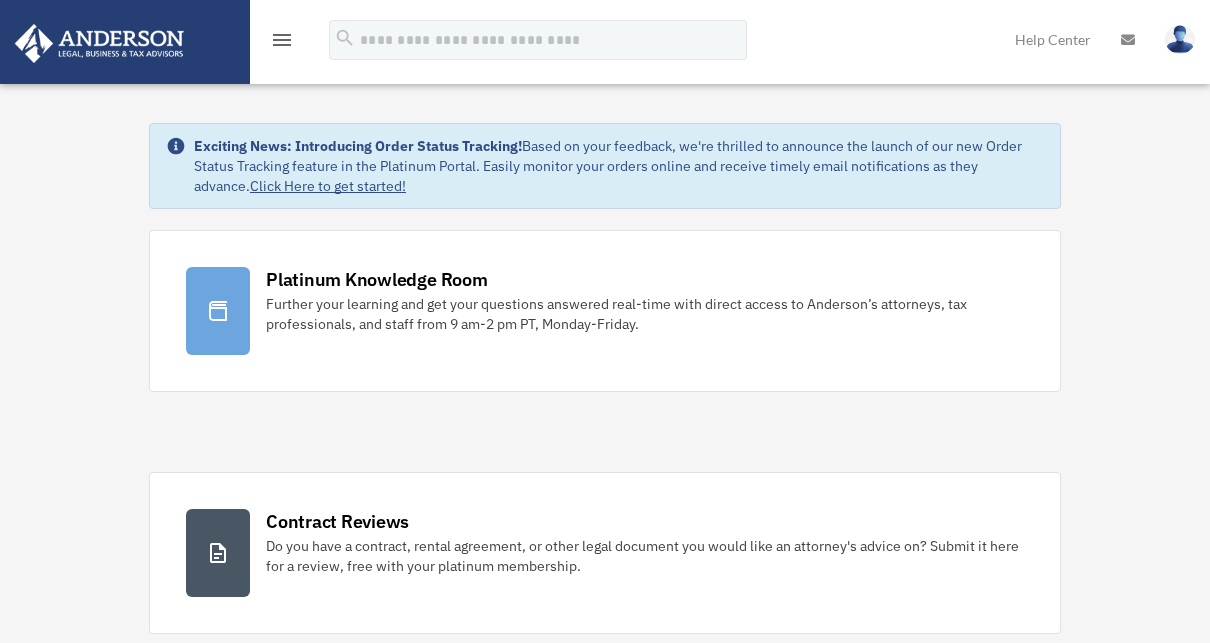click at bounding box center (99, 43) 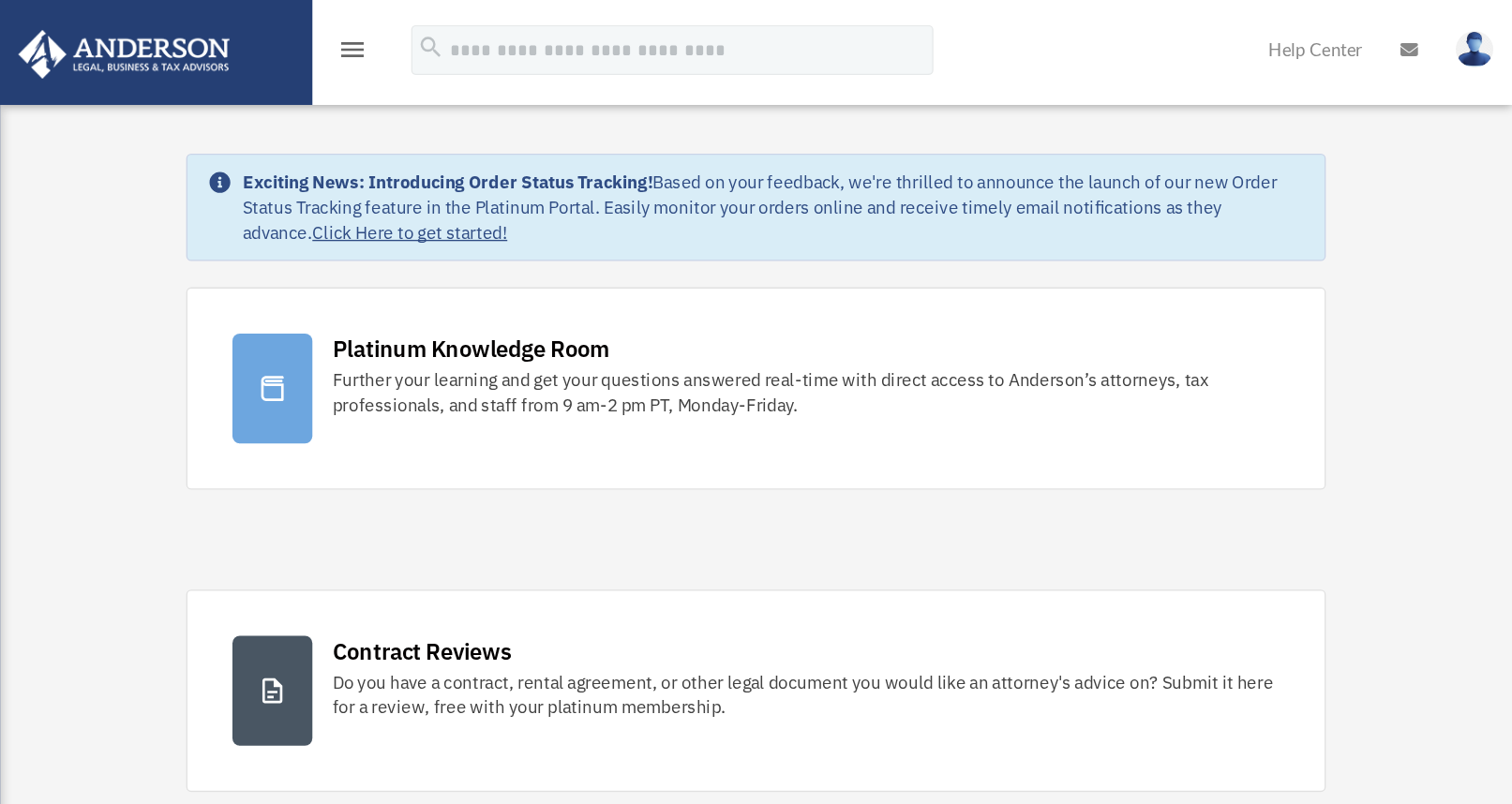 scroll, scrollTop: 0, scrollLeft: 0, axis: both 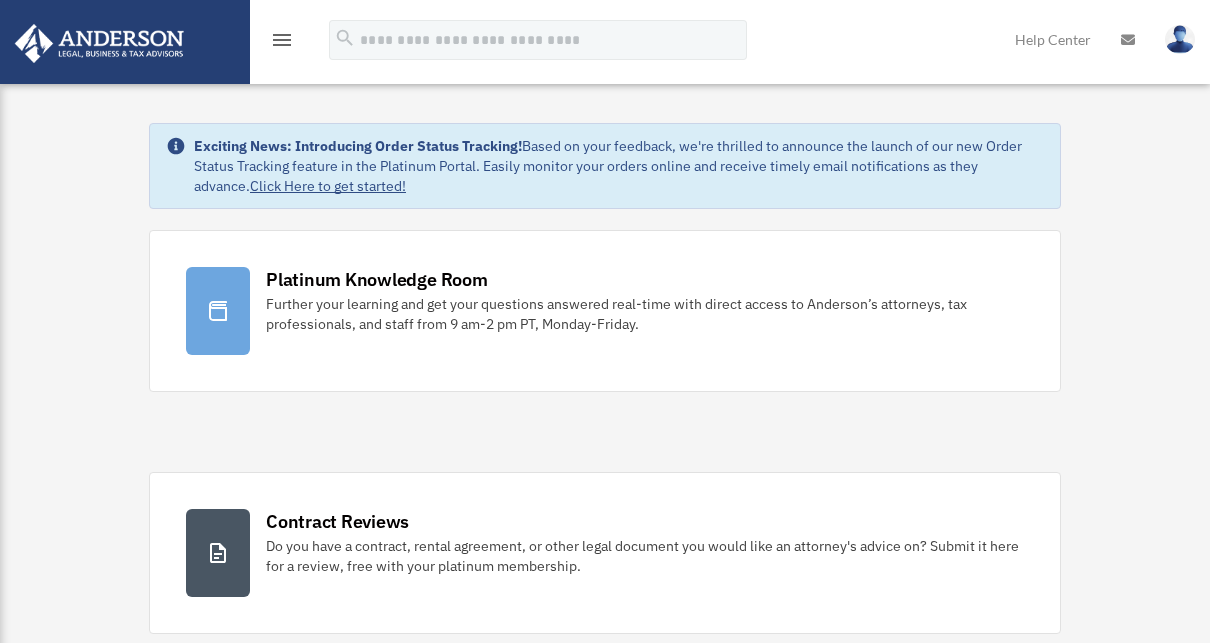 click on "menu" at bounding box center [282, 41] 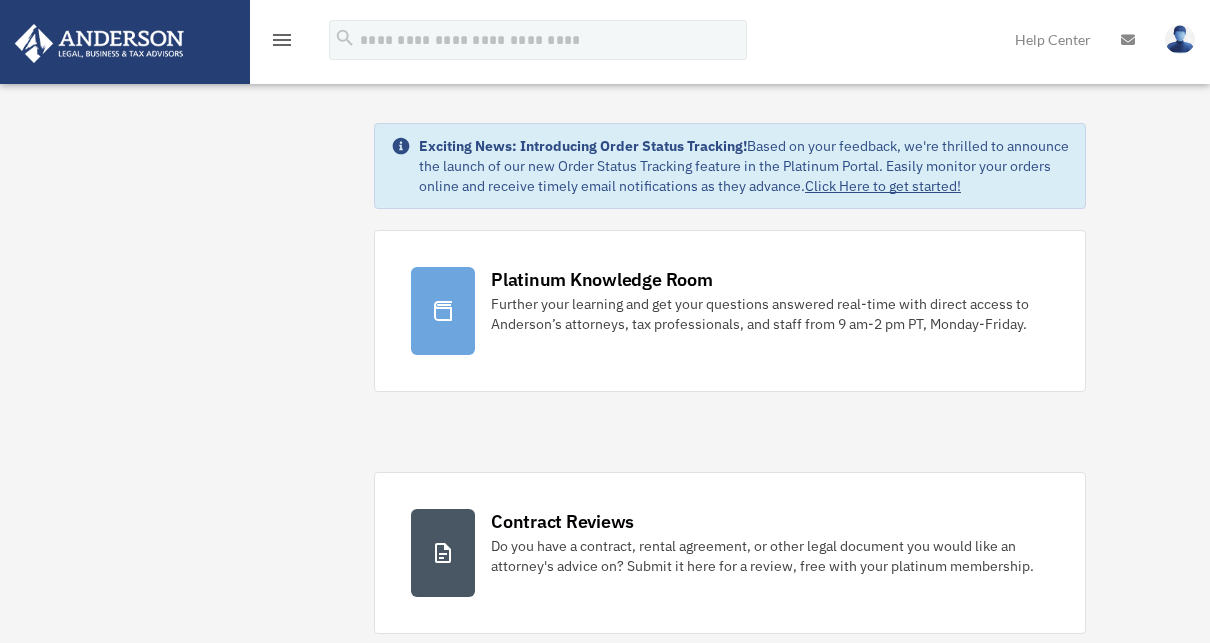 click on "menu" at bounding box center [282, 40] 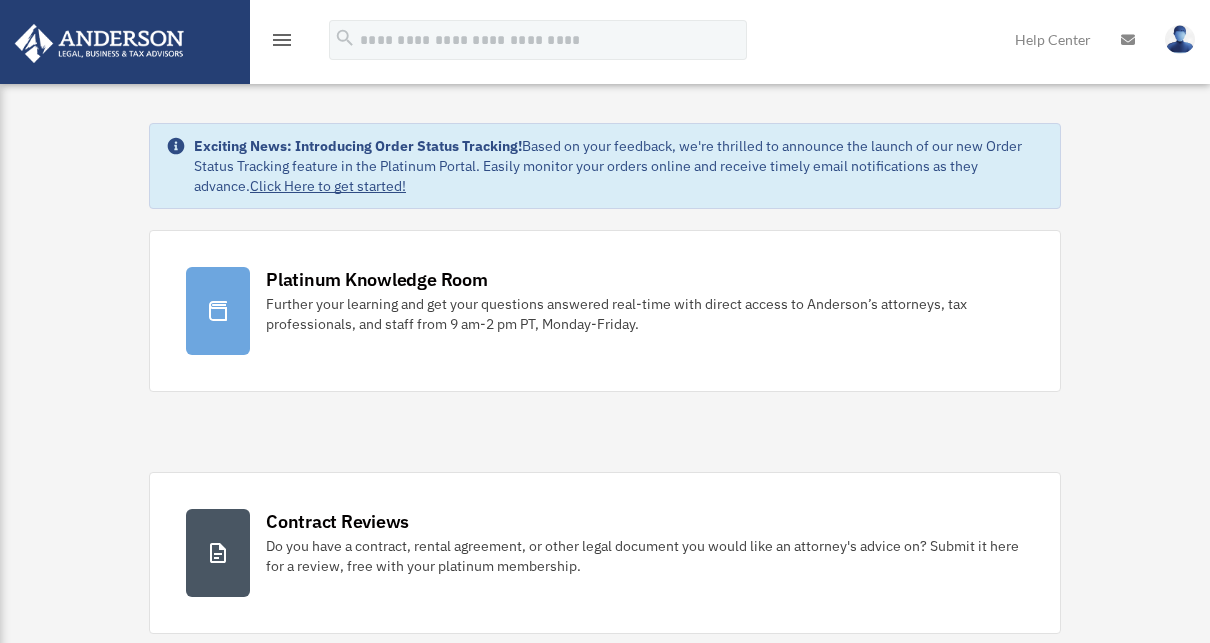 click on "menu" at bounding box center [282, 40] 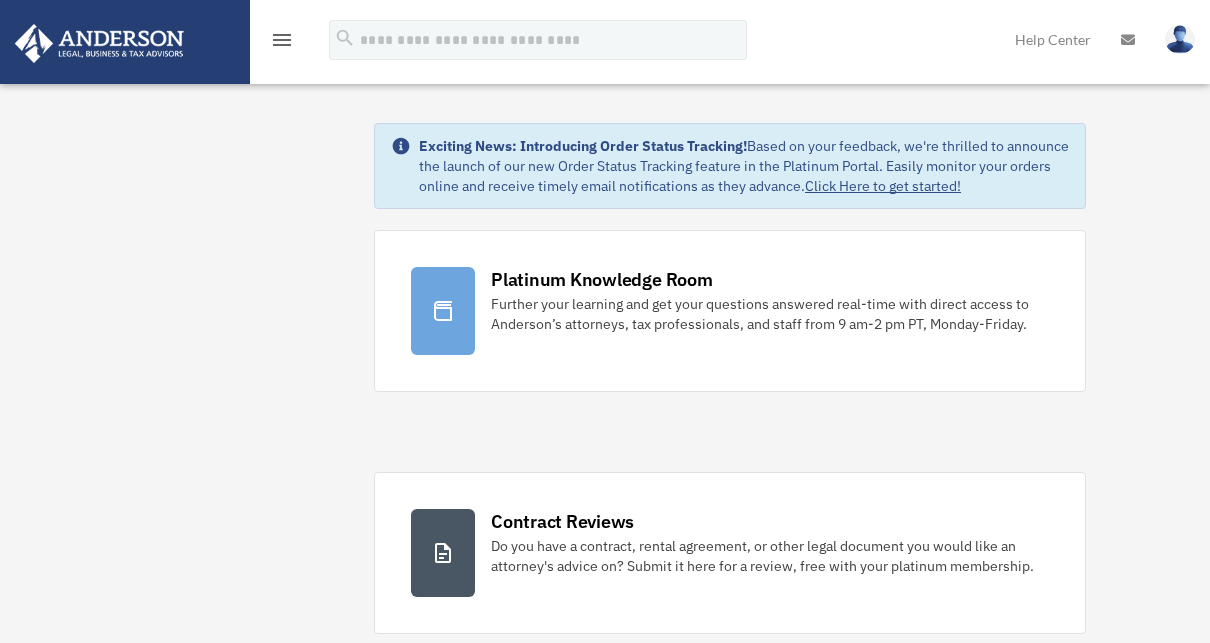 click at bounding box center (1180, 39) 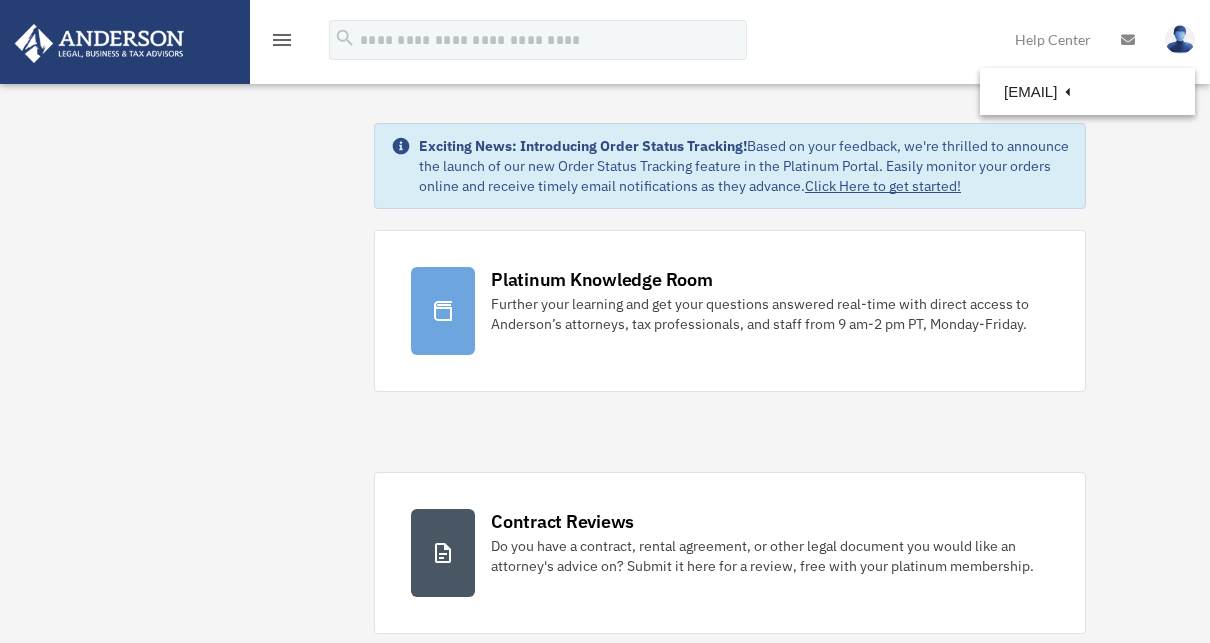 click on "Exciting News: Introducing Order Status Tracking!  Based on your feedback, we're thrilled to announce the launch of our new Order Status Tracking feature in the Platinum Portal. Easily monitor your orders online and receive timely email notifications as they advance.   Click Here to get started!
Platinum Knowledge Room
Further your learning and get your questions answered real-time with direct access to Anderson’s attorneys, tax professionals, and staff from 9 am-2 pm PT, Monday-Friday." at bounding box center (730, 1248) 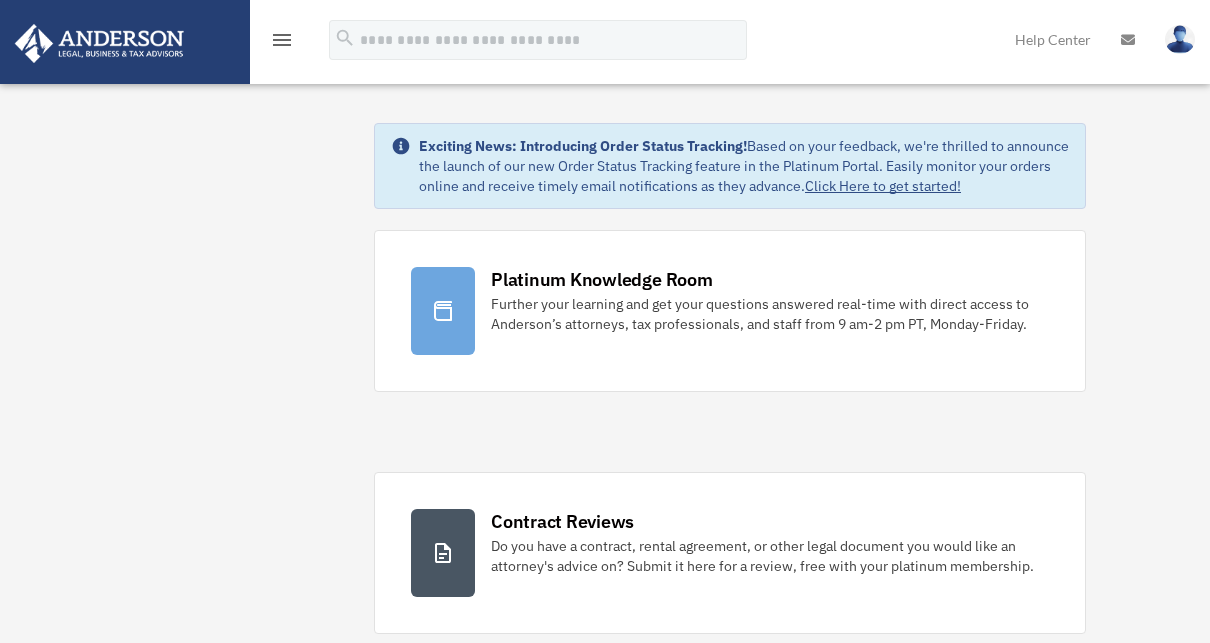 click on "menu" at bounding box center (282, 40) 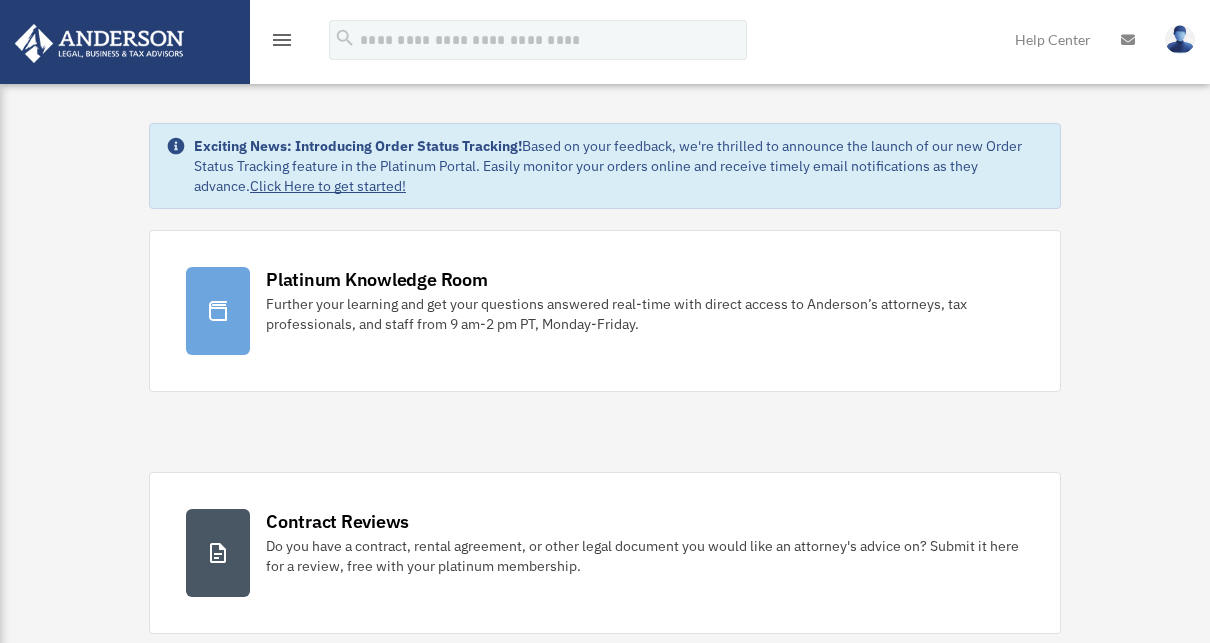 click on "menu" at bounding box center (282, 40) 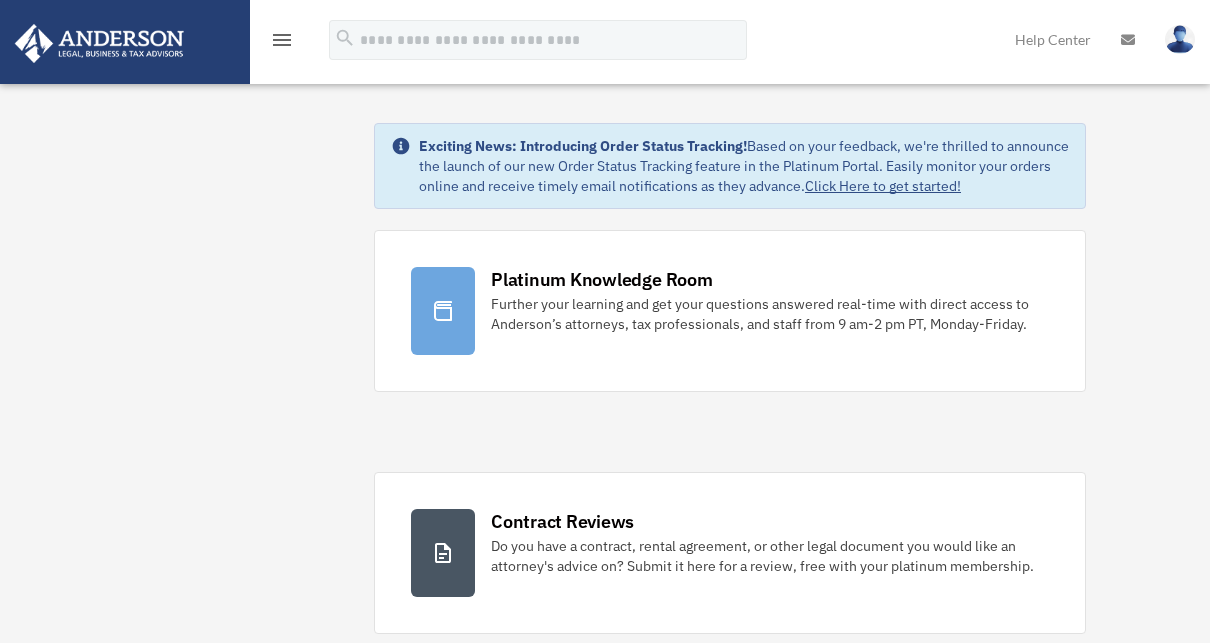 click on "menu" at bounding box center [282, 40] 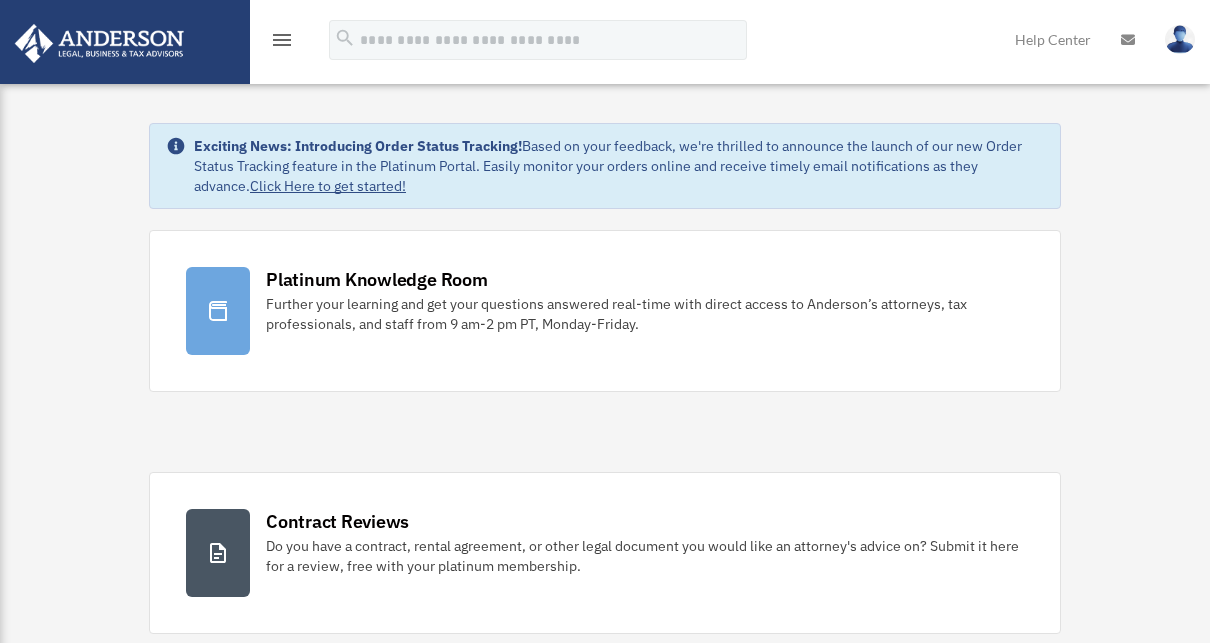 click on "menu" at bounding box center (282, 40) 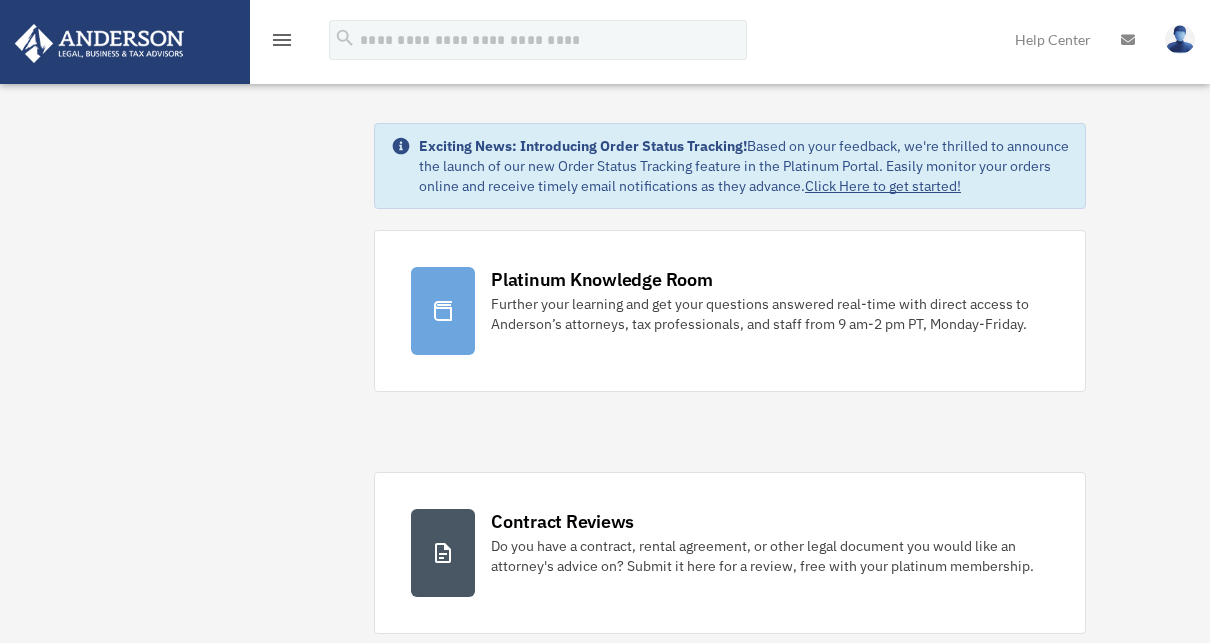 click on "menu" at bounding box center (282, 40) 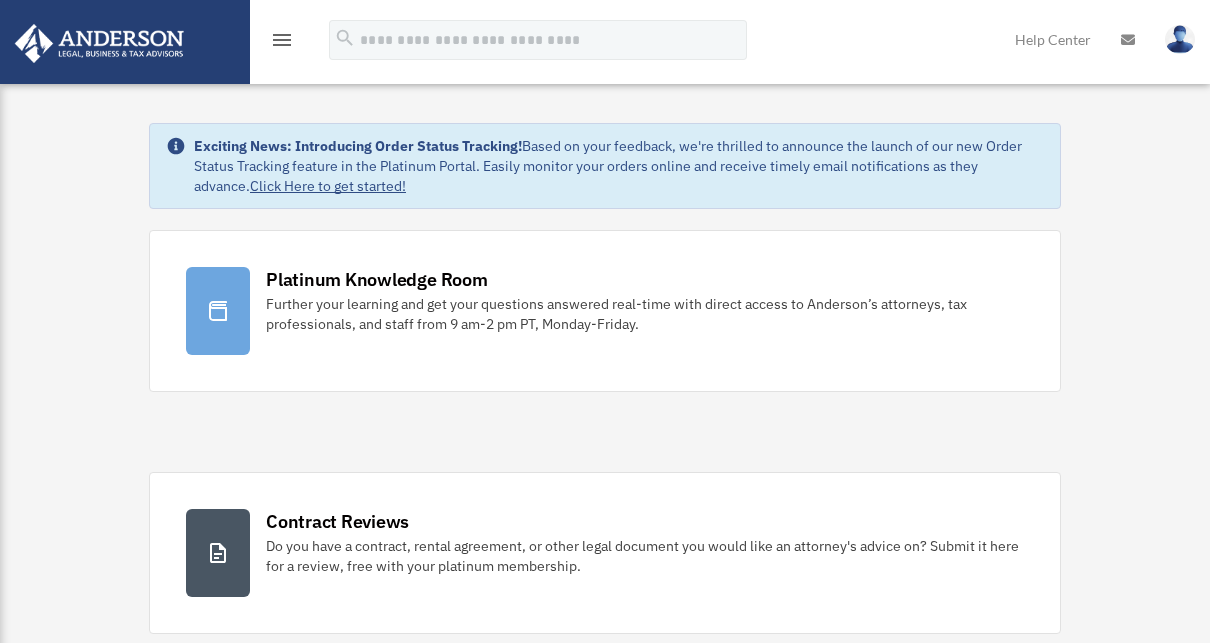 click on "menu" at bounding box center (282, 40) 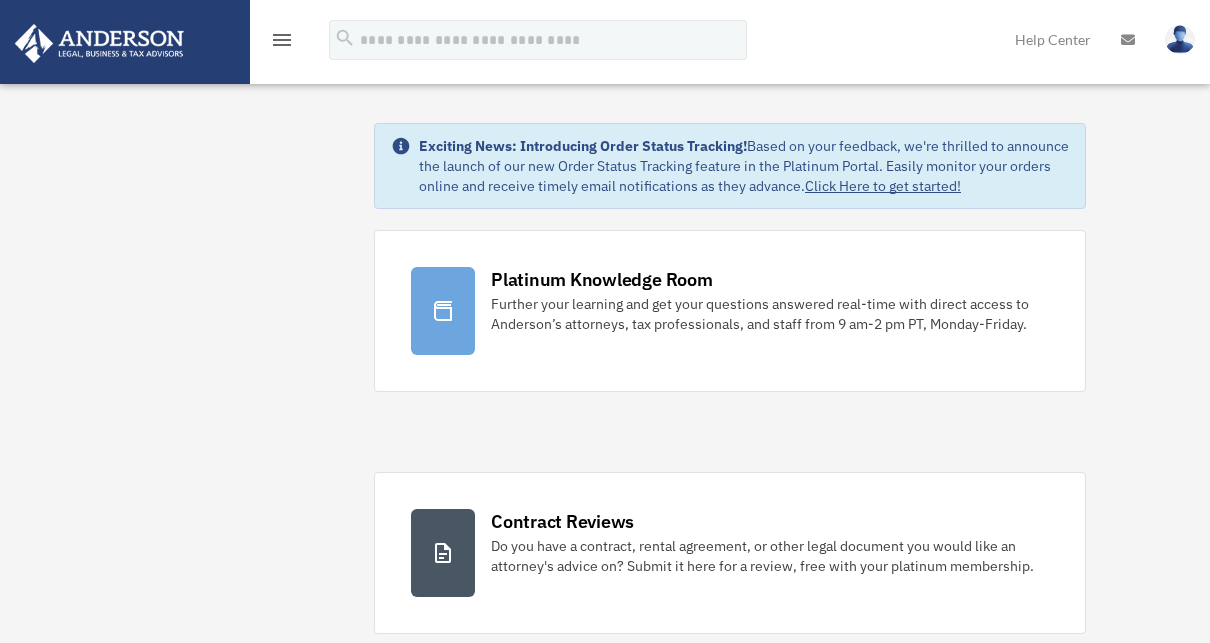 click on "menu" at bounding box center (282, 40) 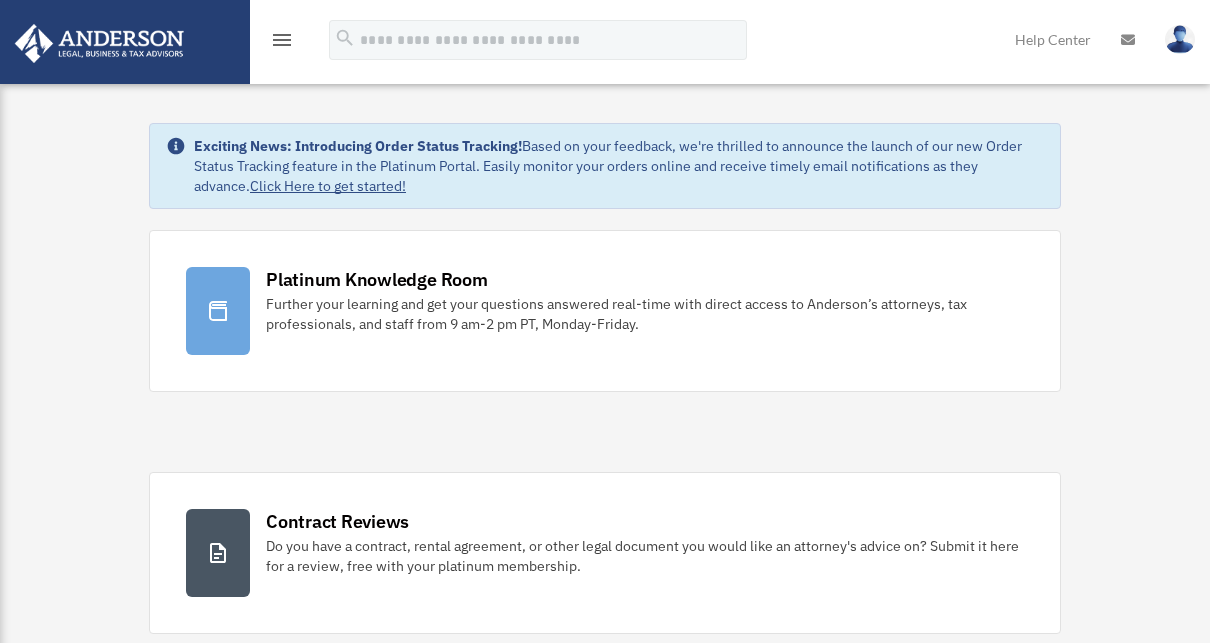 click on "menu" at bounding box center (282, 40) 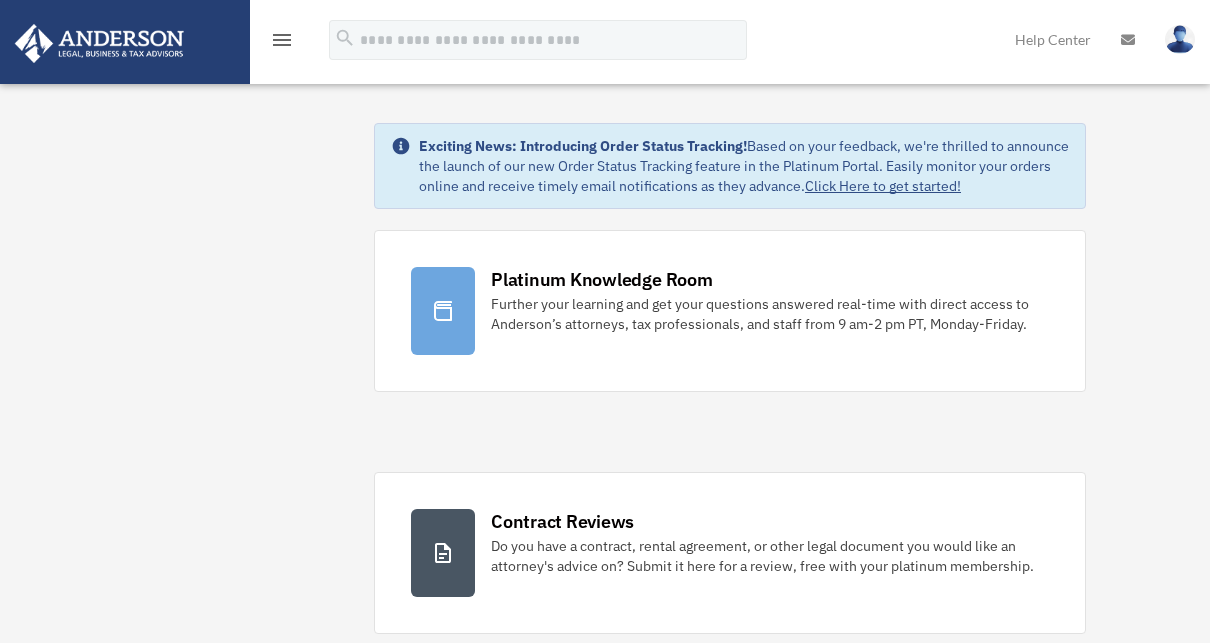 click on "menu" at bounding box center [282, 40] 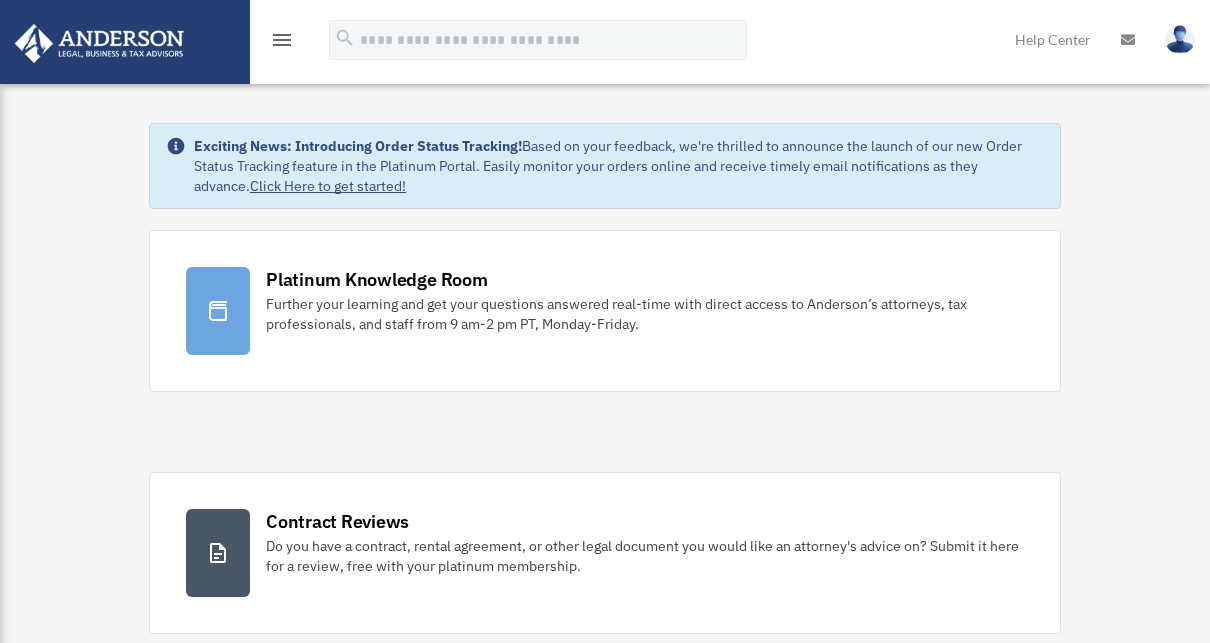 click on "menu" at bounding box center [282, 40] 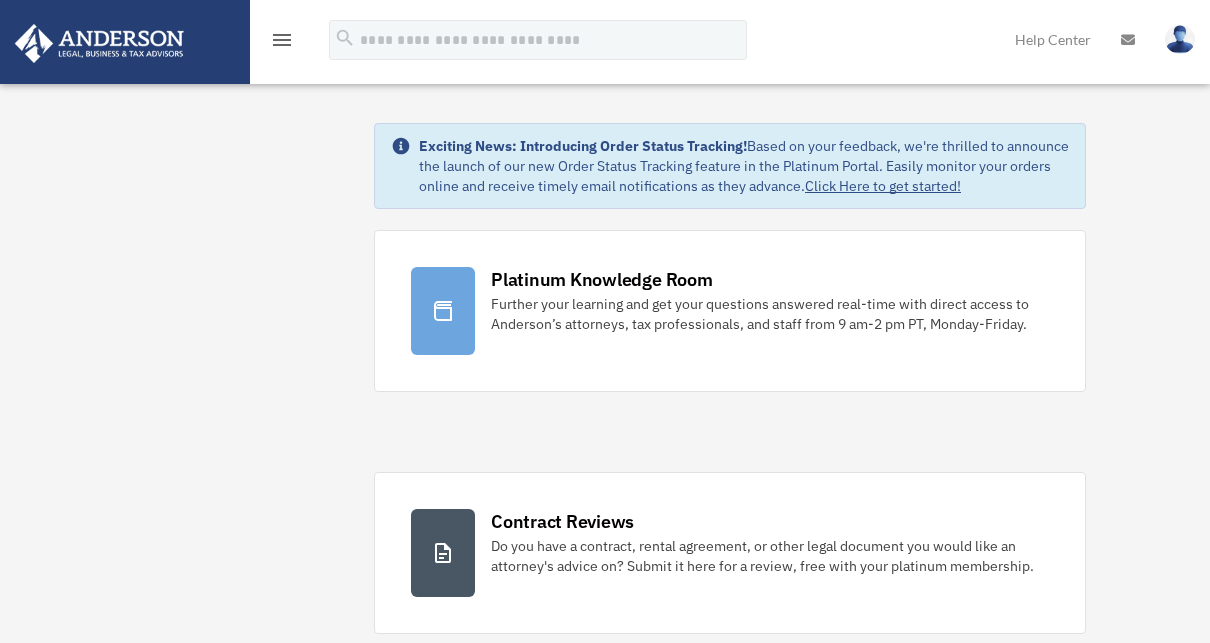 click on "menu" at bounding box center (282, 40) 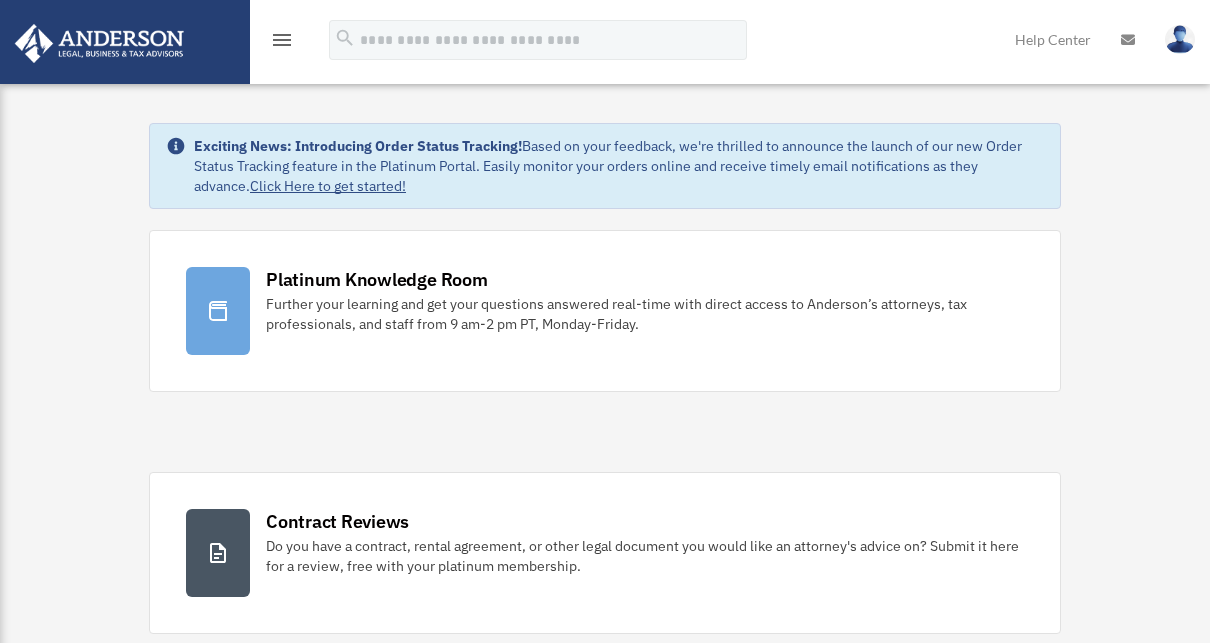 click on "menu" at bounding box center (282, 40) 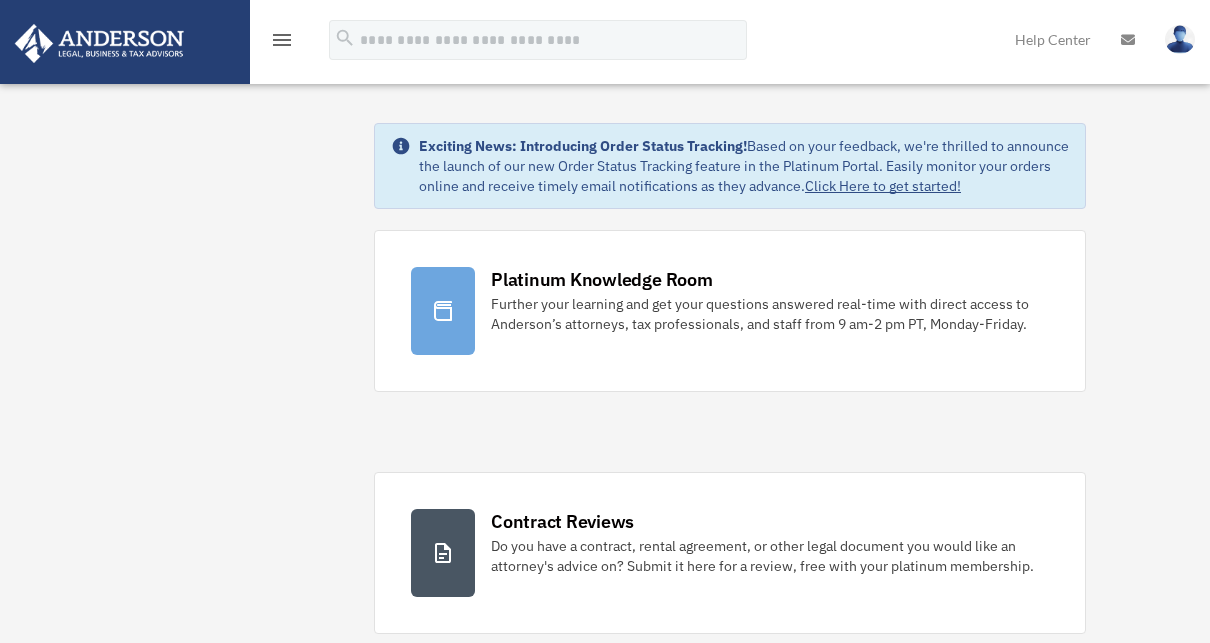 click on "Platinum Knowledge Room
Further your learning and get your questions answered real-time with direct access to Anderson’s attorneys, tax professionals, and staff from 9 am-2 pm PT, Monday-Friday.
Contract Reviews
Do you have a contract, rental agreement, or other legal document you would like an attorney's advice on?  Submit it here for a  review, free with your platinum membership." at bounding box center [730, 674] 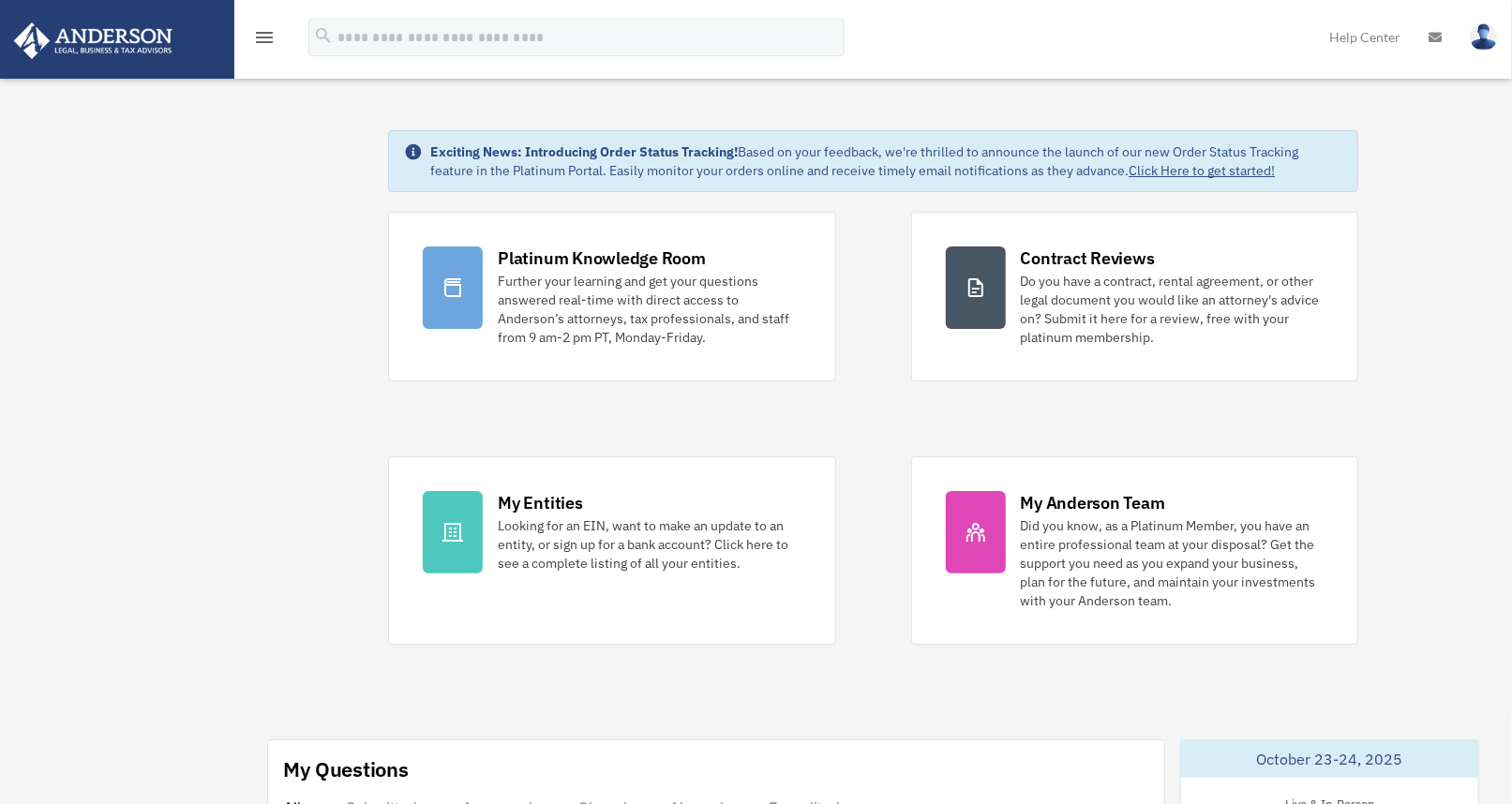 click on "menu" at bounding box center [264, 37] 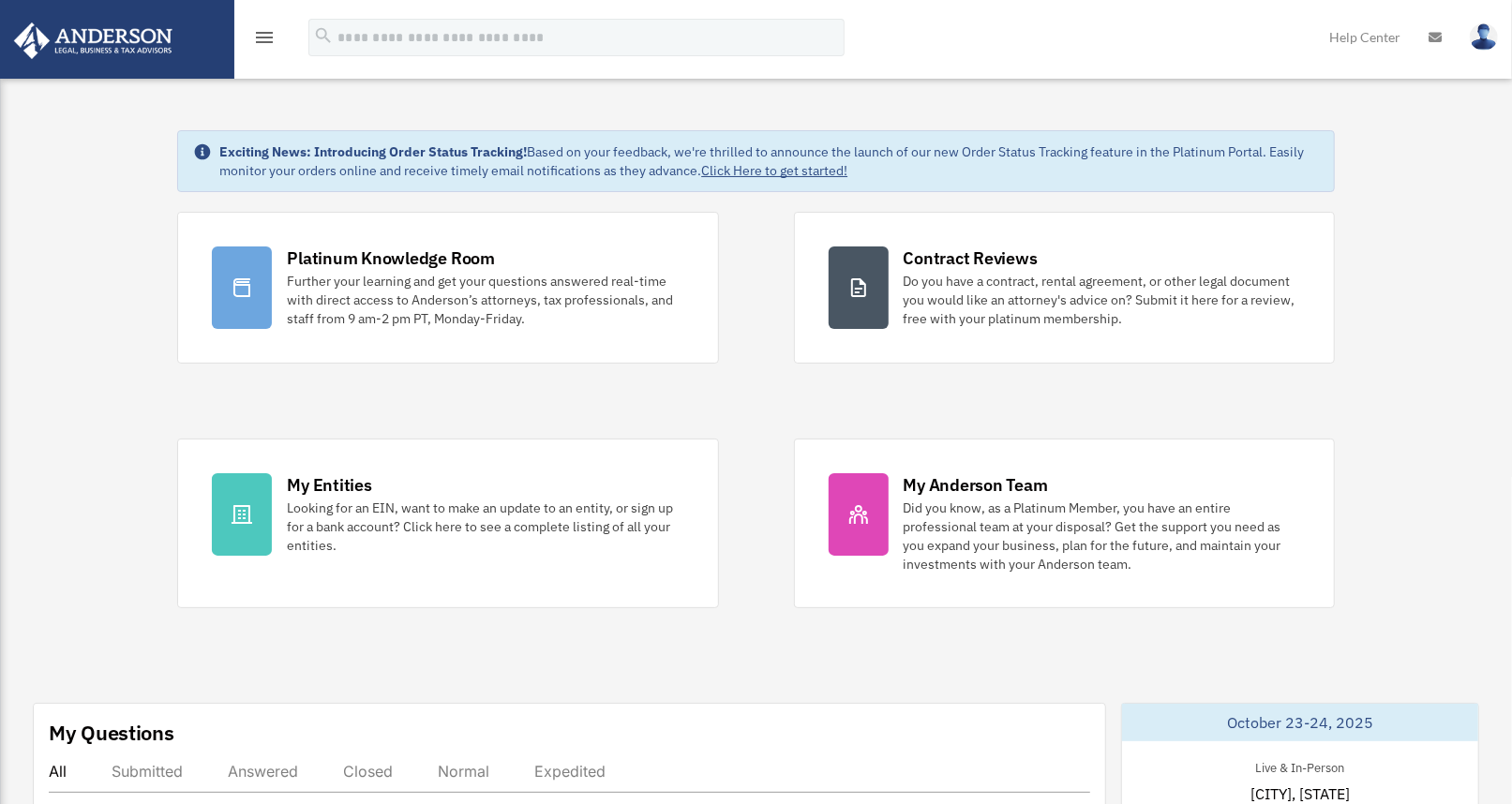 click on "menu" at bounding box center (264, 37) 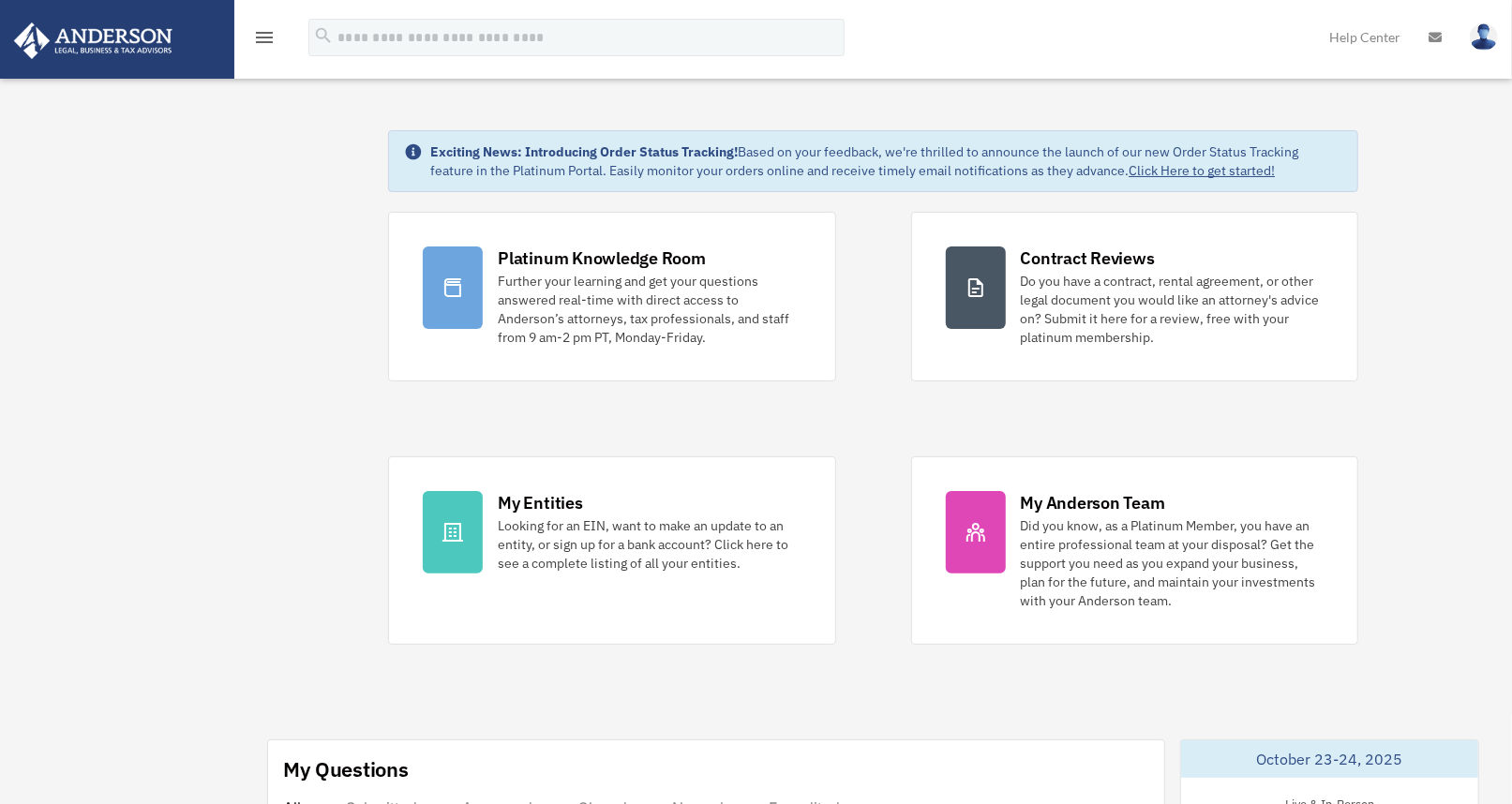 click on "menu" at bounding box center [264, 37] 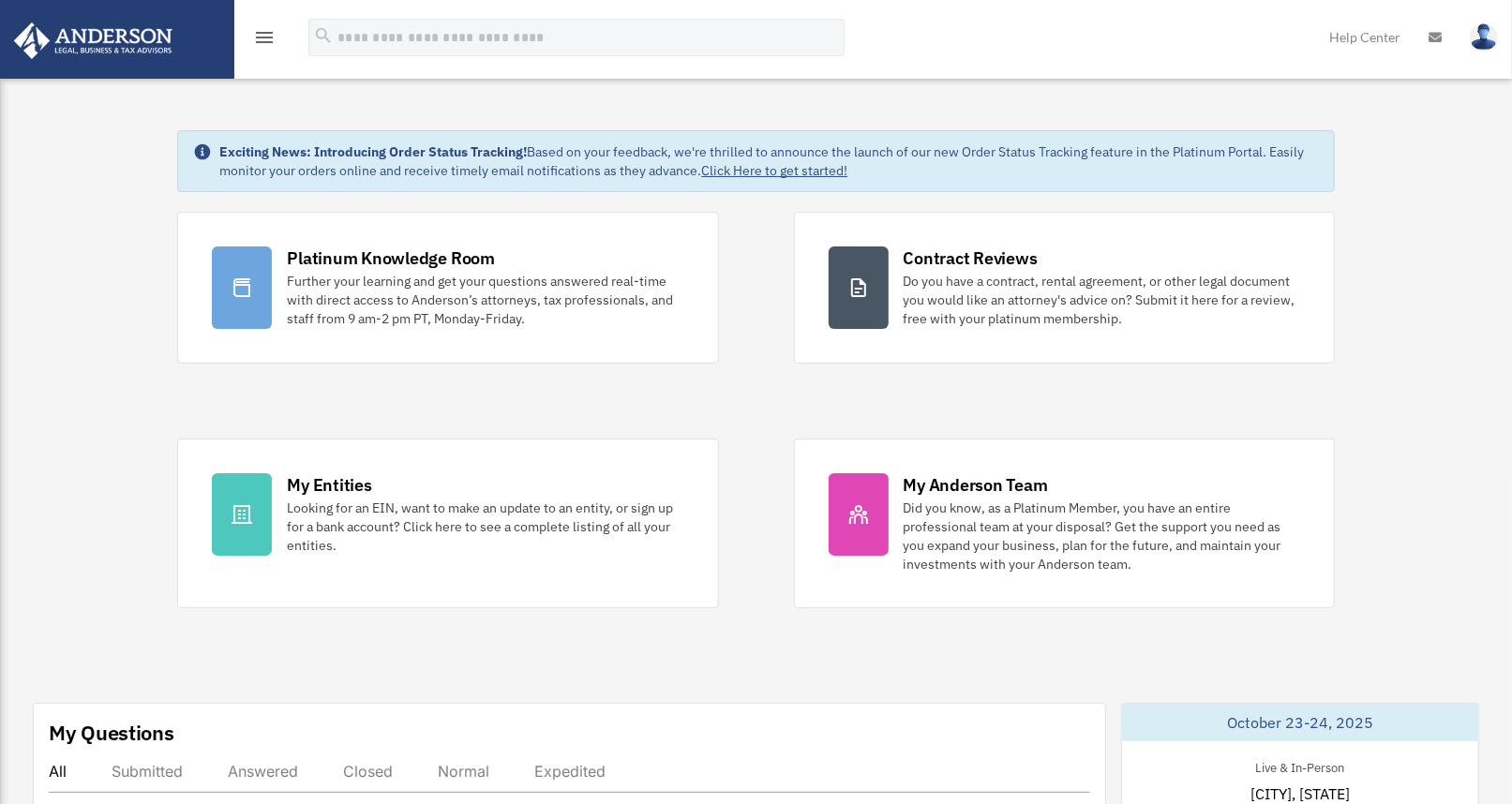 click on "menu" at bounding box center [264, 37] 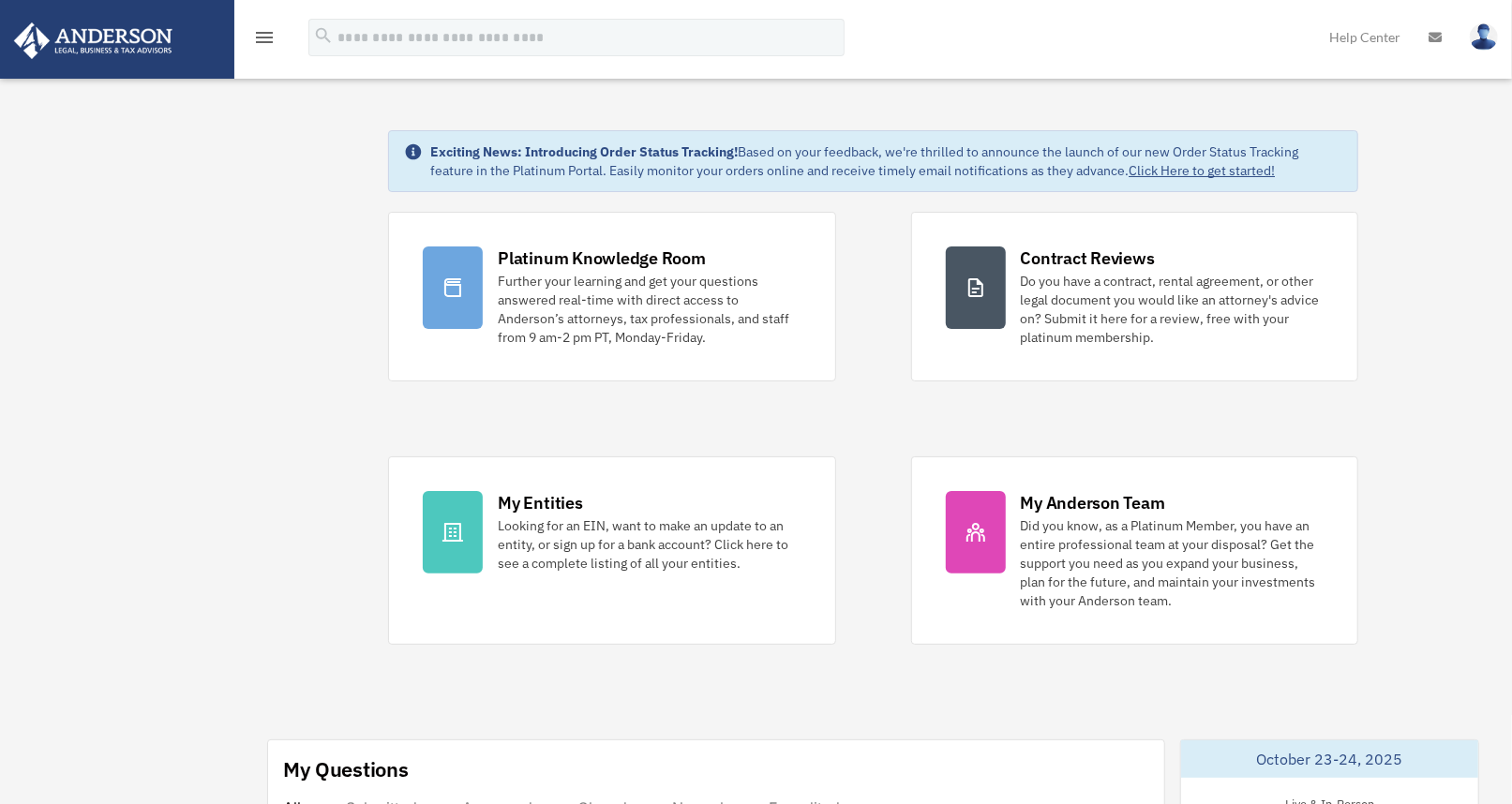 click on "menu" at bounding box center (264, 37) 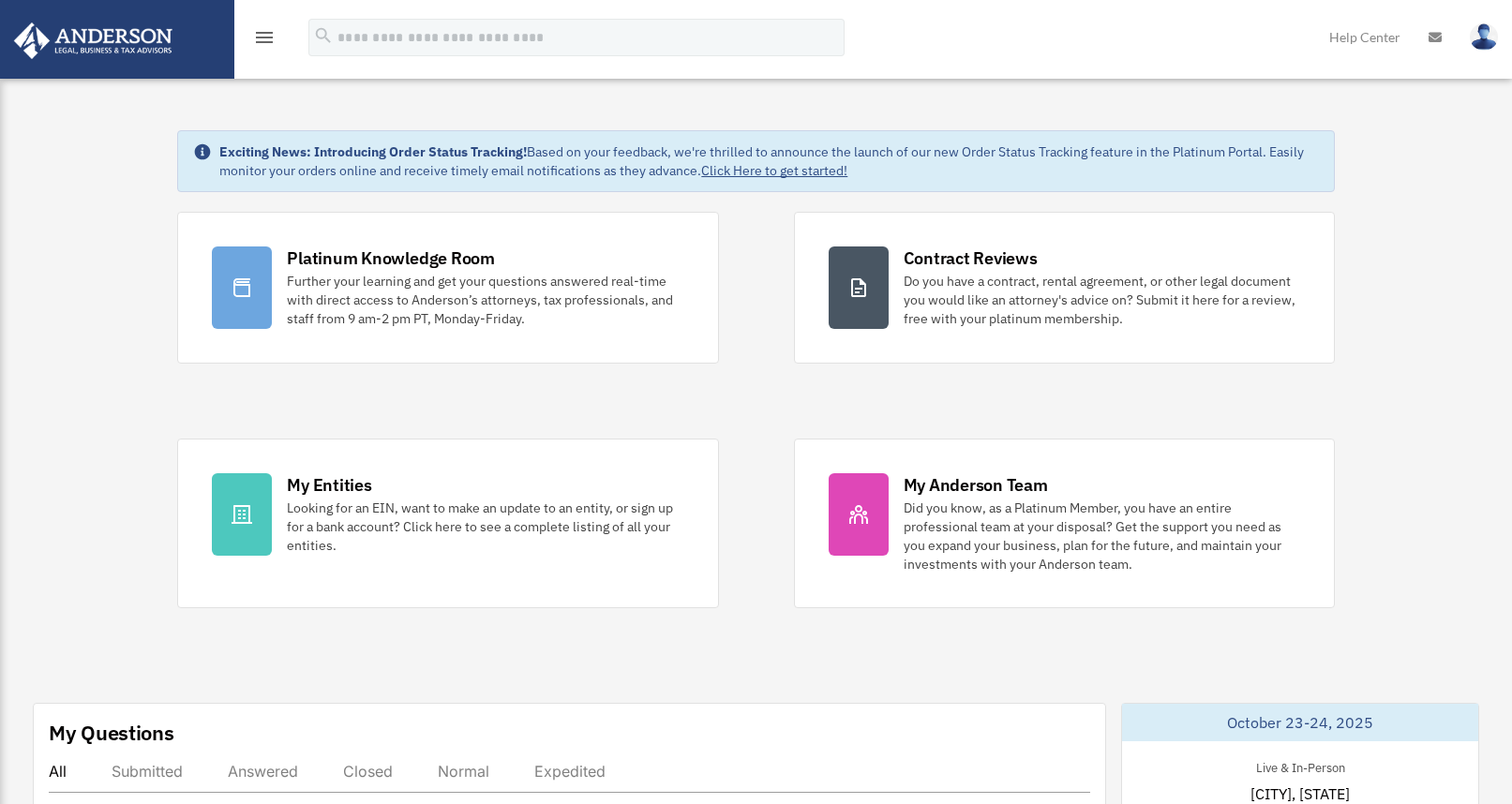scroll, scrollTop: 0, scrollLeft: 0, axis: both 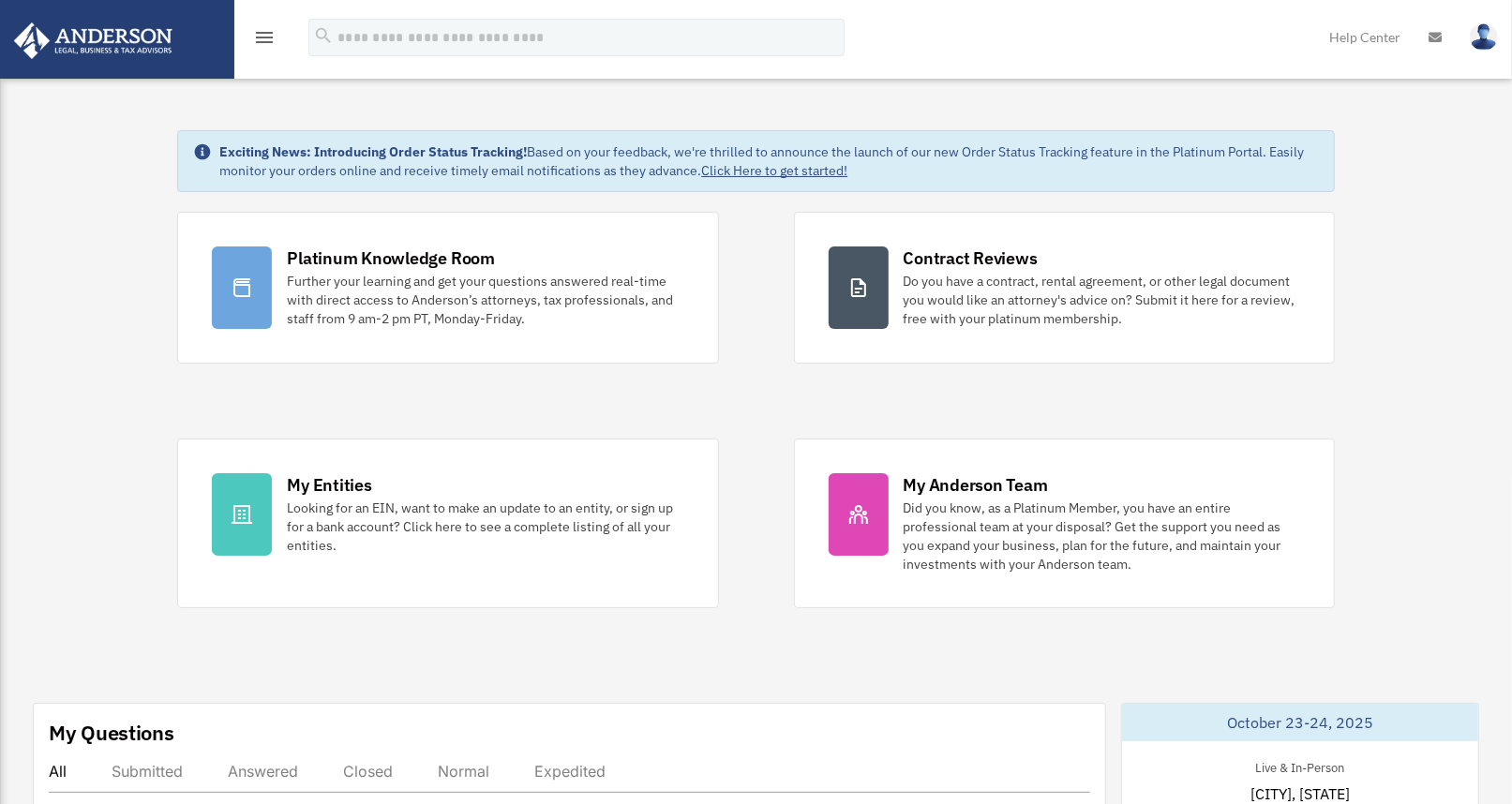 click on "menu" at bounding box center (264, 37) 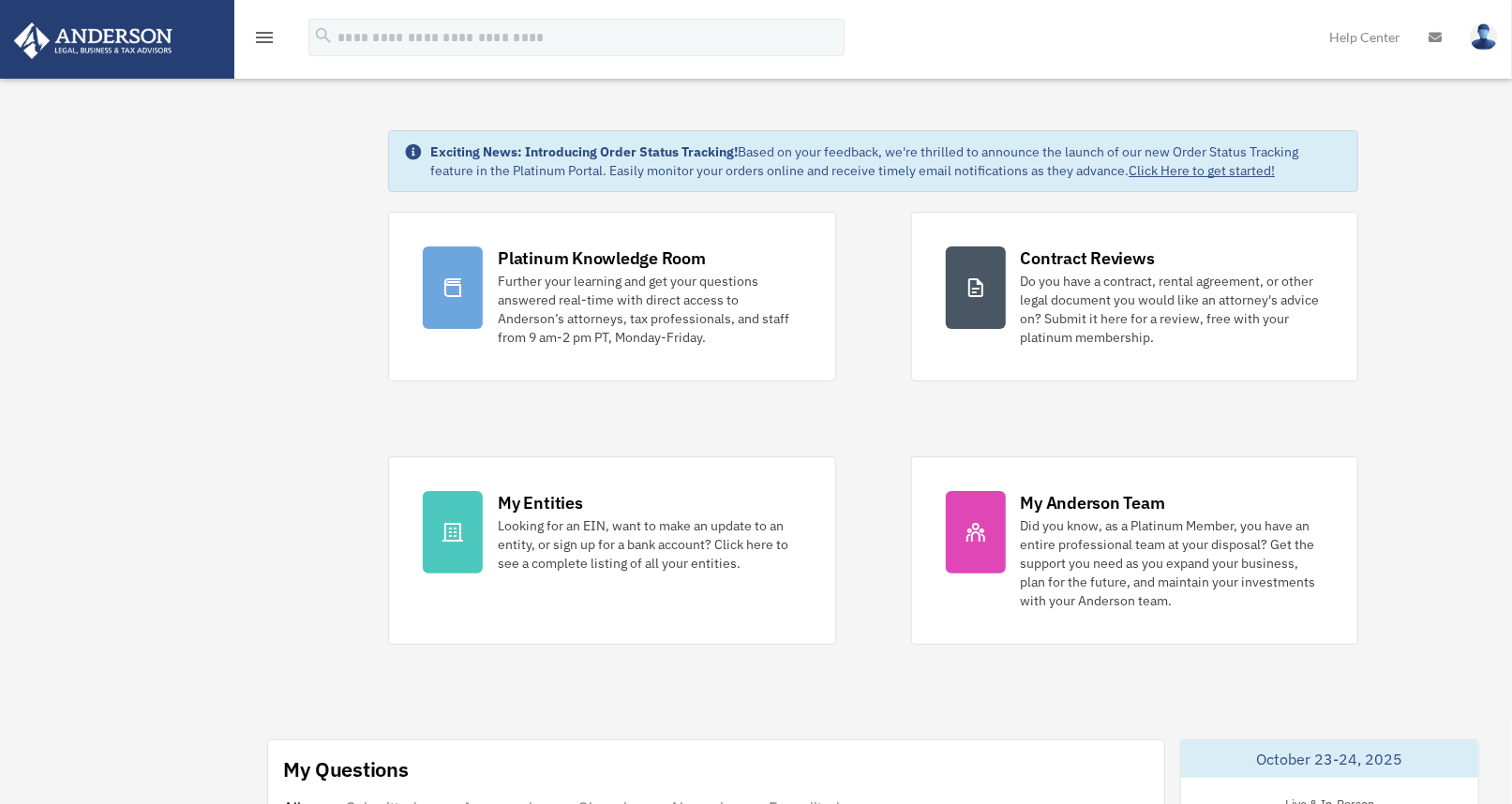 click on "menu" at bounding box center (264, 37) 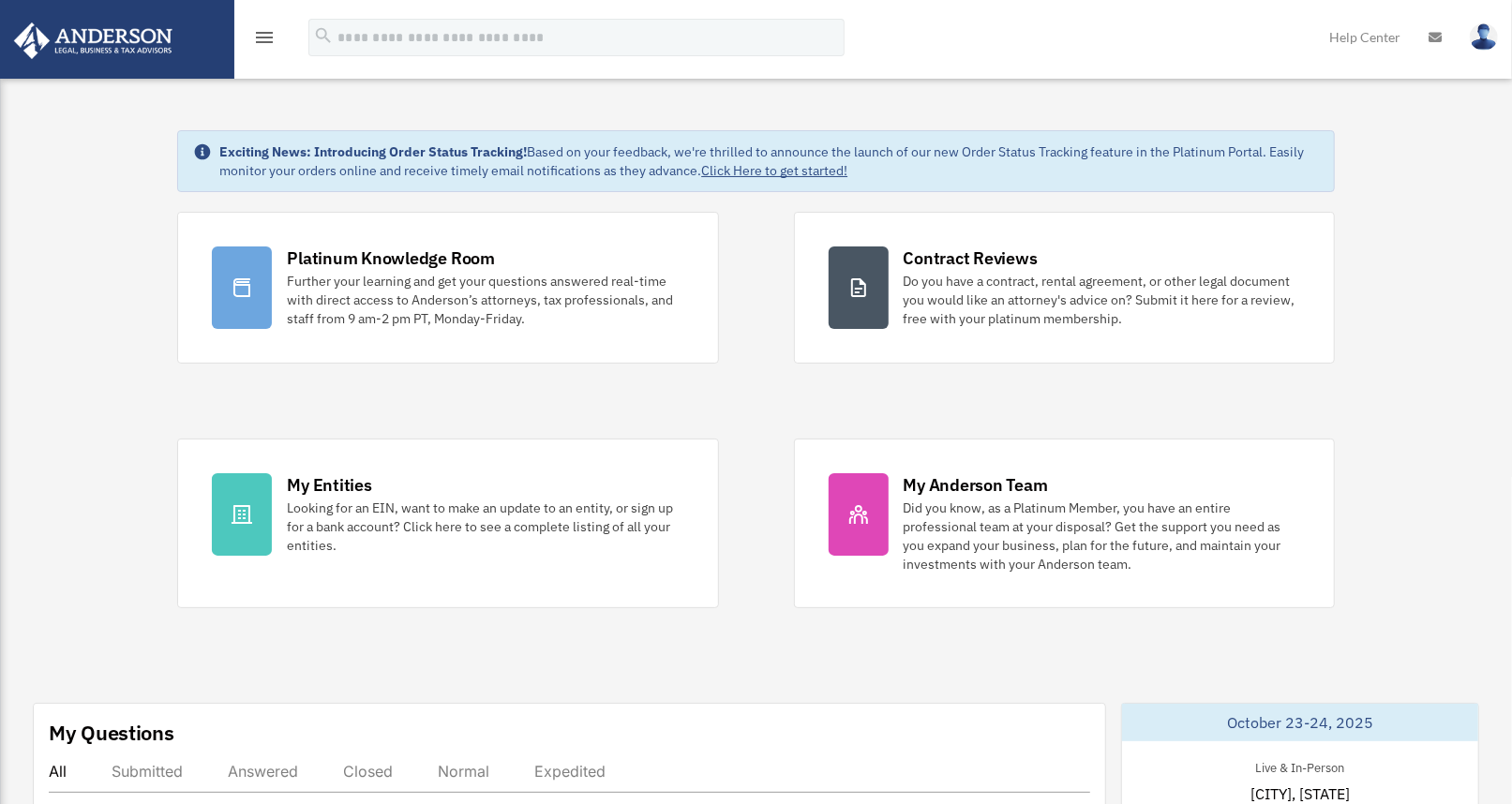 click on "Exciting News: Introducing Order Status Tracking!  Based on your feedback, we're thrilled to announce the launch of our new Order Status Tracking feature in the Platinum Portal. Easily monitor your orders online and receive timely email notifications as they advance.   Click Here to get started!
Platinum Knowledge Room
Further your learning and get your questions answered real-time with direct access to Anderson’s attorneys, tax professionals, and staff from 9 am-2 pm PT, Monday-Friday." at bounding box center [756, 934] 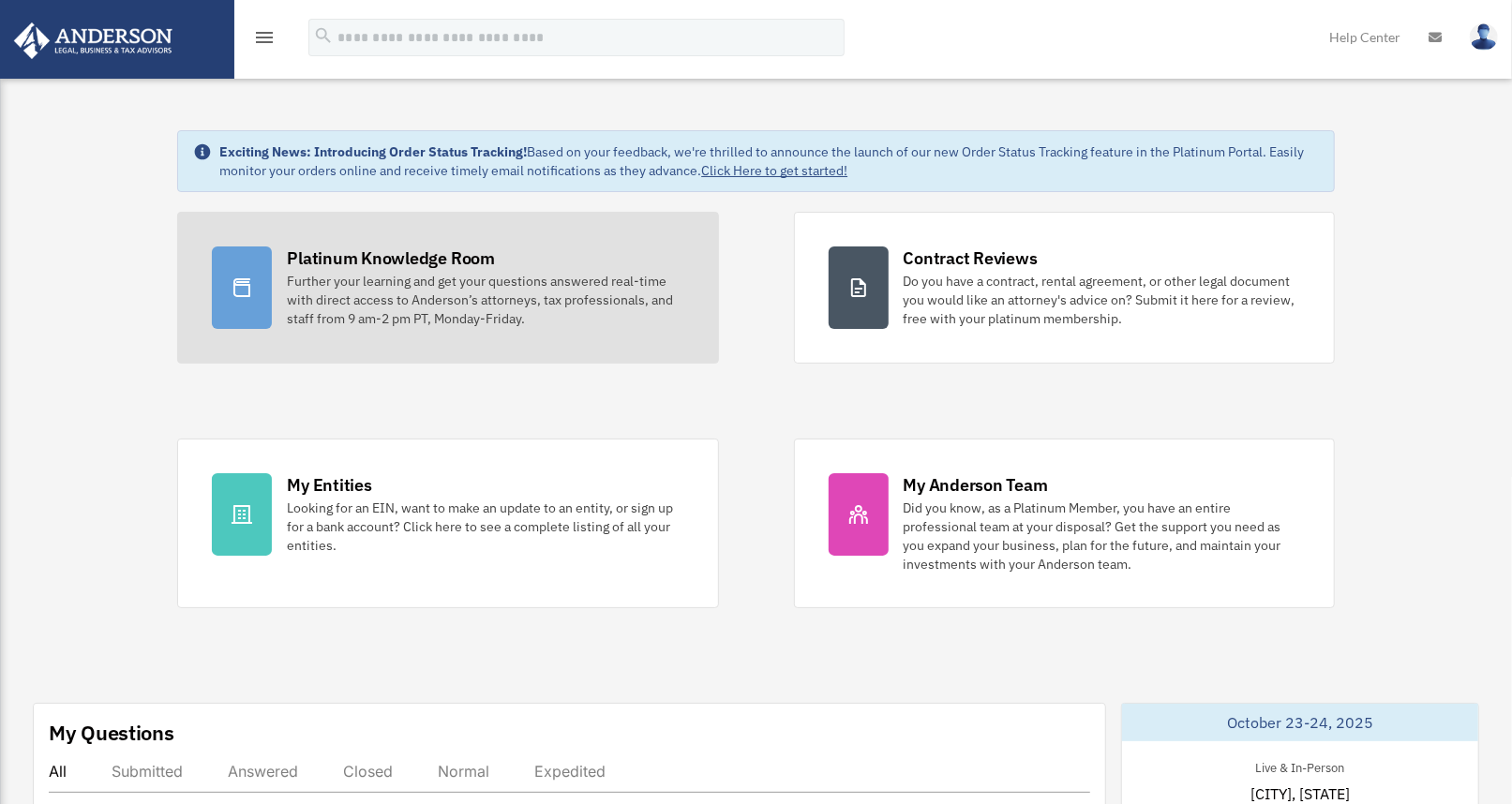 click on "Further your learning and get your questions answered real-time with direct access to Anderson’s attorneys, tax professionals, and staff from 9 am-2 pm PT, Monday-Friday." at bounding box center [485, 300] 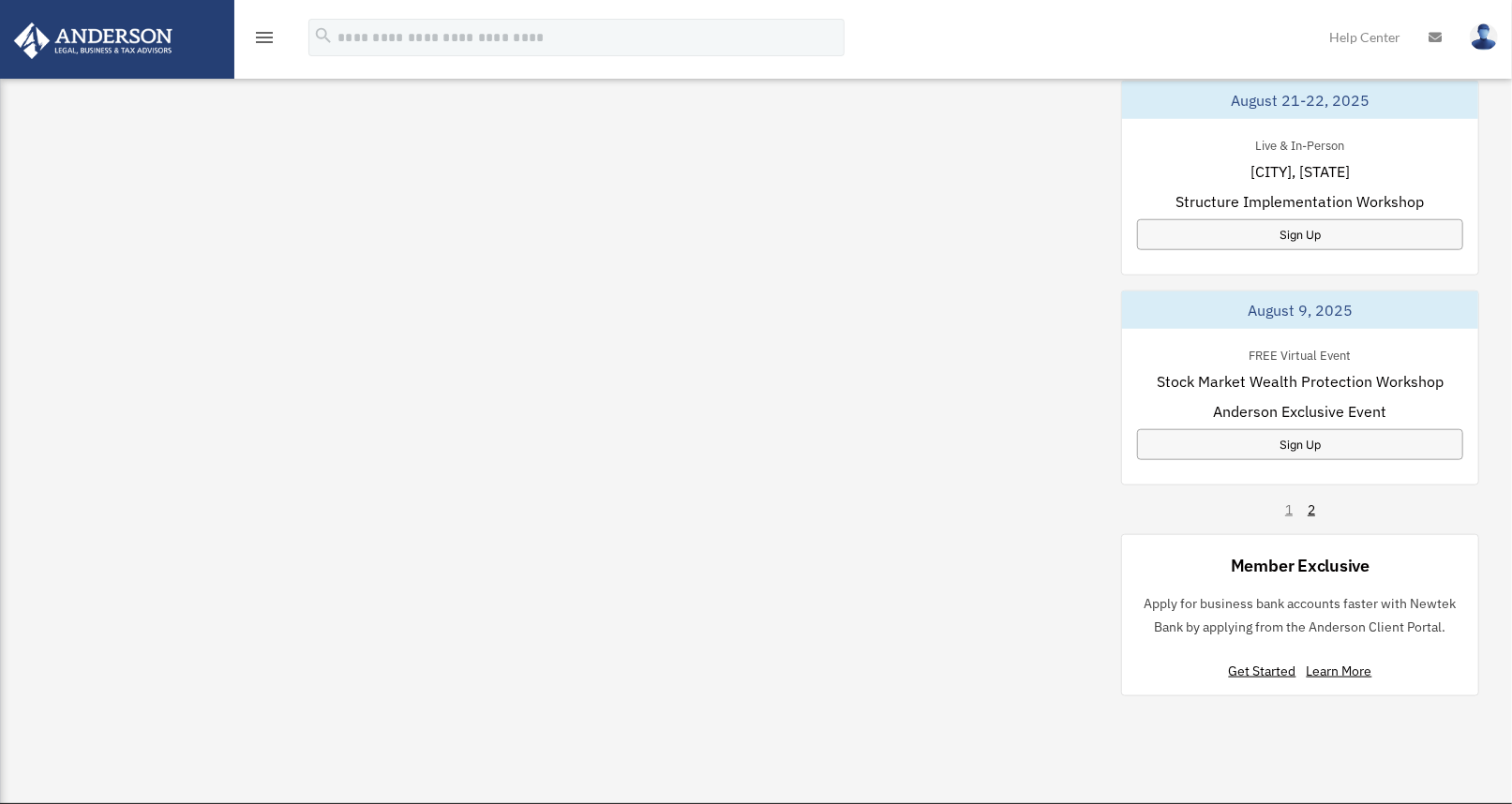 scroll, scrollTop: 1058, scrollLeft: 0, axis: vertical 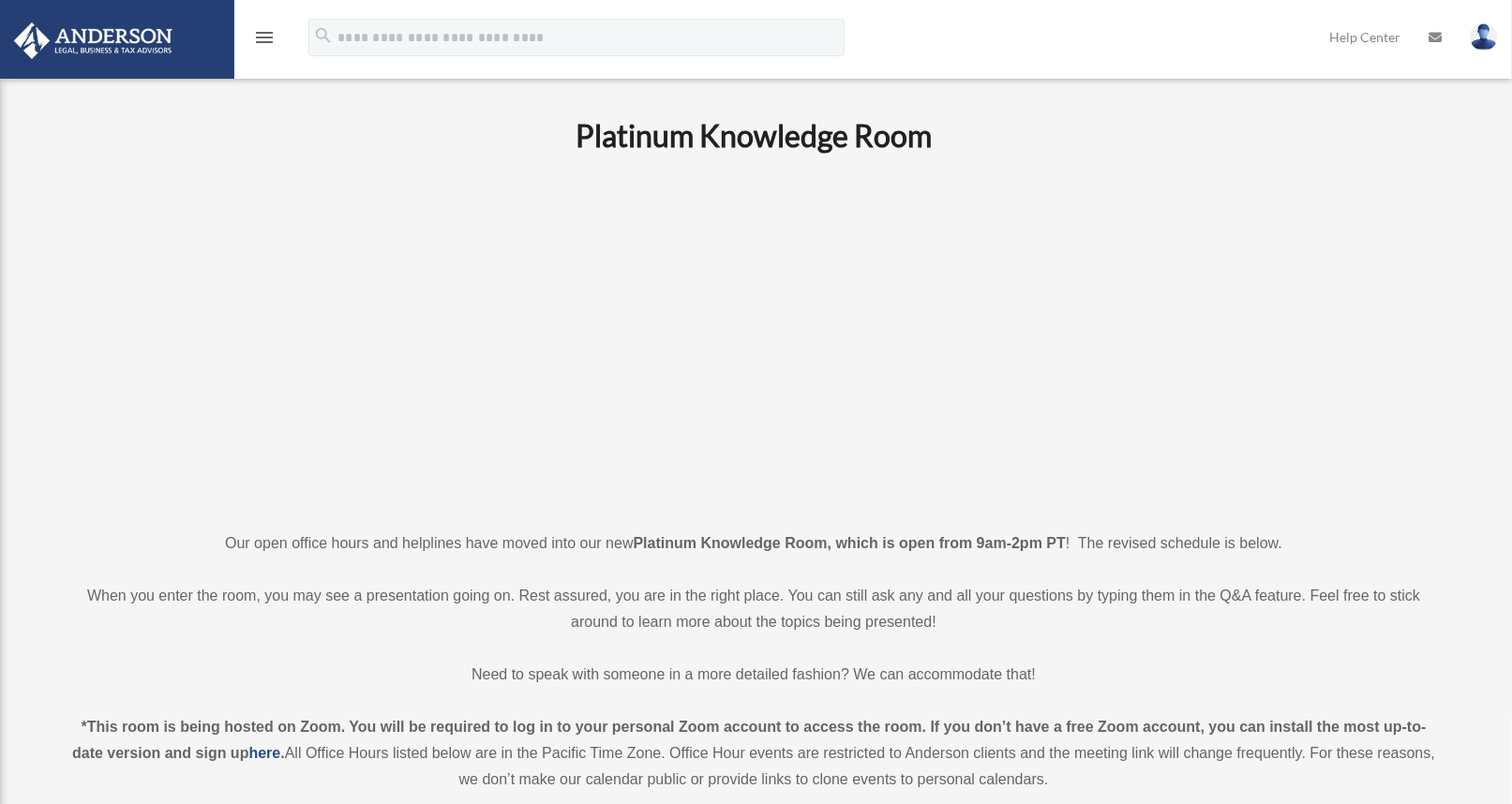 click on "menu" at bounding box center [264, 37] 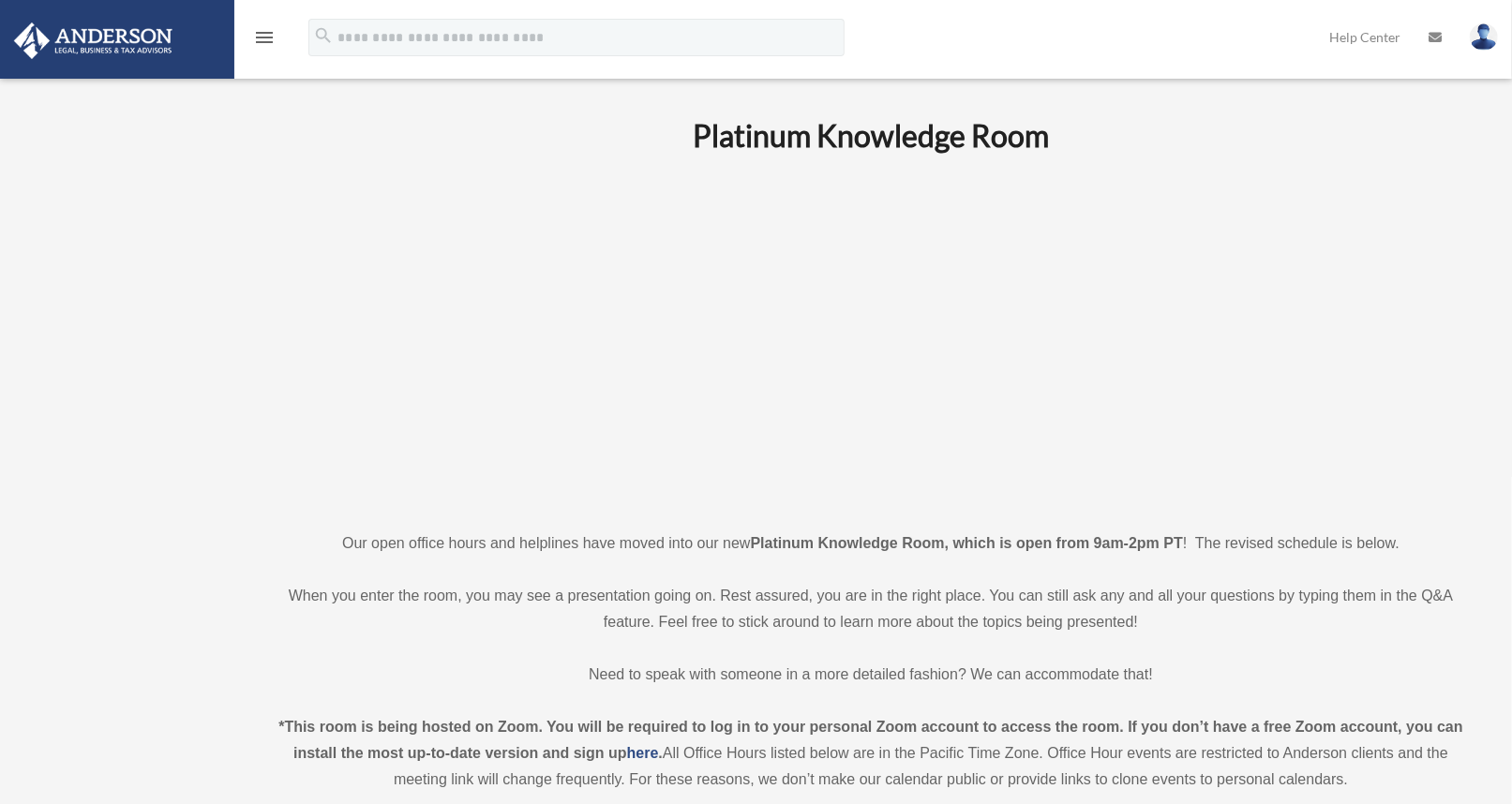 click on "menu" at bounding box center [264, 37] 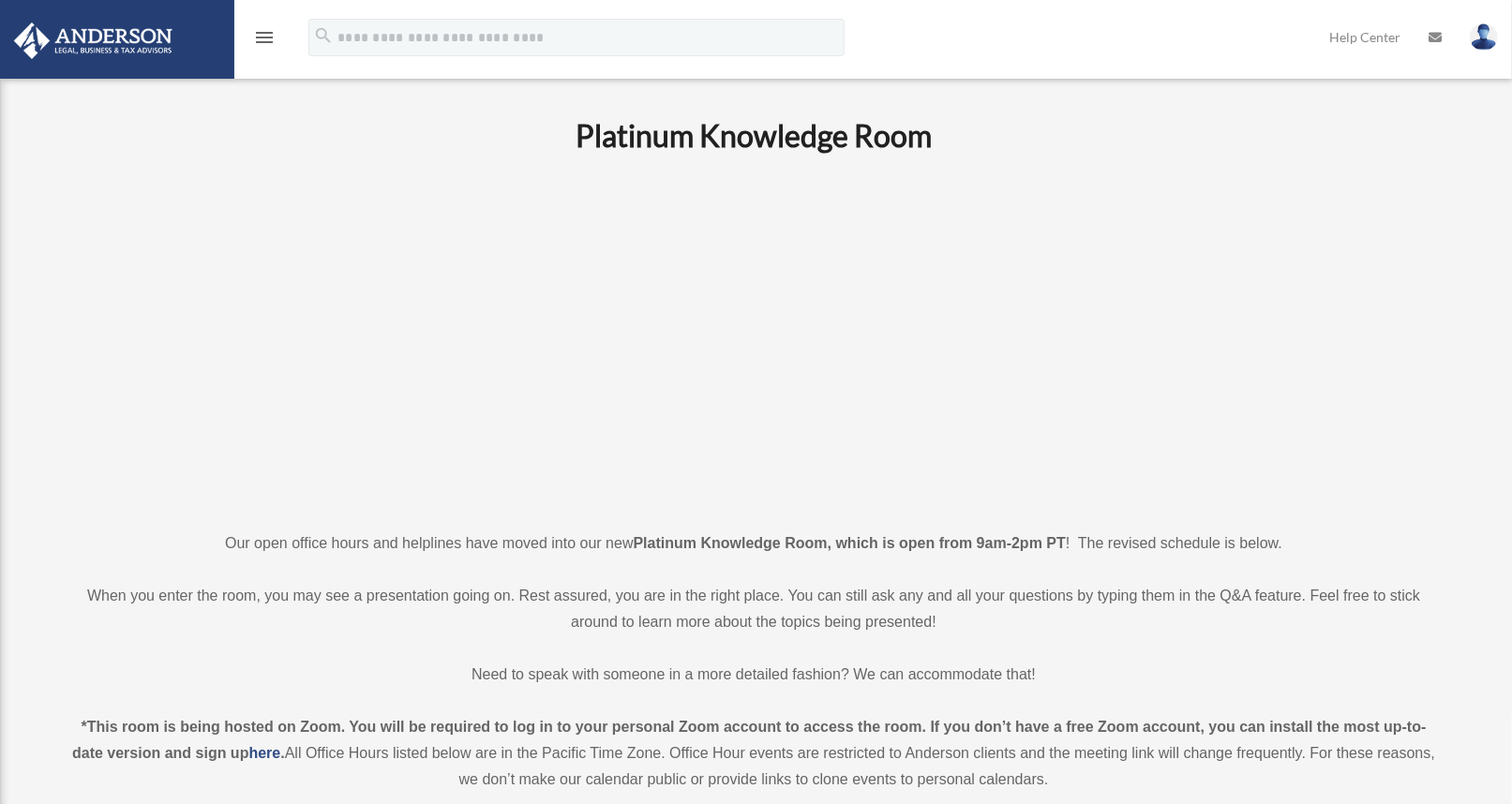 click on "menu" at bounding box center [264, 37] 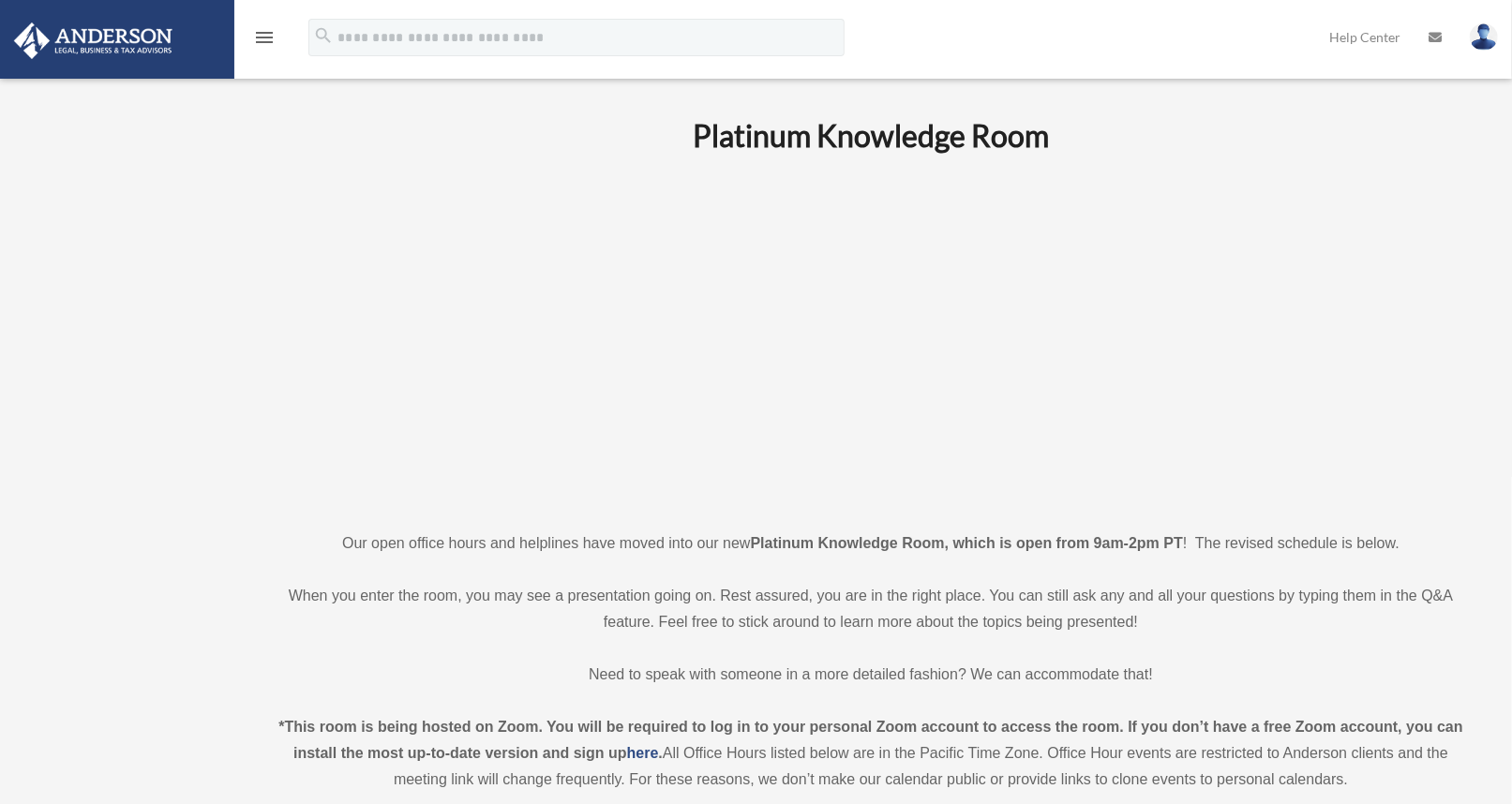 click on "menu" at bounding box center [264, 37] 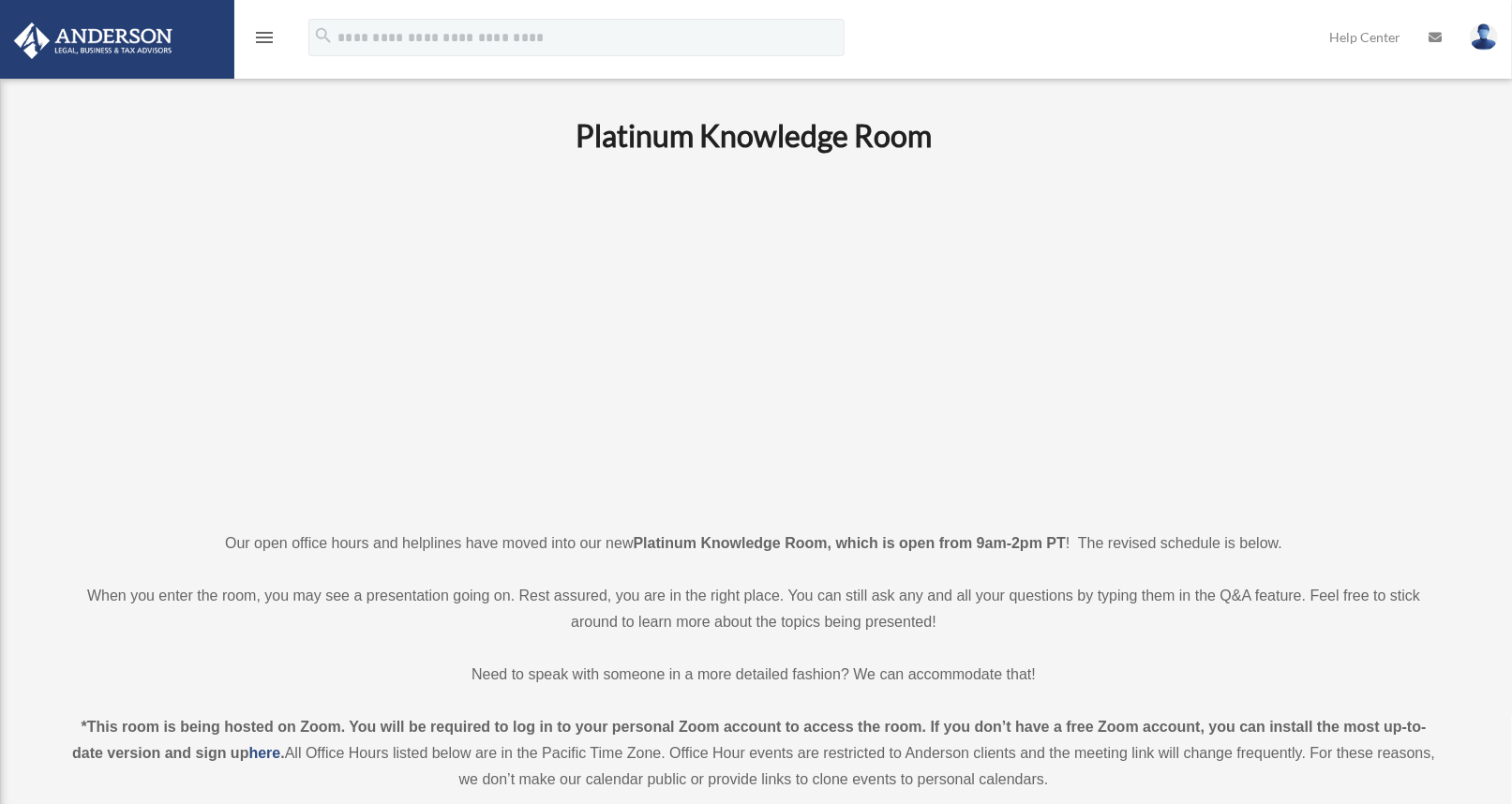 click on "menu" at bounding box center (264, 37) 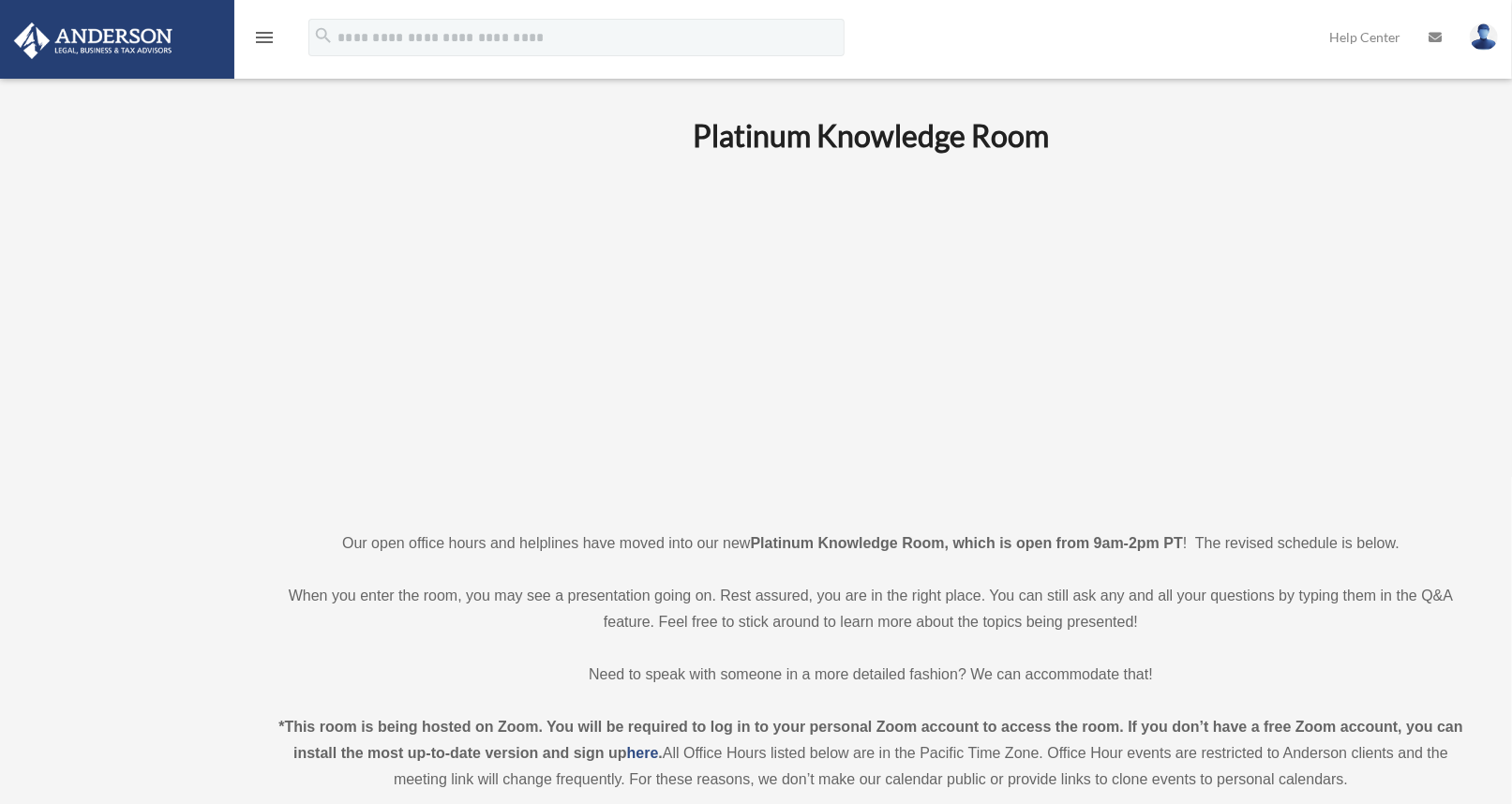 click on "menu" at bounding box center [264, 37] 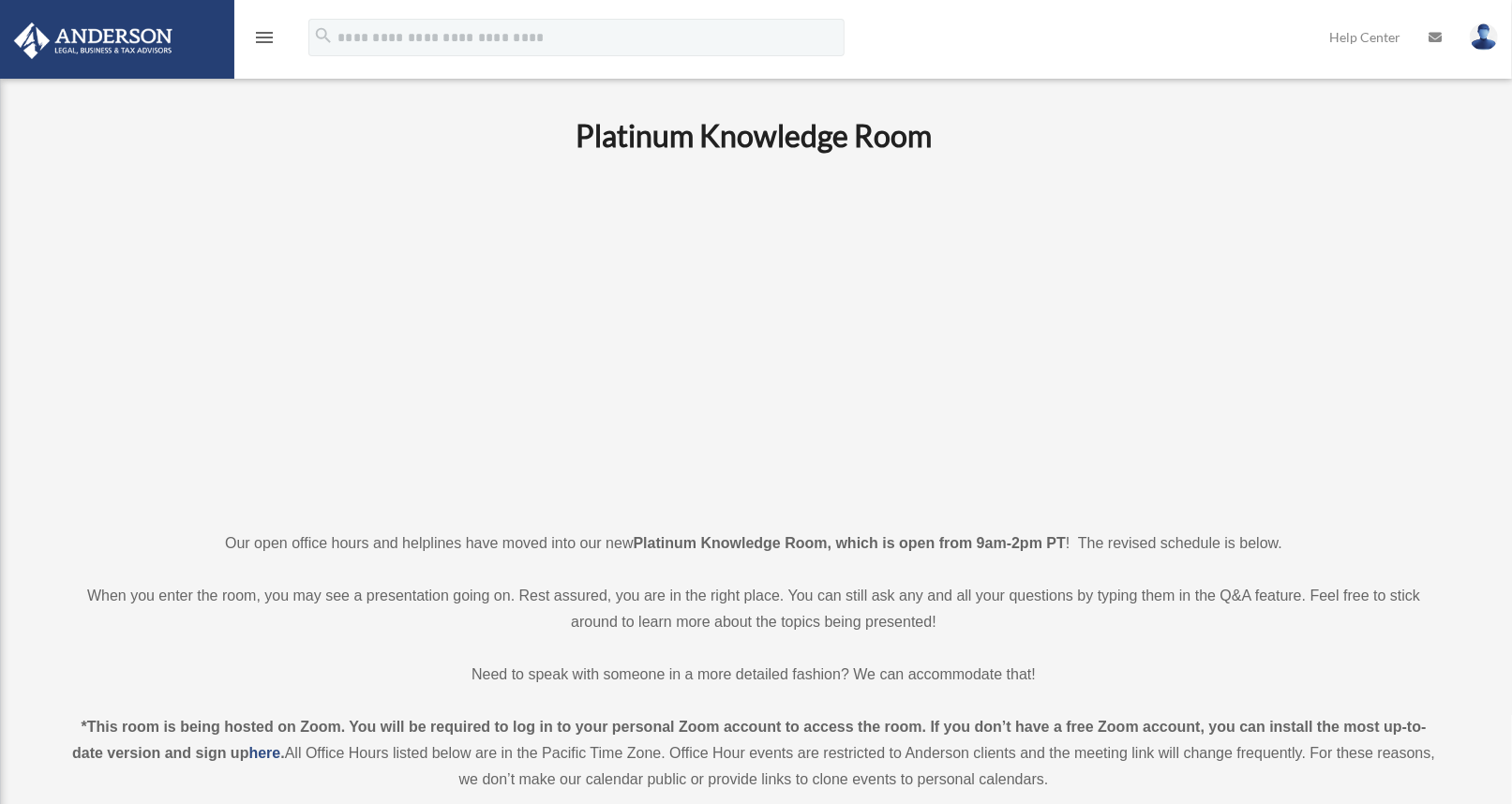 click on "menu" at bounding box center [264, 37] 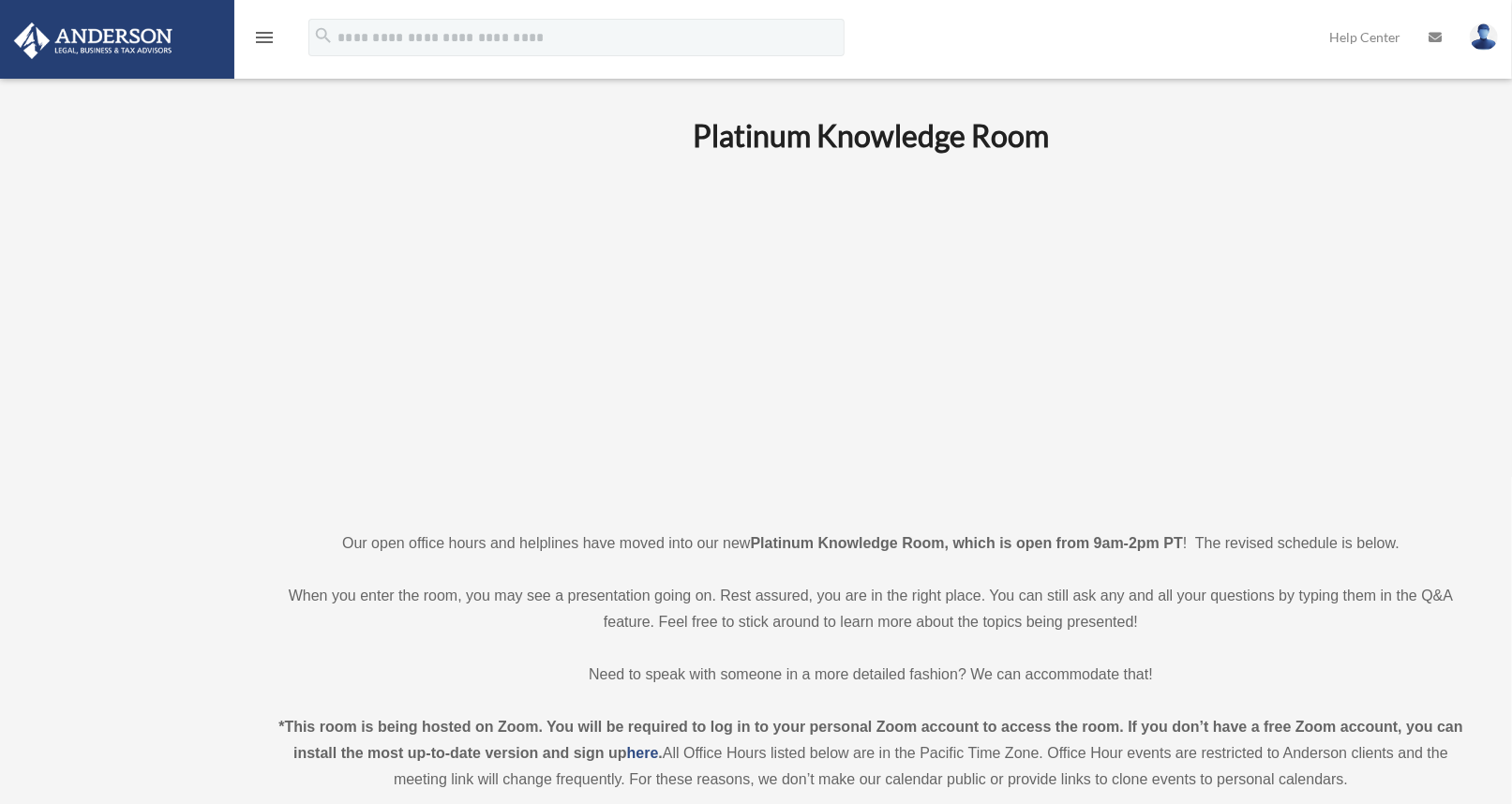 click on "menu" at bounding box center [264, 37] 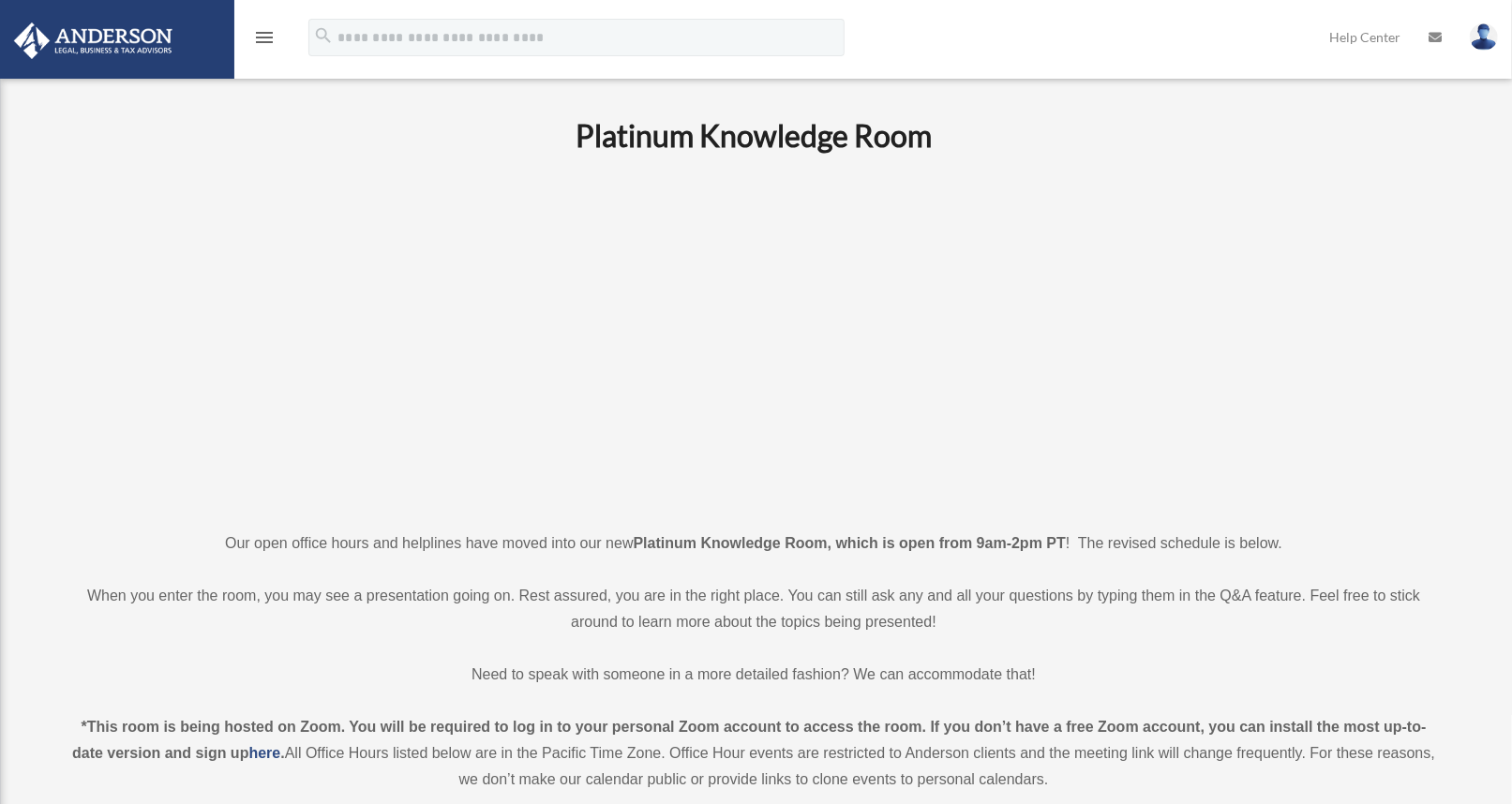 click on "menu" at bounding box center (264, 37) 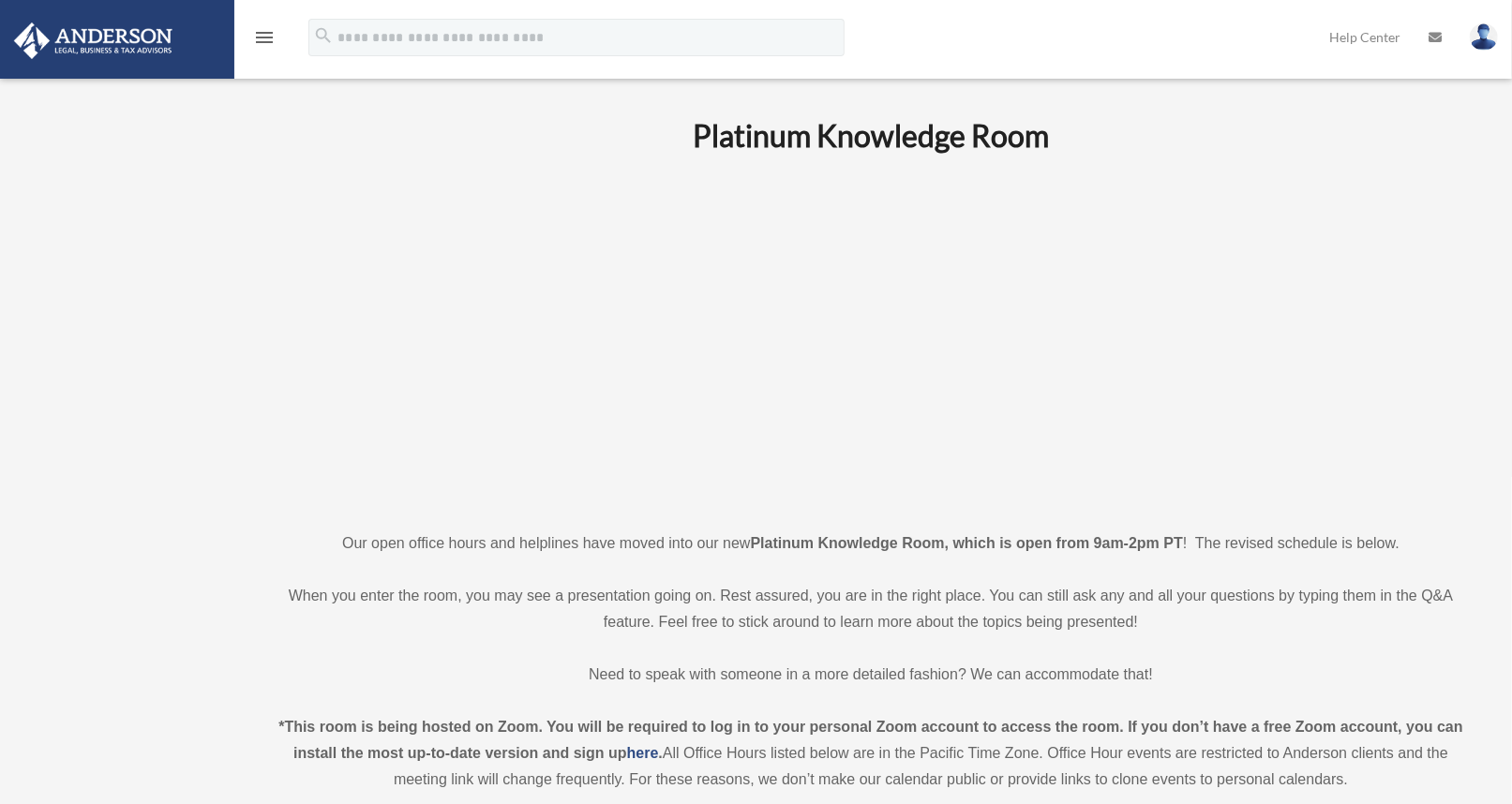 click on "menu" at bounding box center [264, 37] 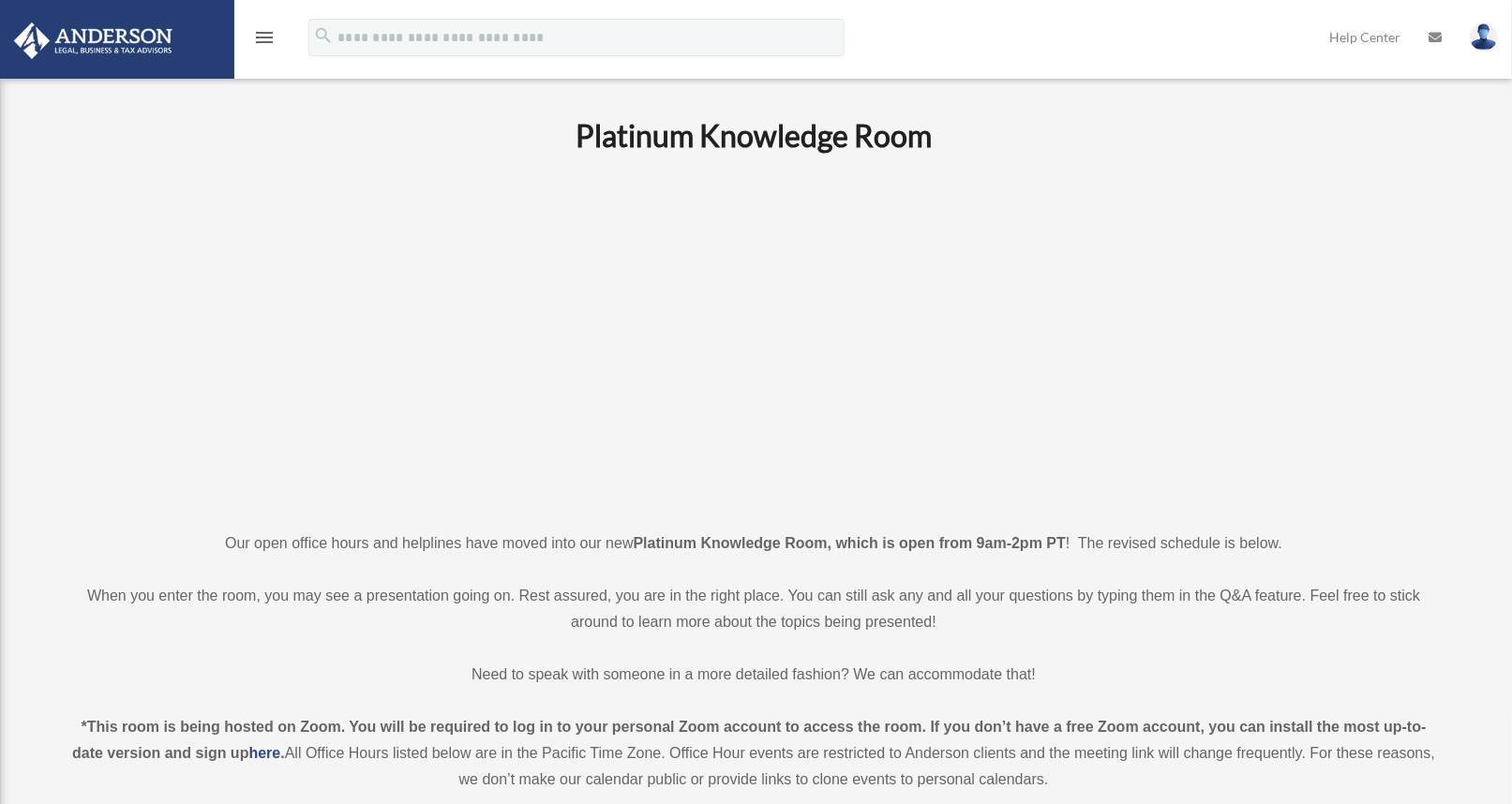click at bounding box center (93, 40) 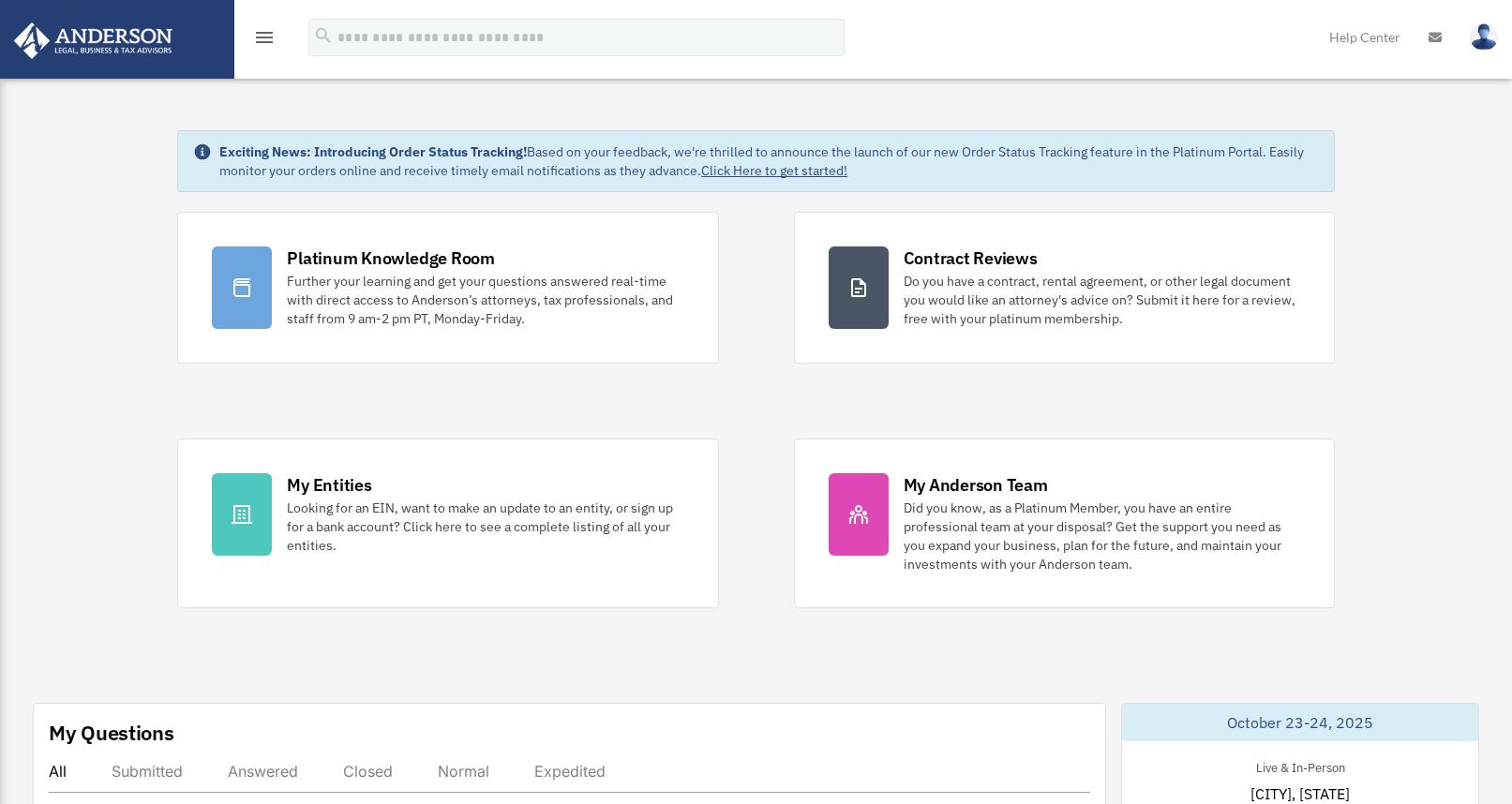 scroll, scrollTop: 0, scrollLeft: 0, axis: both 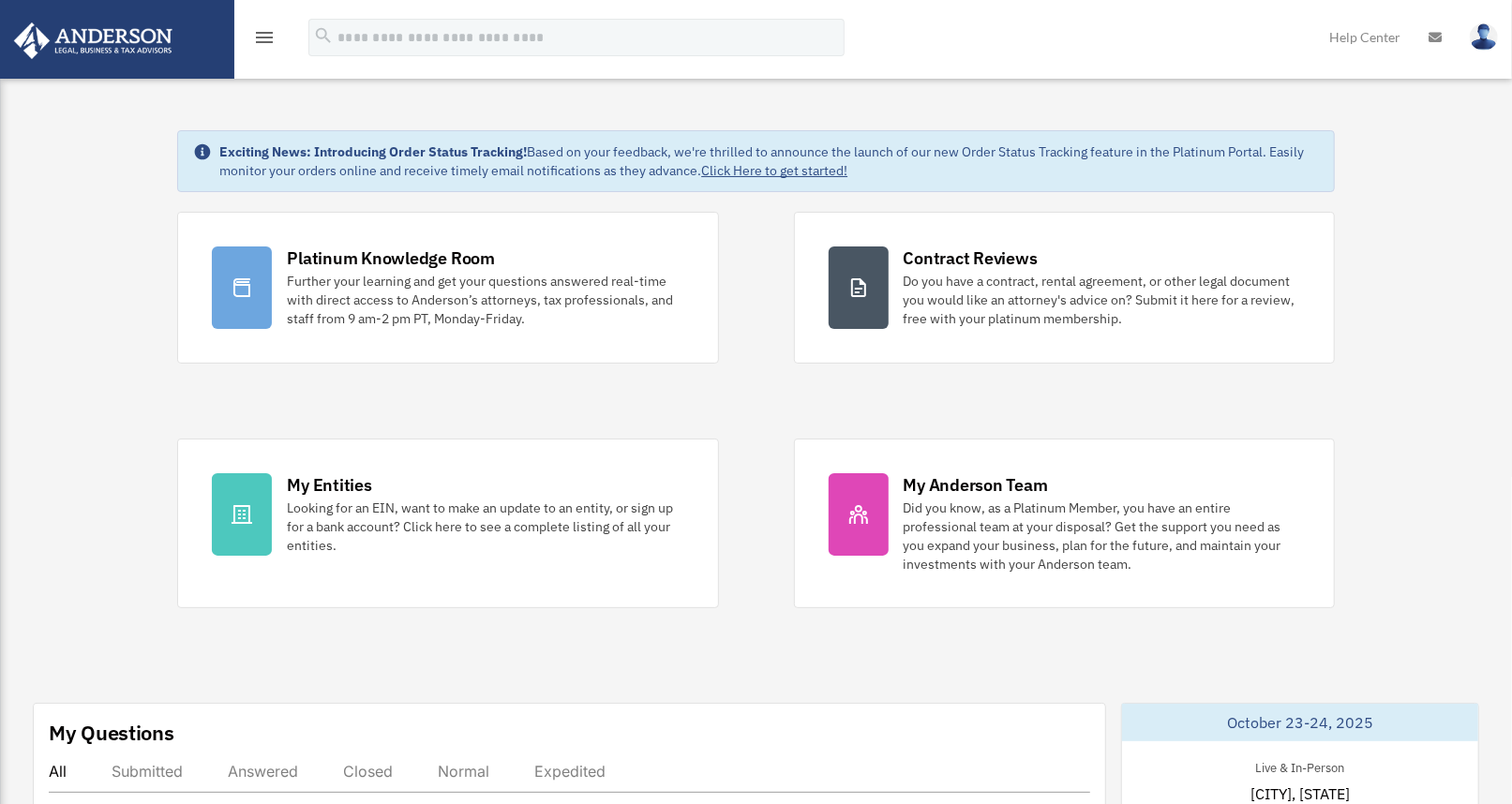 click at bounding box center (116, 38) 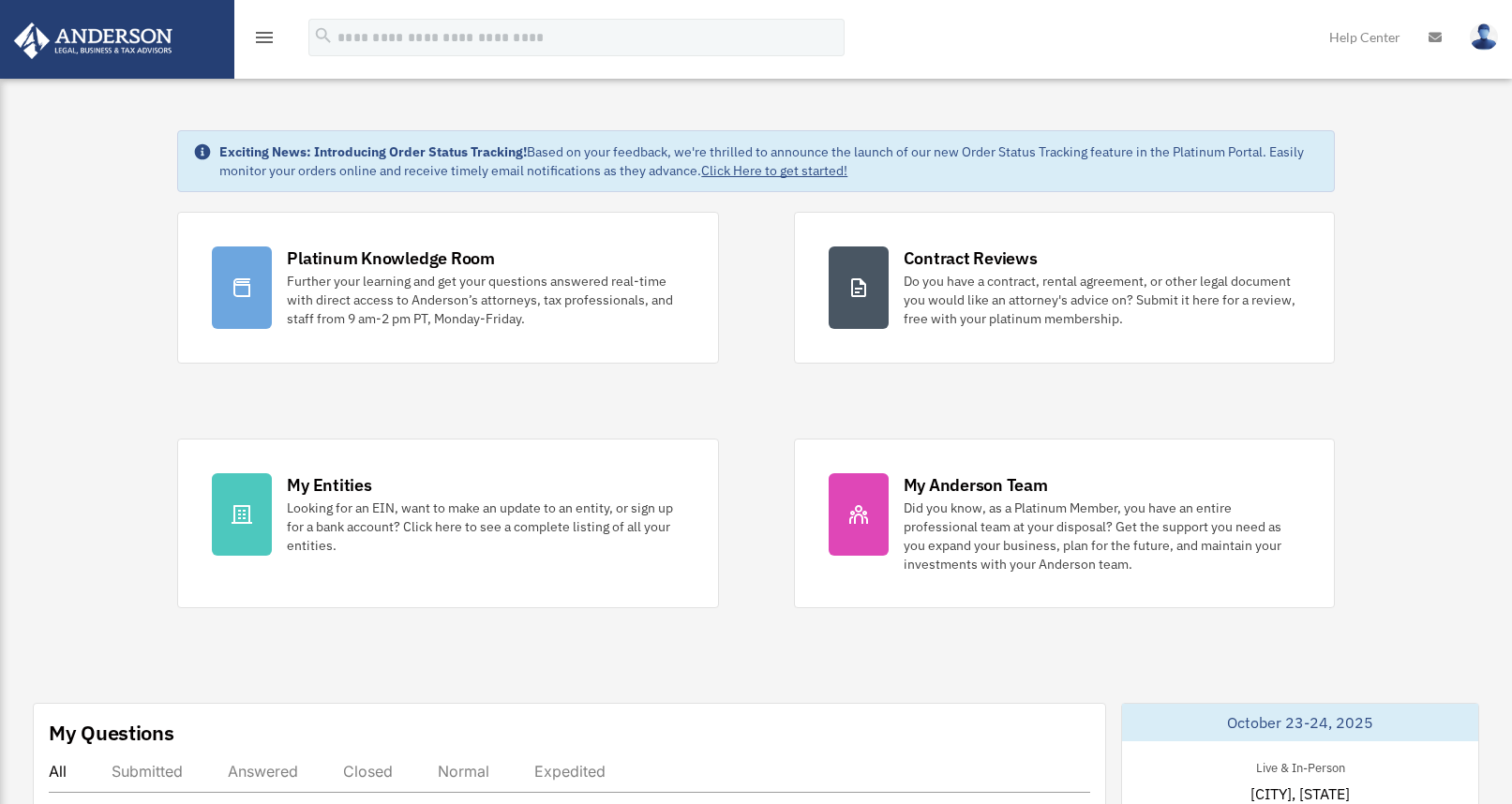 scroll, scrollTop: 0, scrollLeft: 0, axis: both 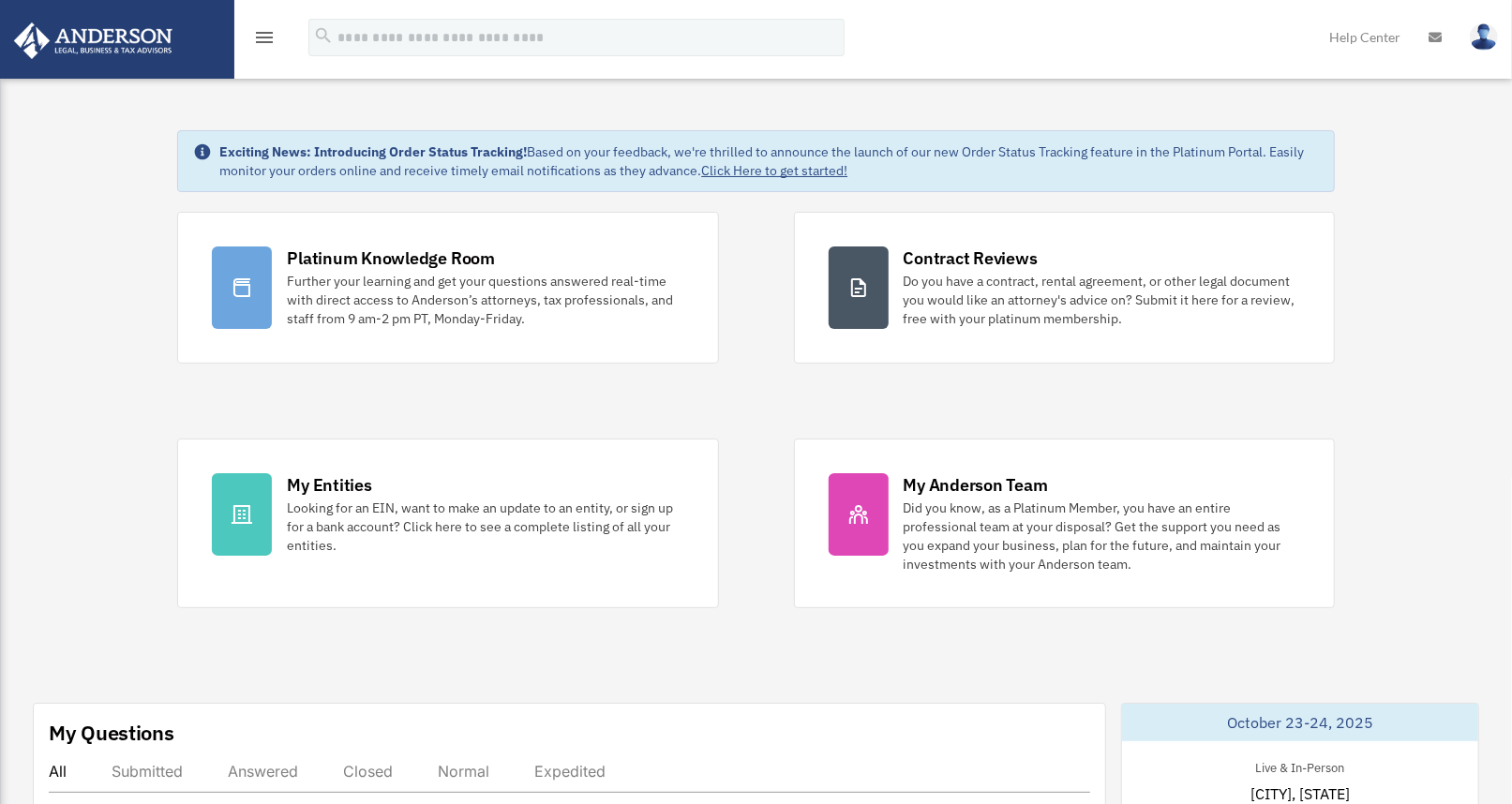 click at bounding box center (116, 38) 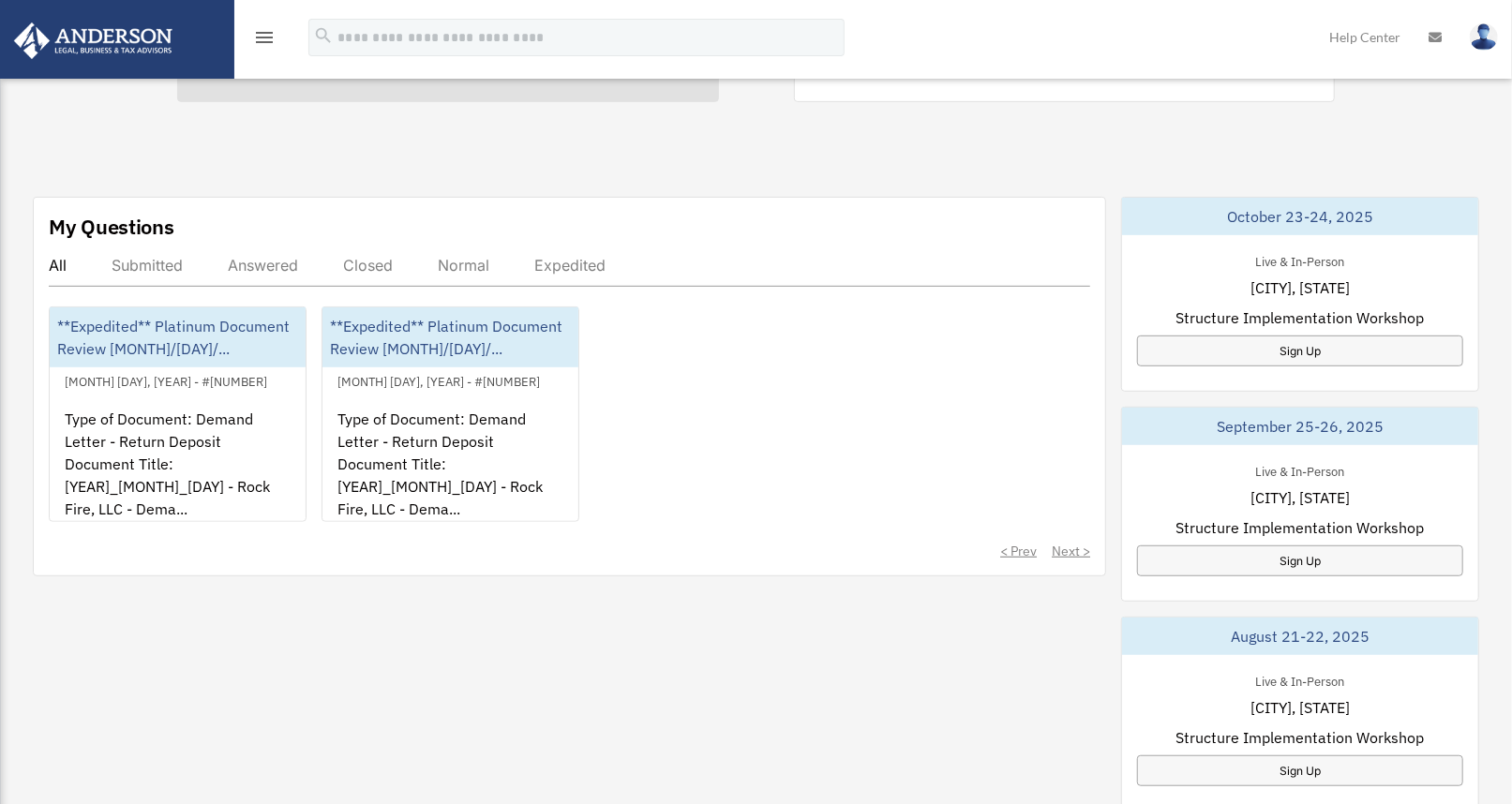 scroll, scrollTop: 507, scrollLeft: 0, axis: vertical 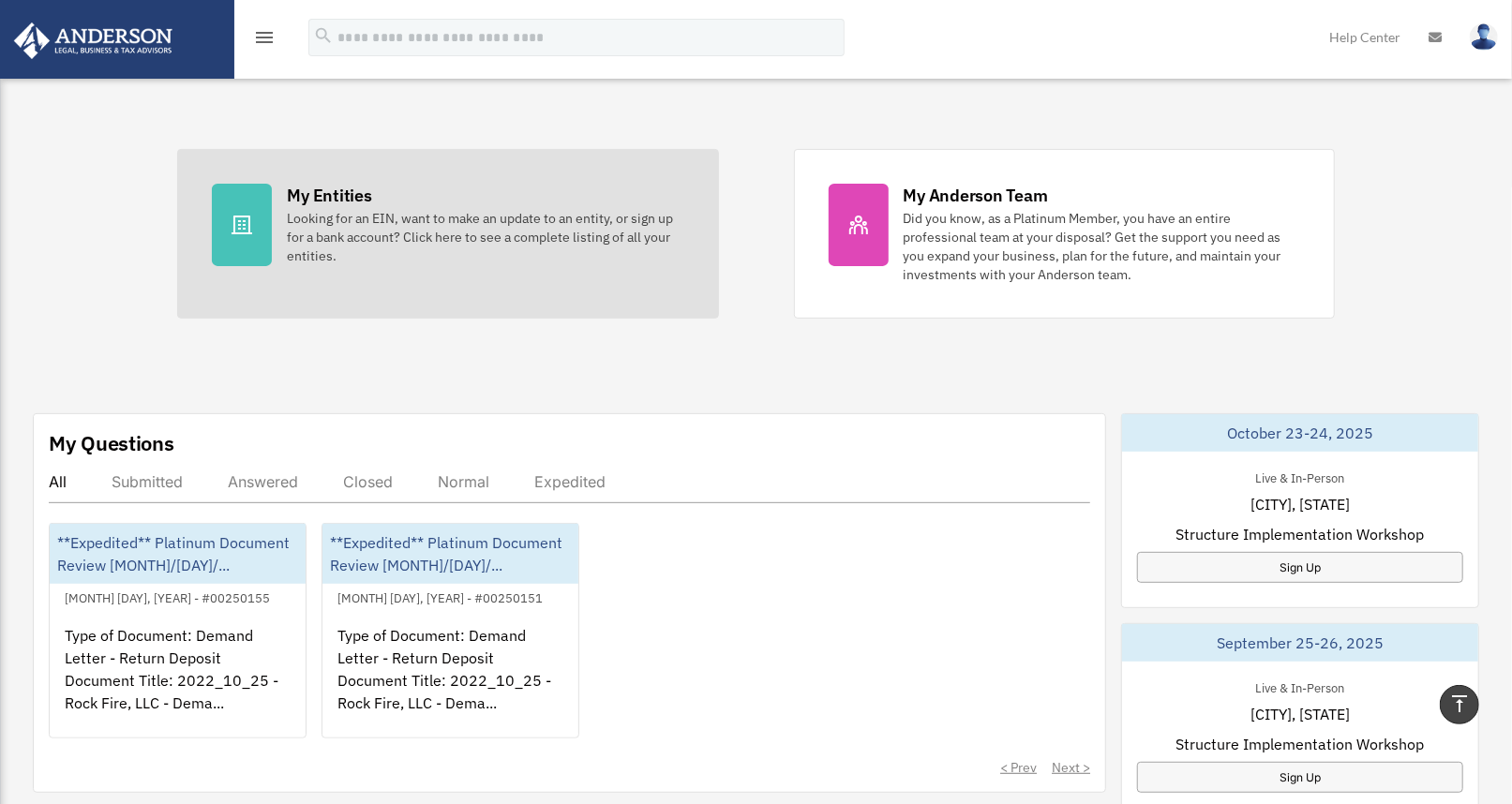 click on "Looking for an EIN, want to  make an update to an entity, or sign up for a bank account?  Click here to see a complete listing of all your entities." at bounding box center [485, 237] 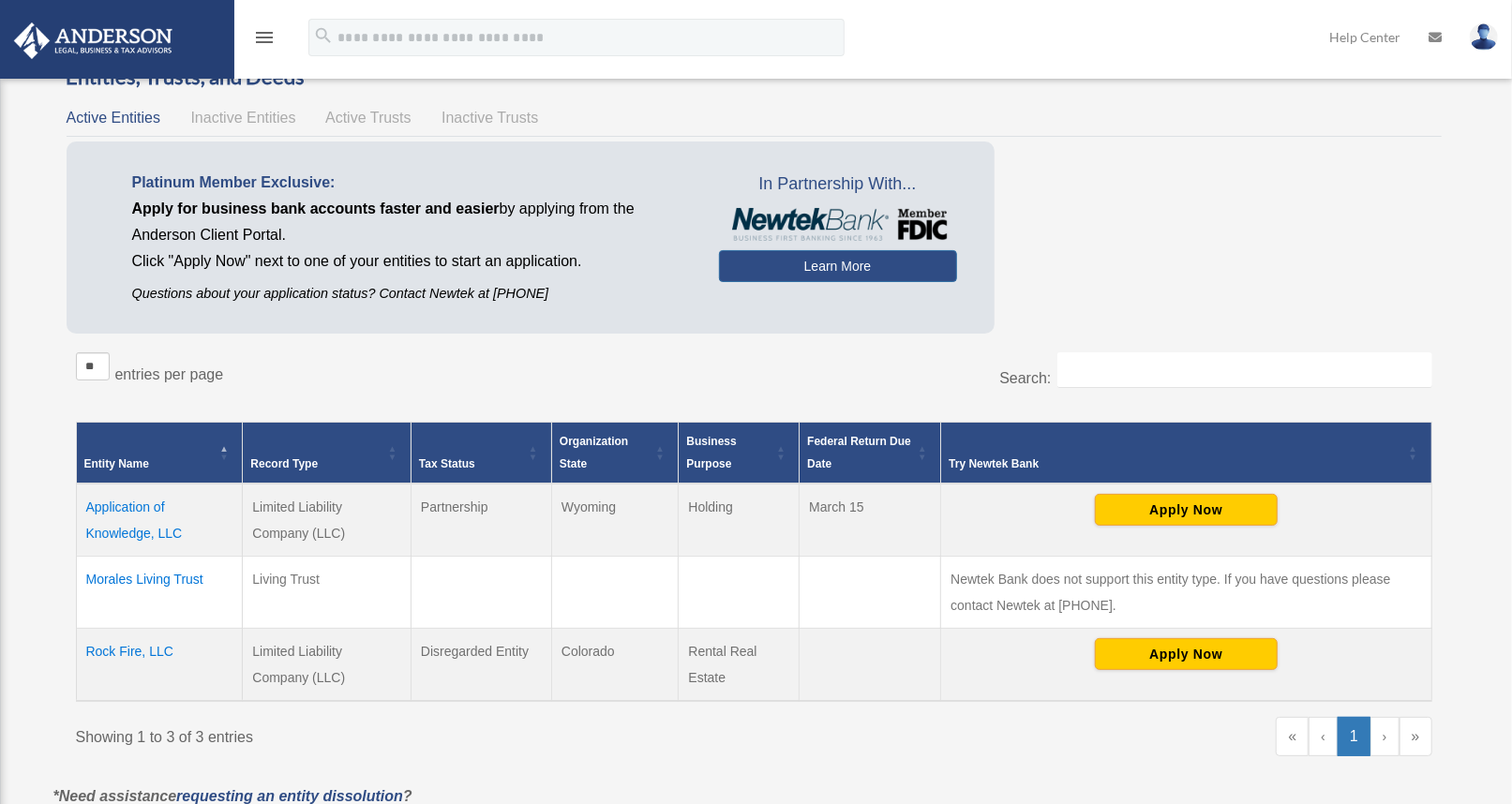 scroll, scrollTop: 0, scrollLeft: 0, axis: both 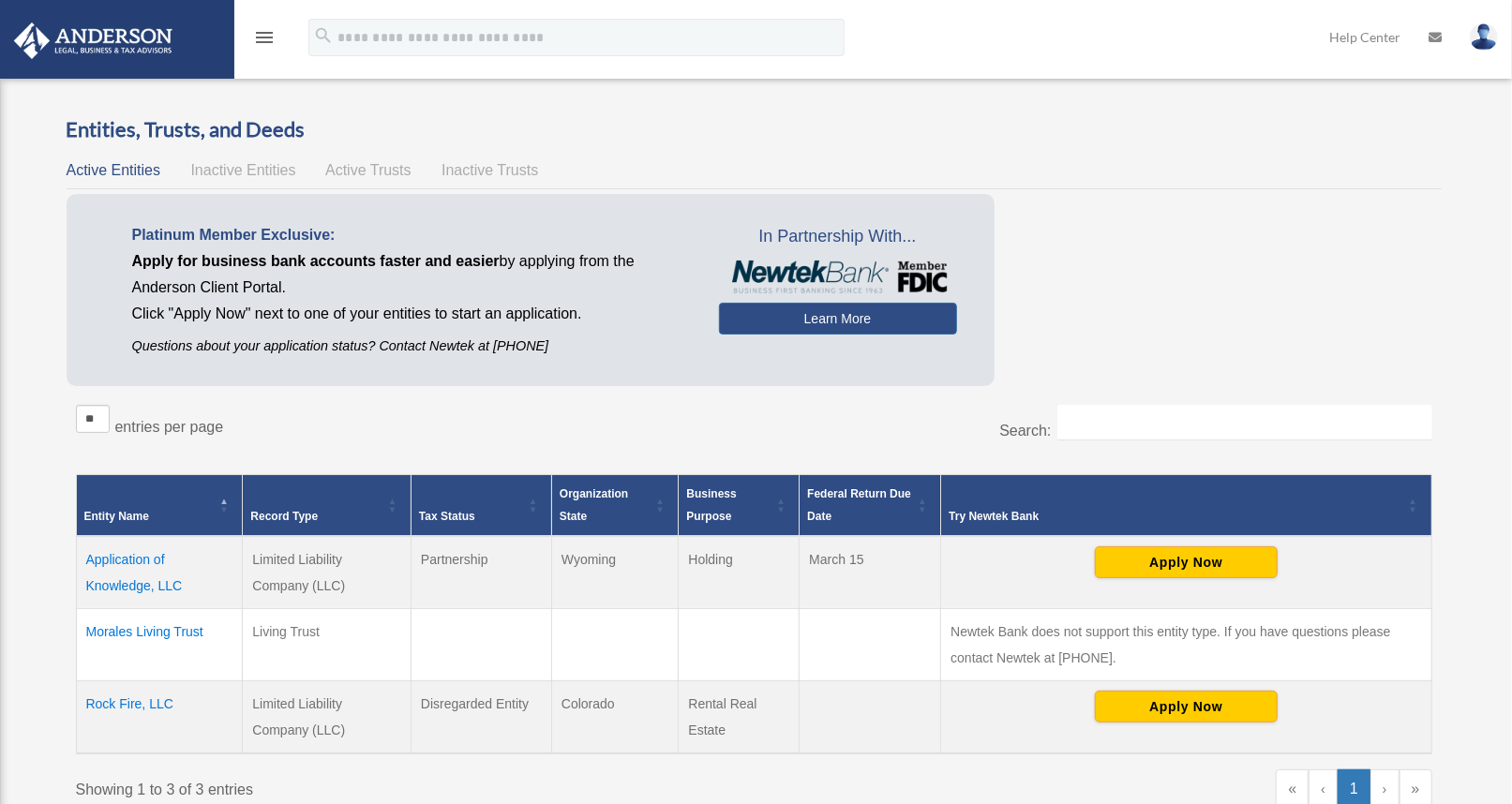click on "menu" at bounding box center [264, 37] 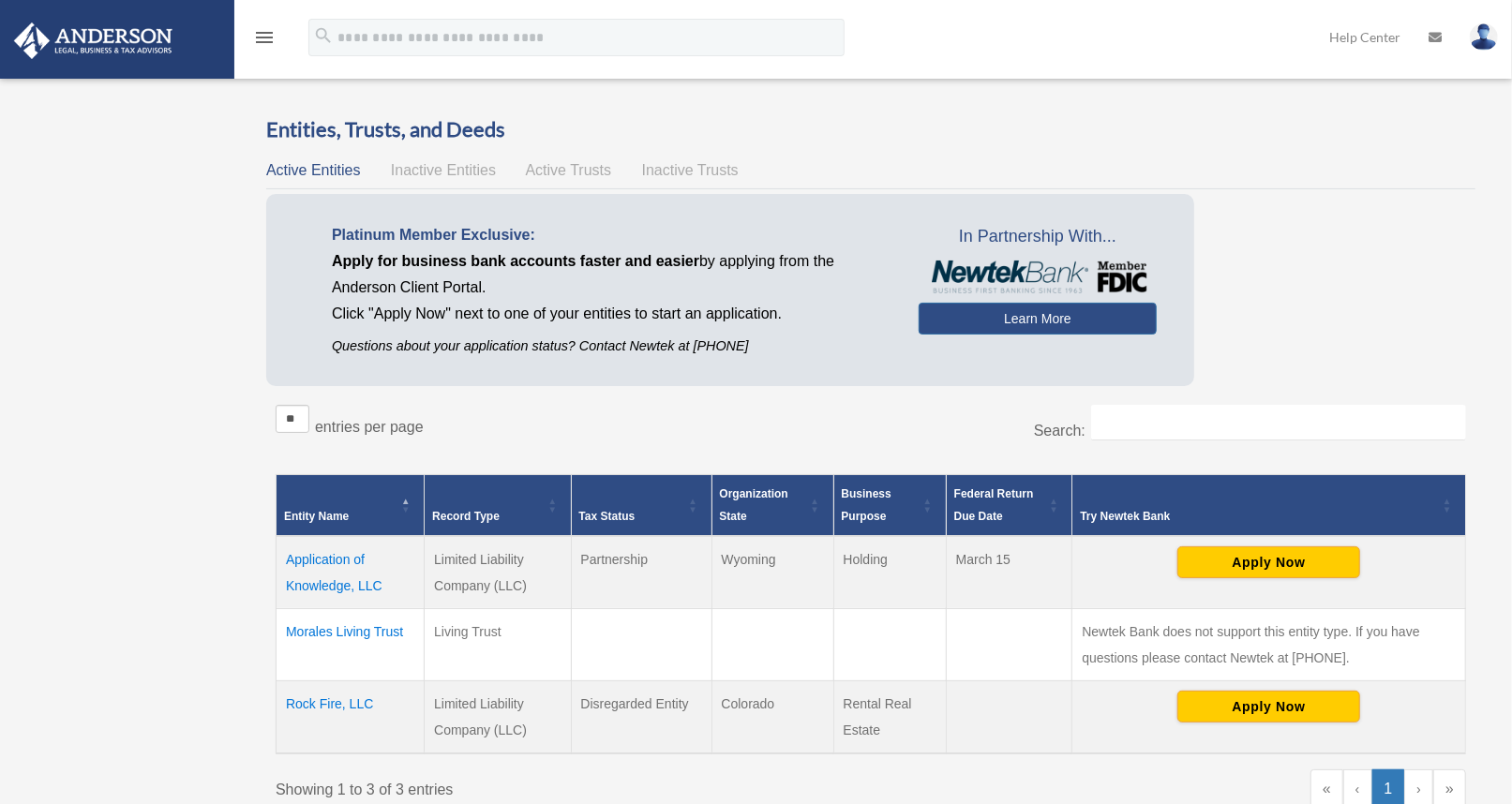 click on "menu" at bounding box center [264, 37] 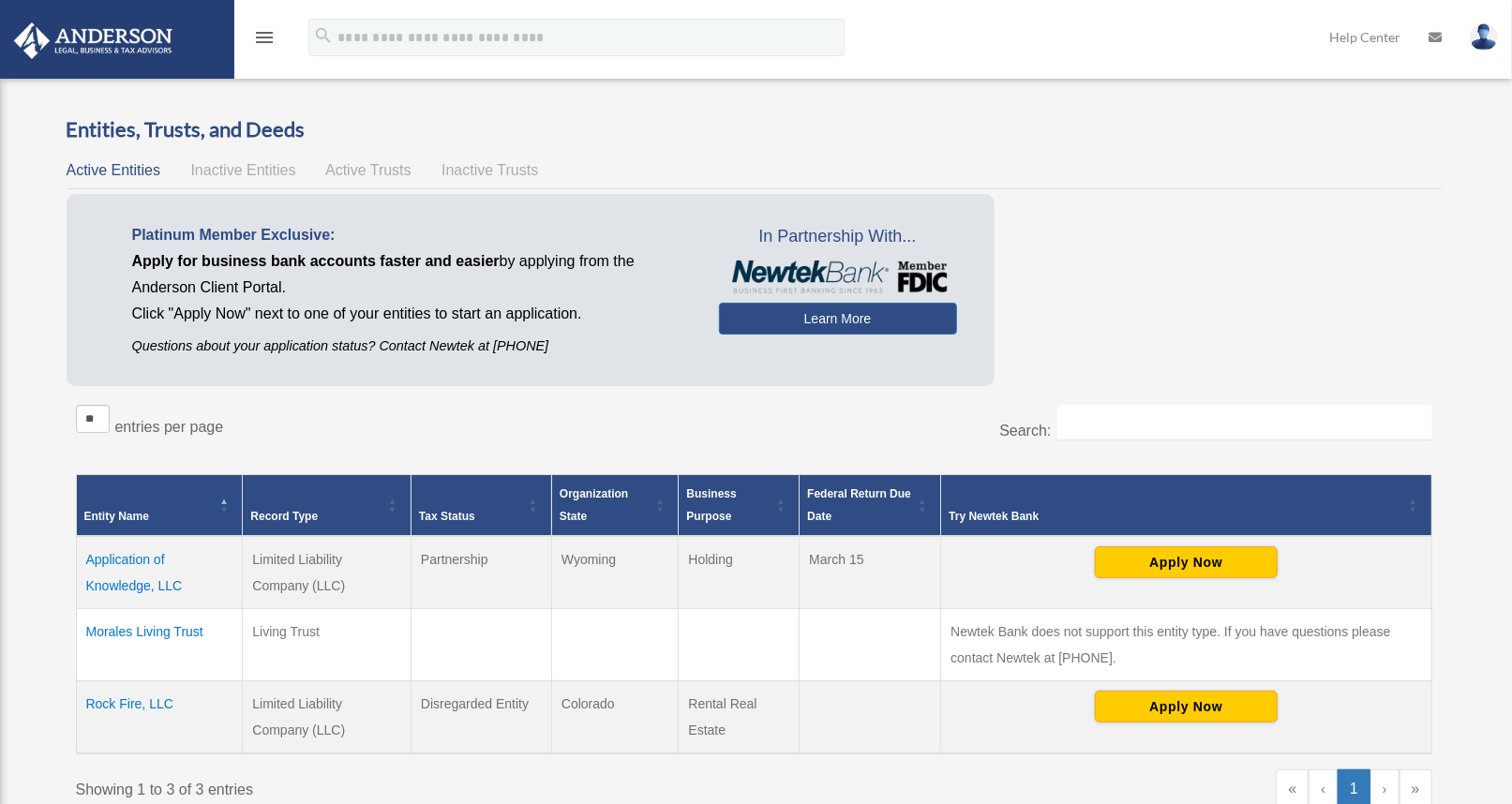 click on "menu" at bounding box center (264, 37) 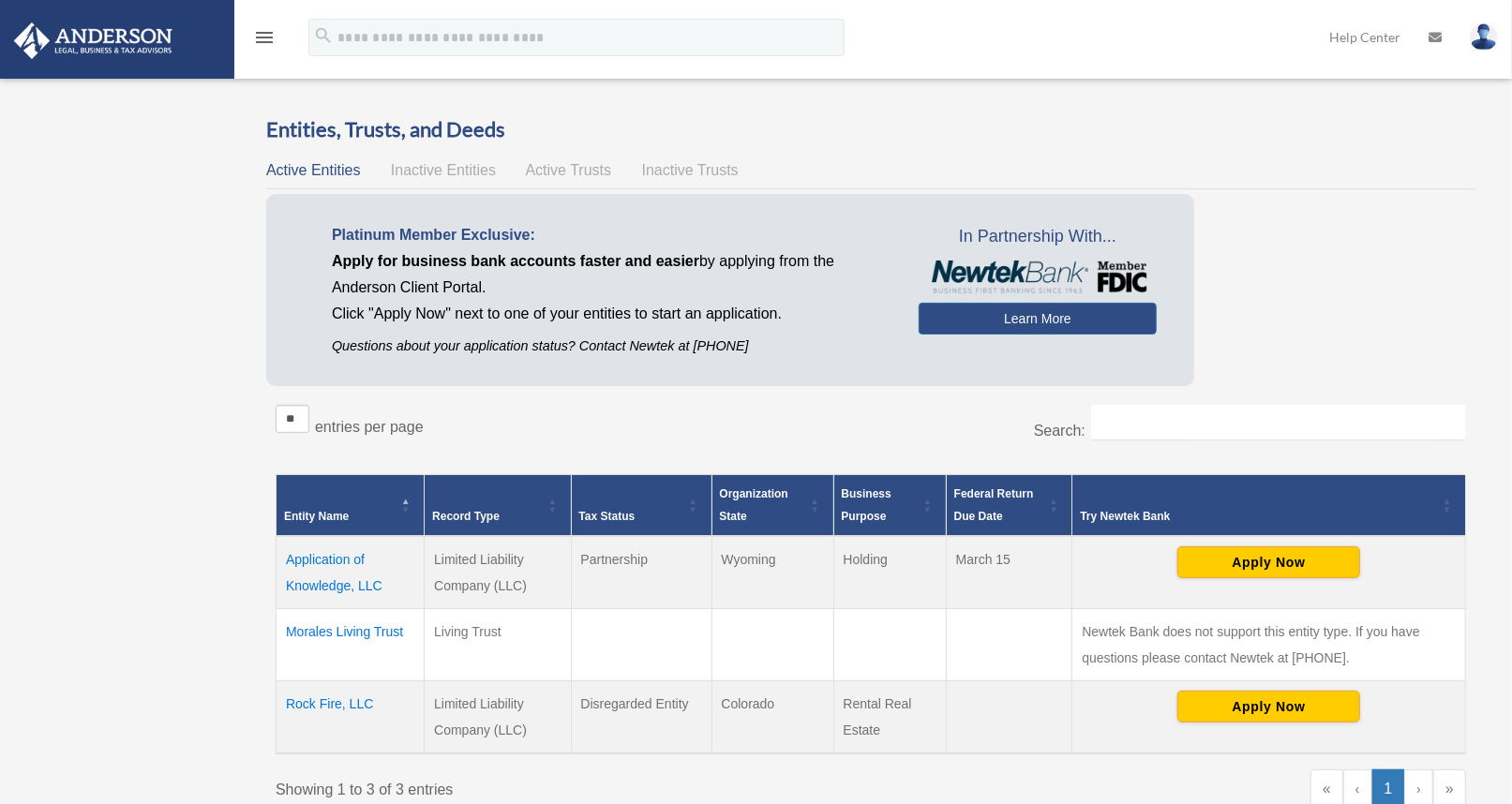 click on "menu" at bounding box center [264, 37] 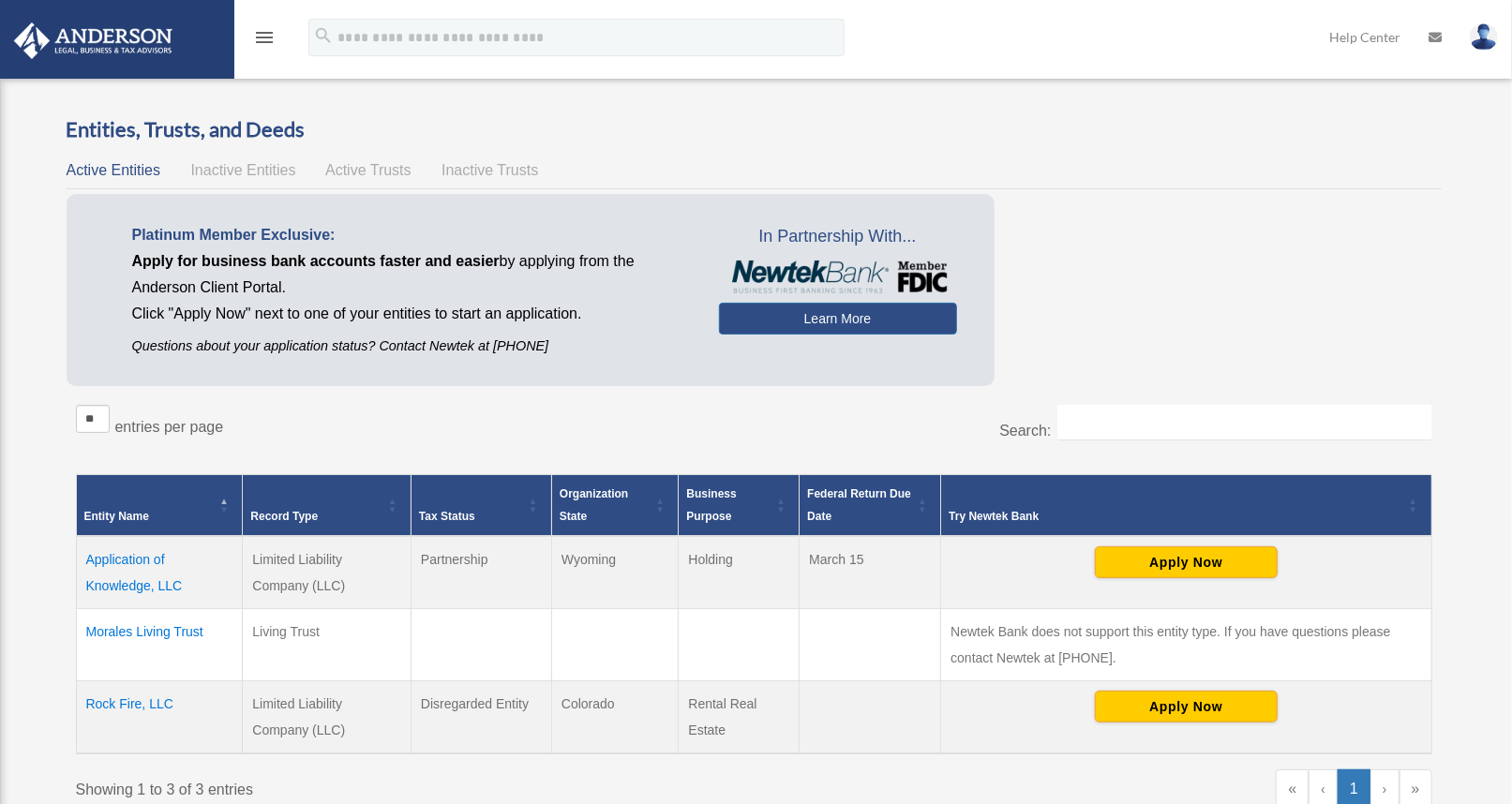 click on "menu" at bounding box center (264, 37) 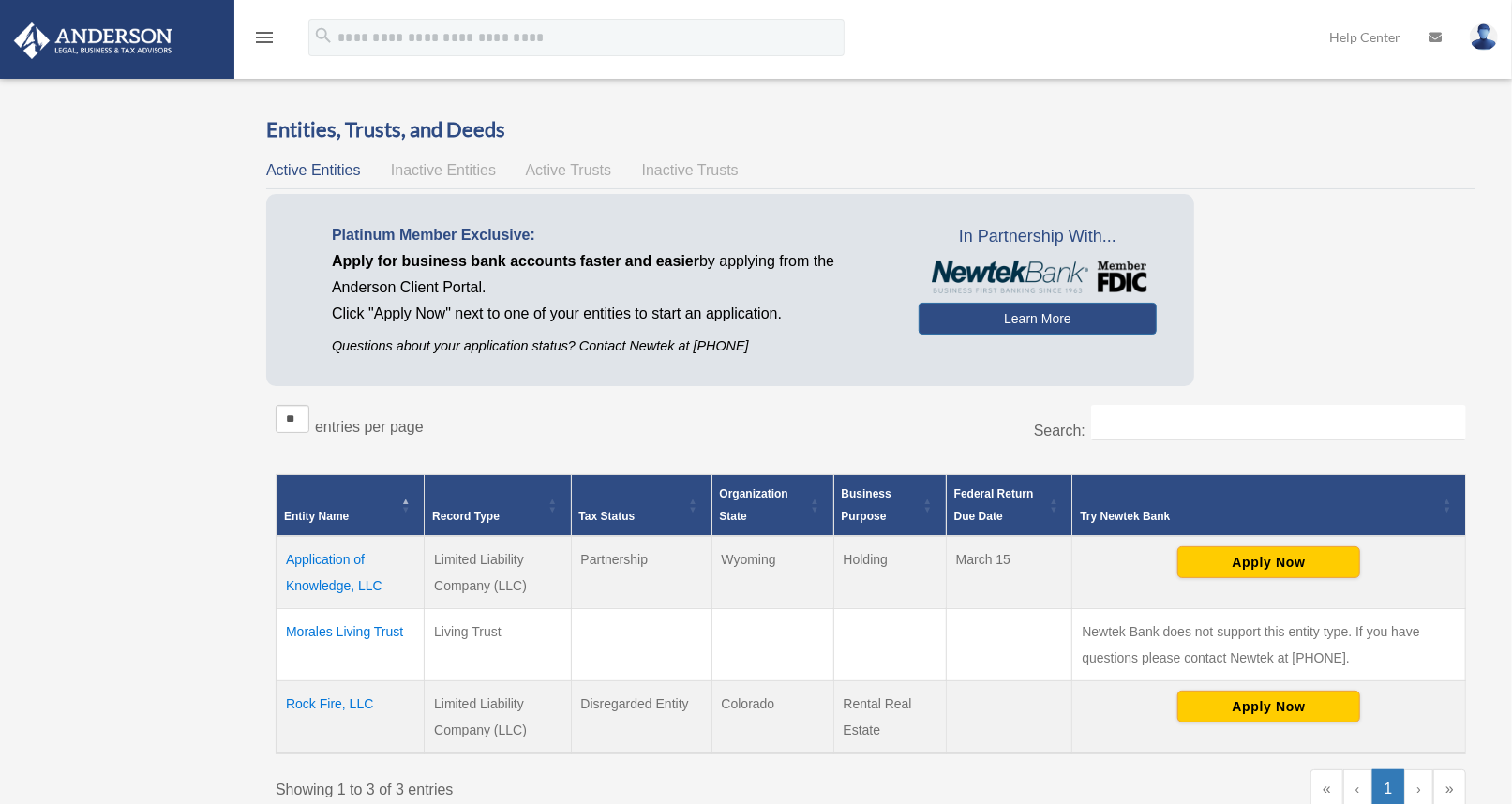 click on "menu" at bounding box center [264, 37] 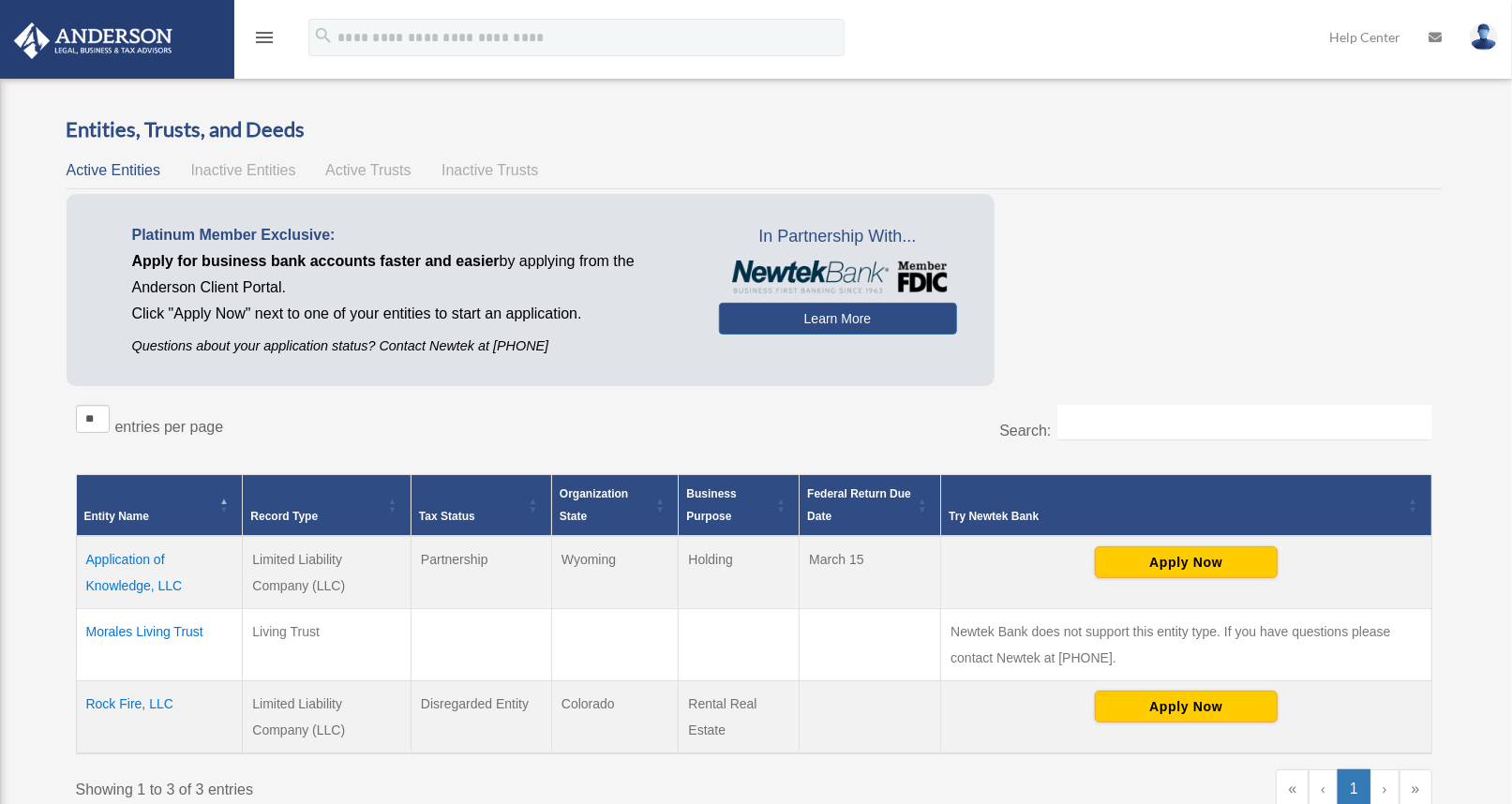 click on "menu" at bounding box center [264, 37] 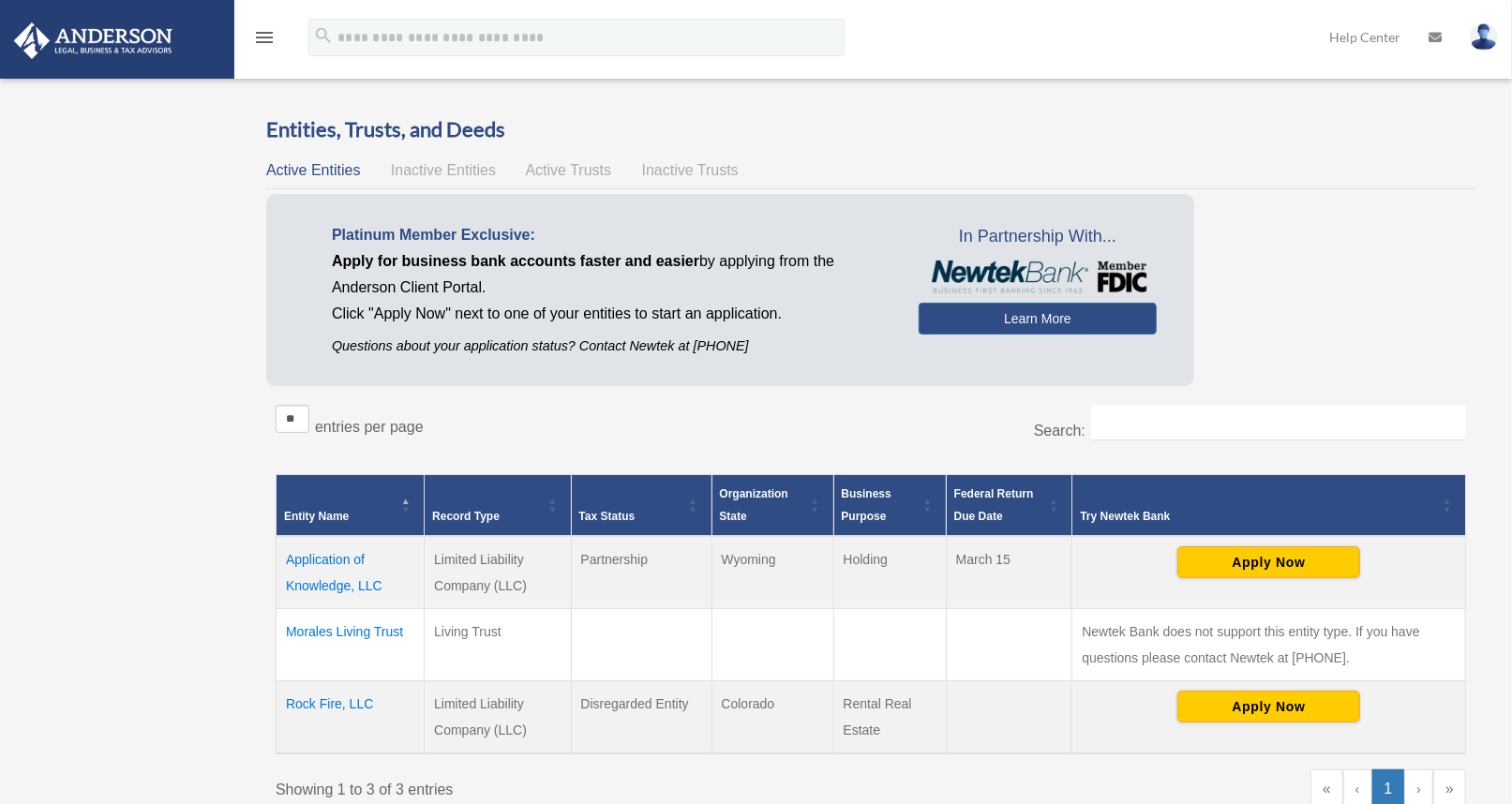 click on "menu" at bounding box center (264, 37) 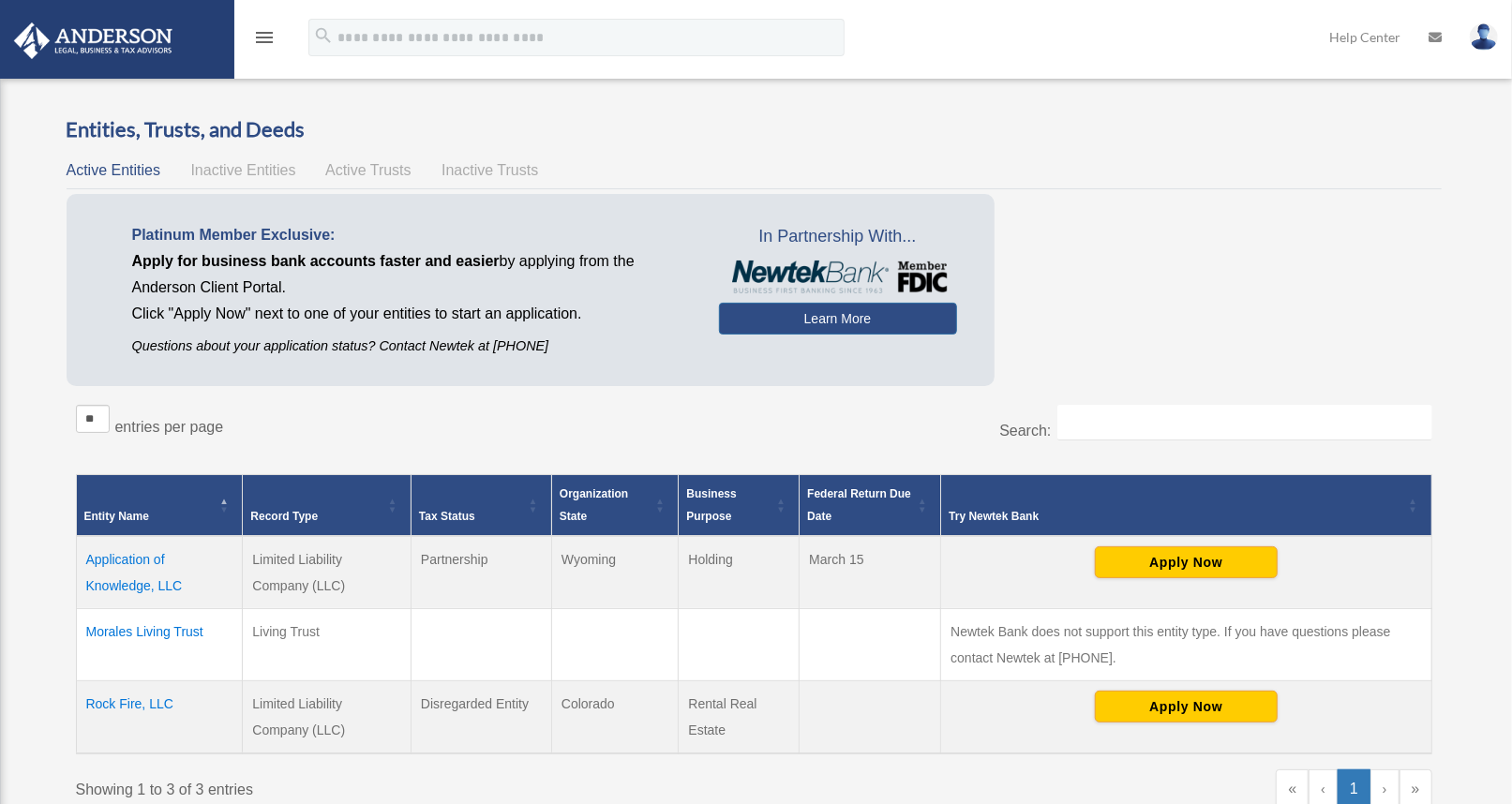 click on "menu" at bounding box center [264, 37] 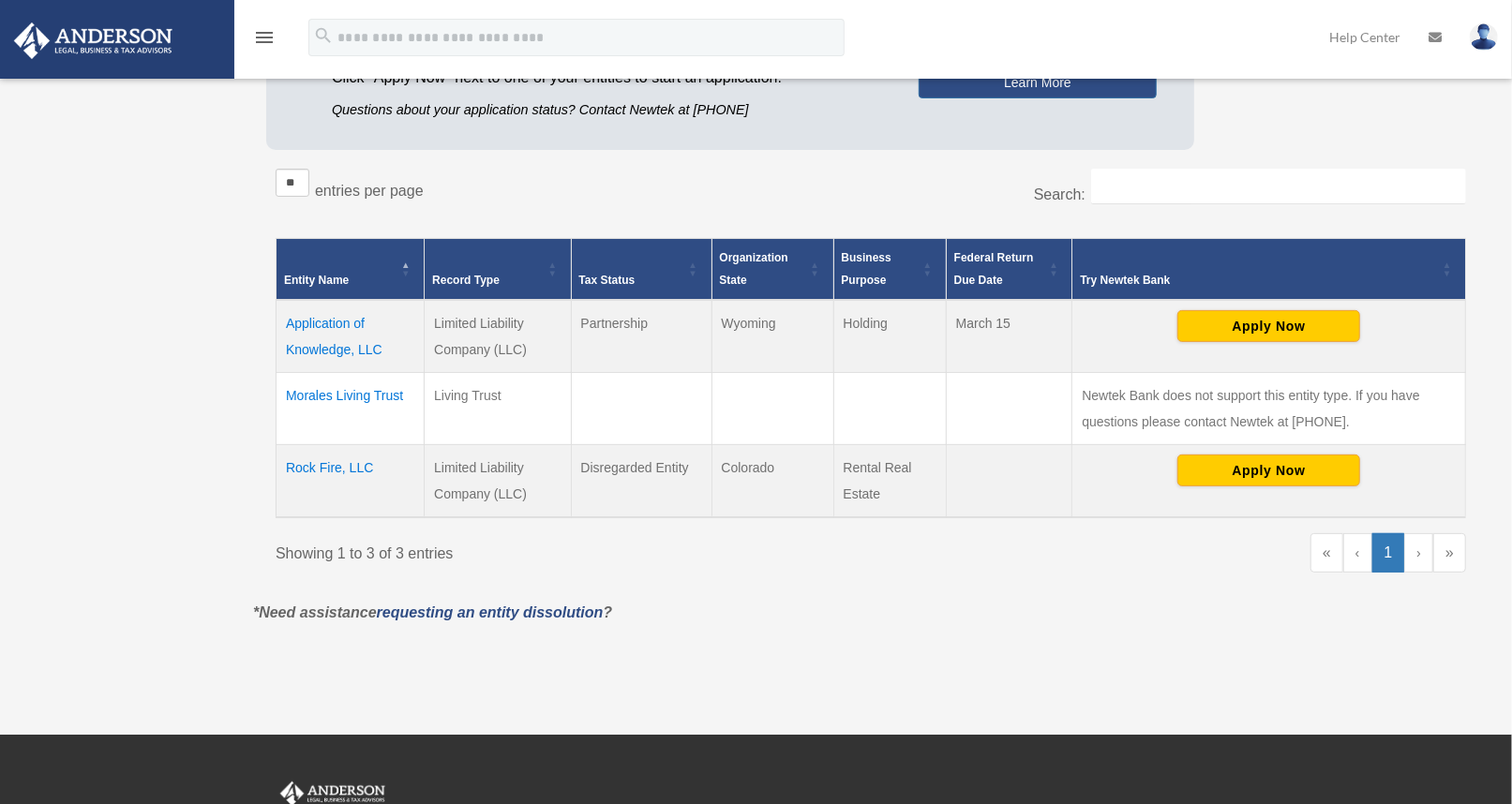 scroll, scrollTop: 237, scrollLeft: 0, axis: vertical 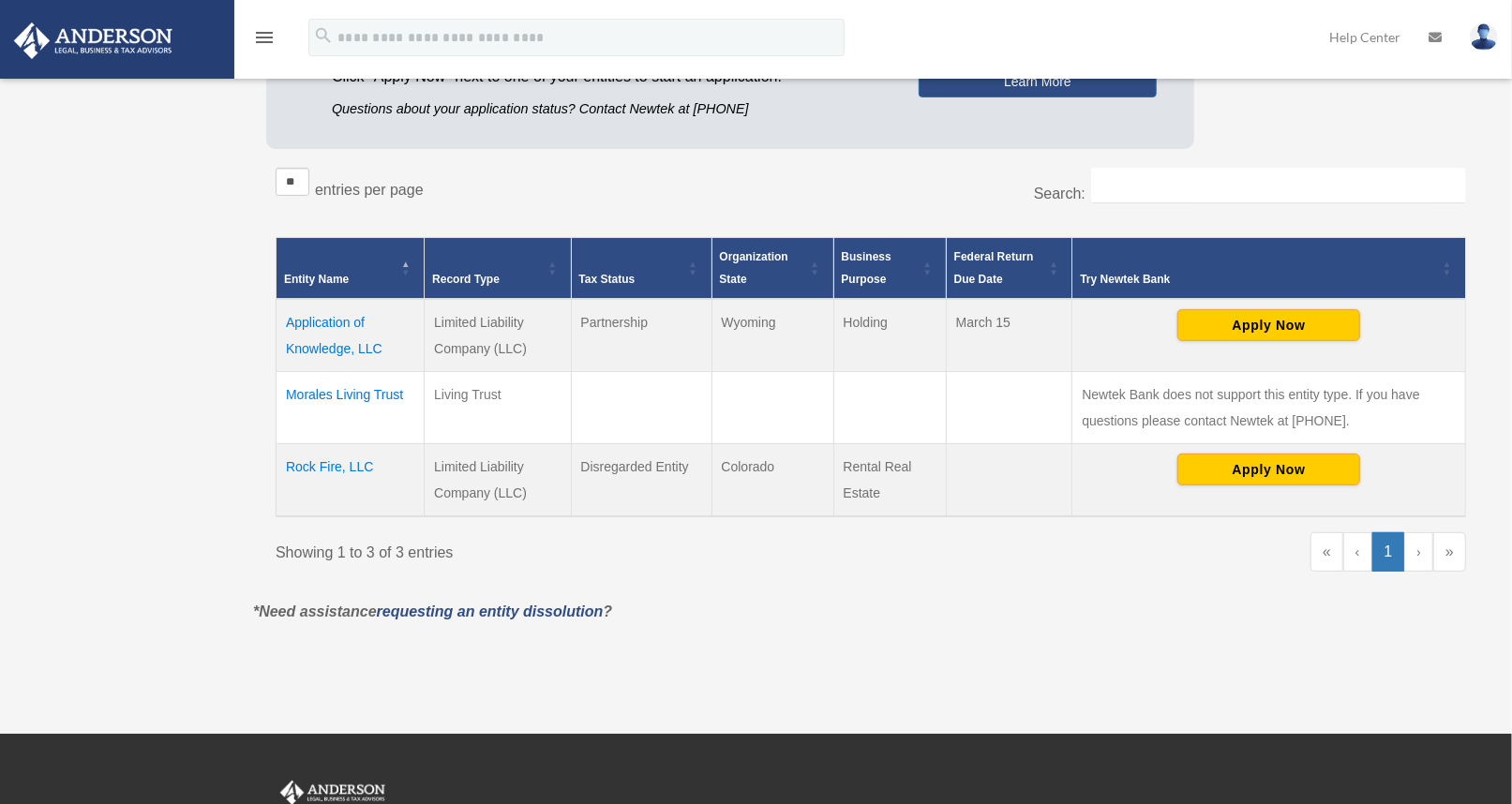 click on "menu" at bounding box center [264, 38] 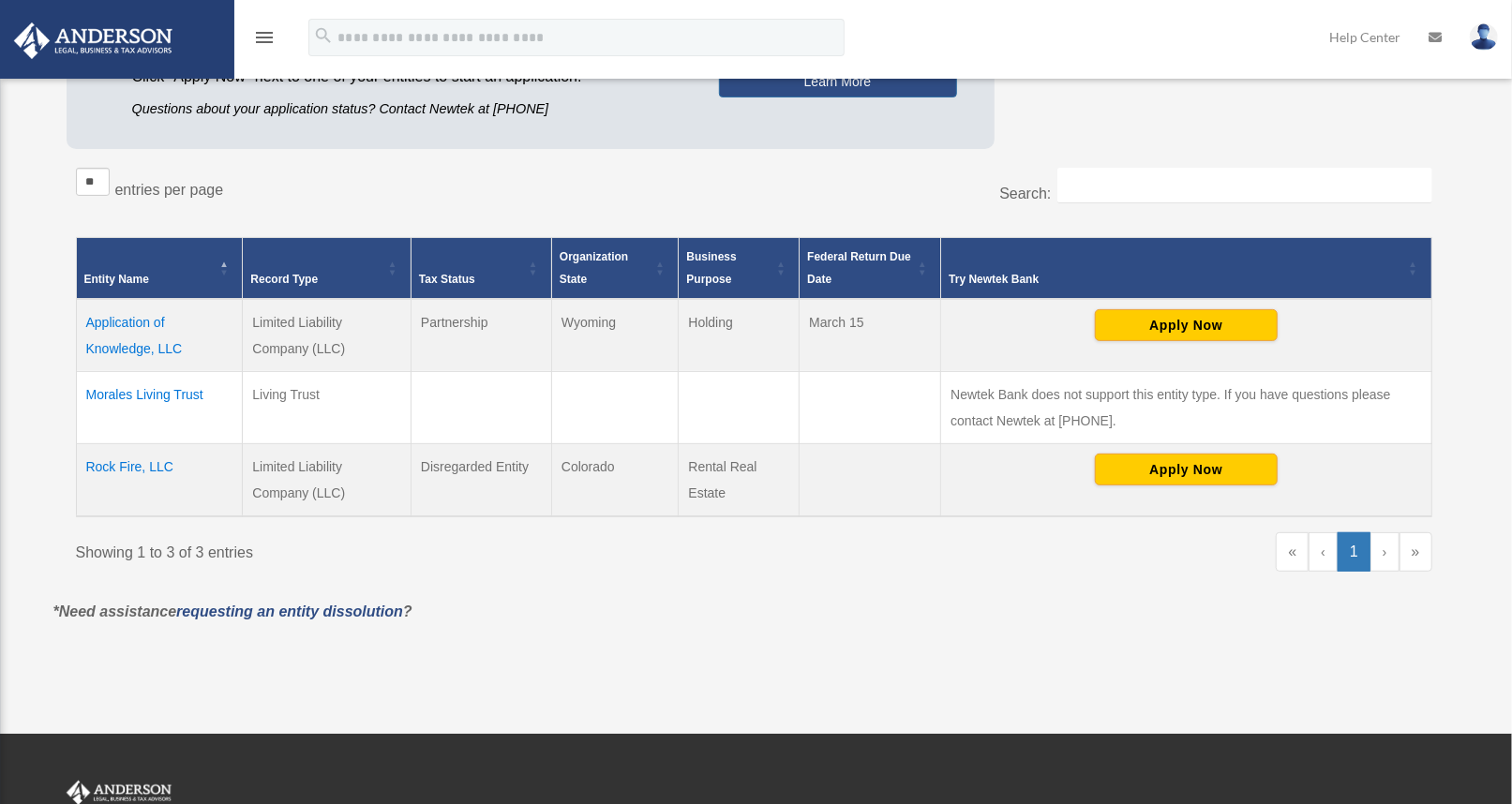 click on "menu" at bounding box center [264, 37] 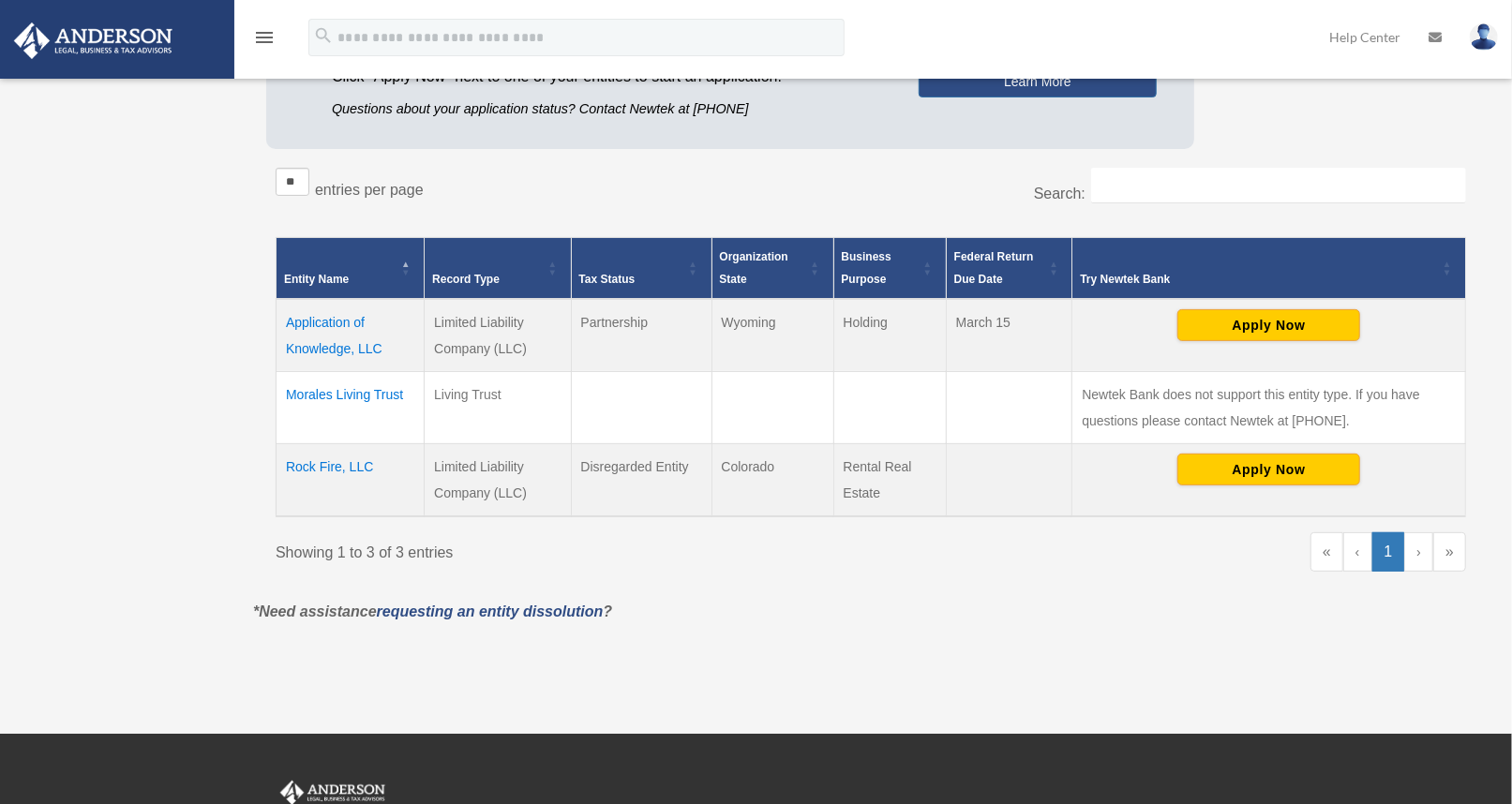 click on "menu" at bounding box center [264, 37] 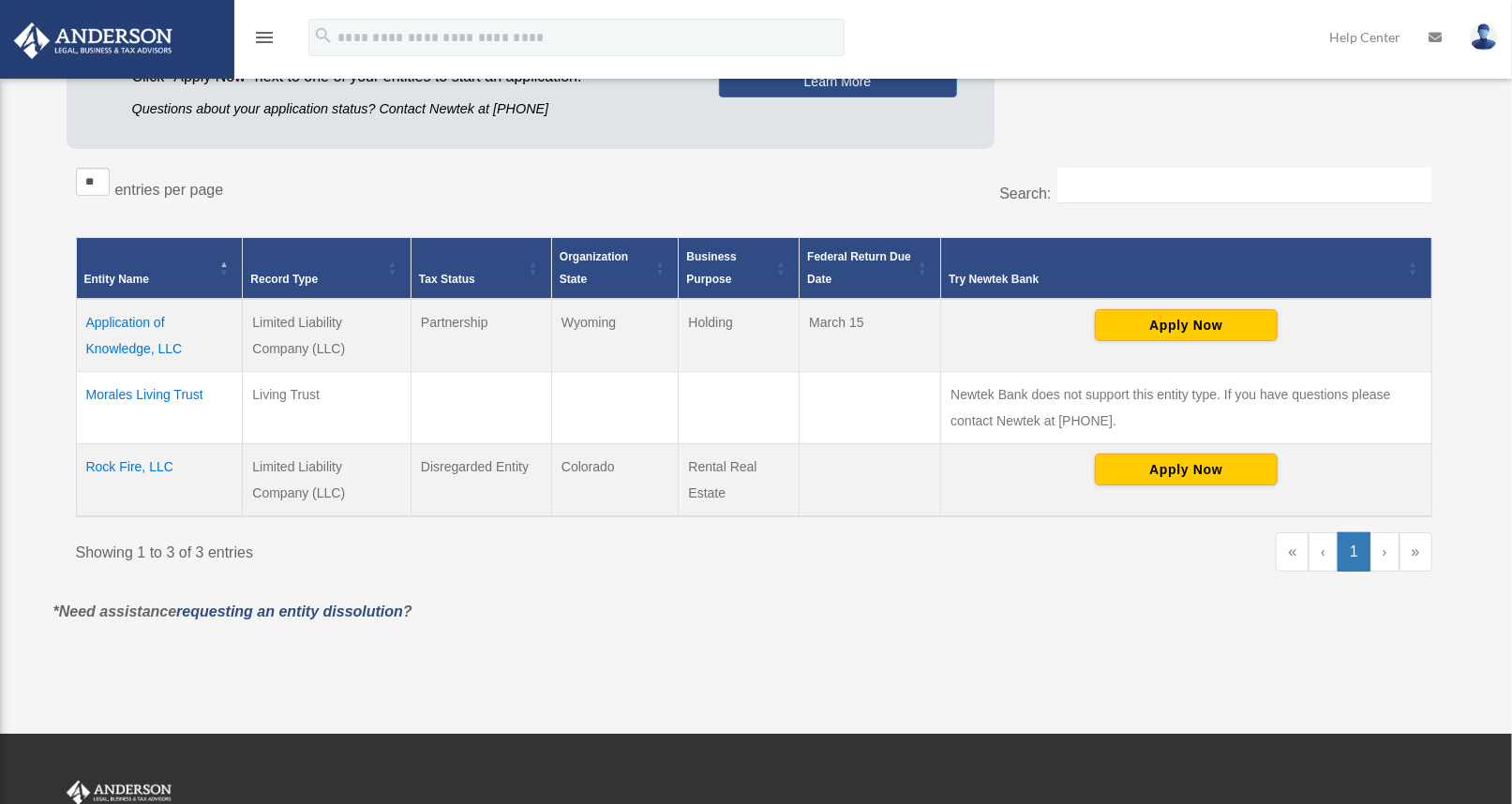 scroll, scrollTop: 0, scrollLeft: 0, axis: both 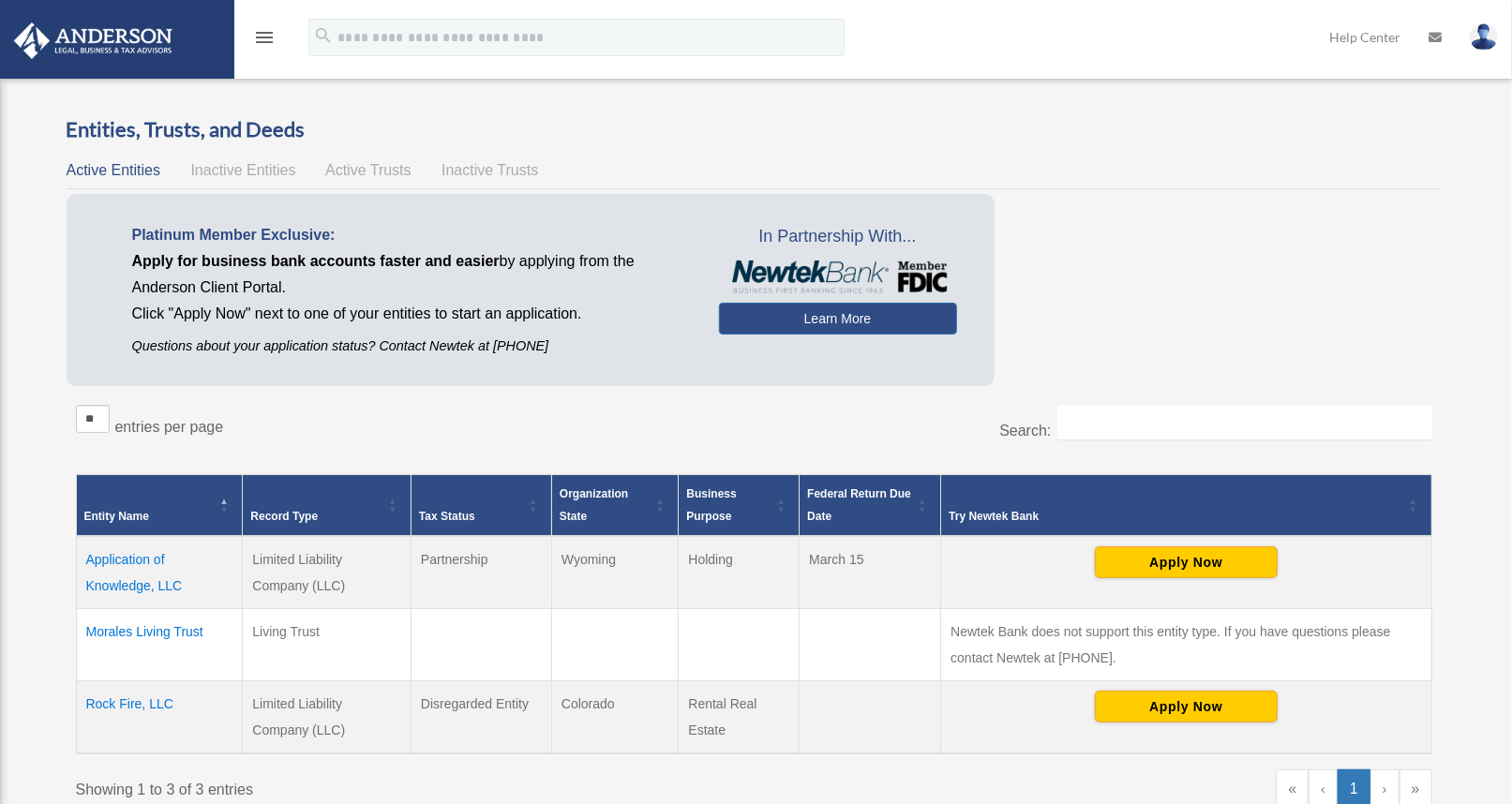 drag, startPoint x: 272, startPoint y: 42, endPoint x: 257, endPoint y: 39, distance: 15.29706 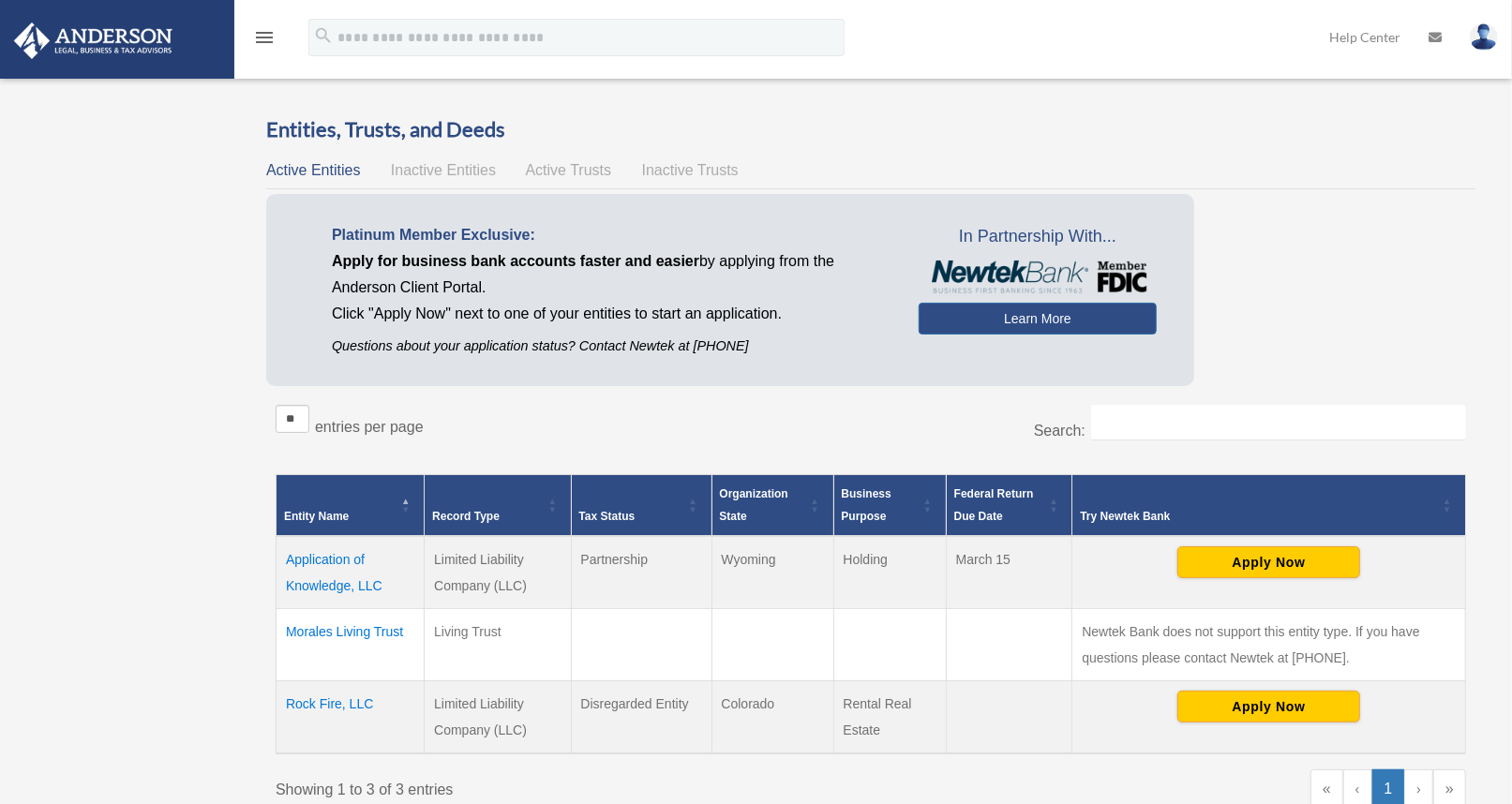 click on "menu" at bounding box center [264, 37] 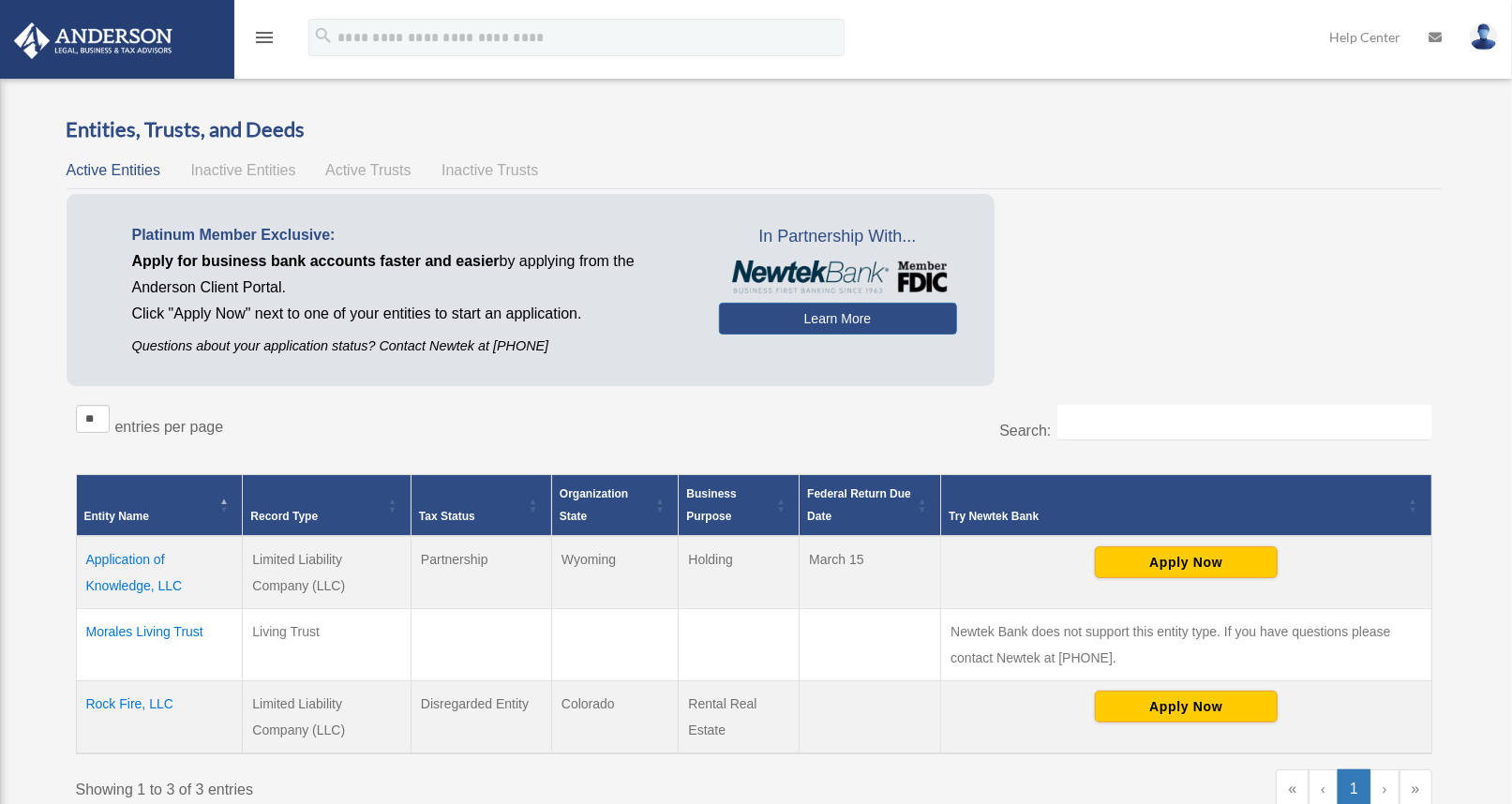 click on "Entities, Trusts,
and Deeds
Active Entities
Inactive Entities
Active Trusts
Inactive Trusts
Platinum Member Exclusive:
Apply for business bank accounts faster and easier  by
applying from the Anderson Client Portal.
Click "Apply Now" next to one of your entities to start an application.
Questions about your application status? Contact Newtek at 866-820-8891
In Partnership
With...
Learn More
**" at bounding box center (754, 475) 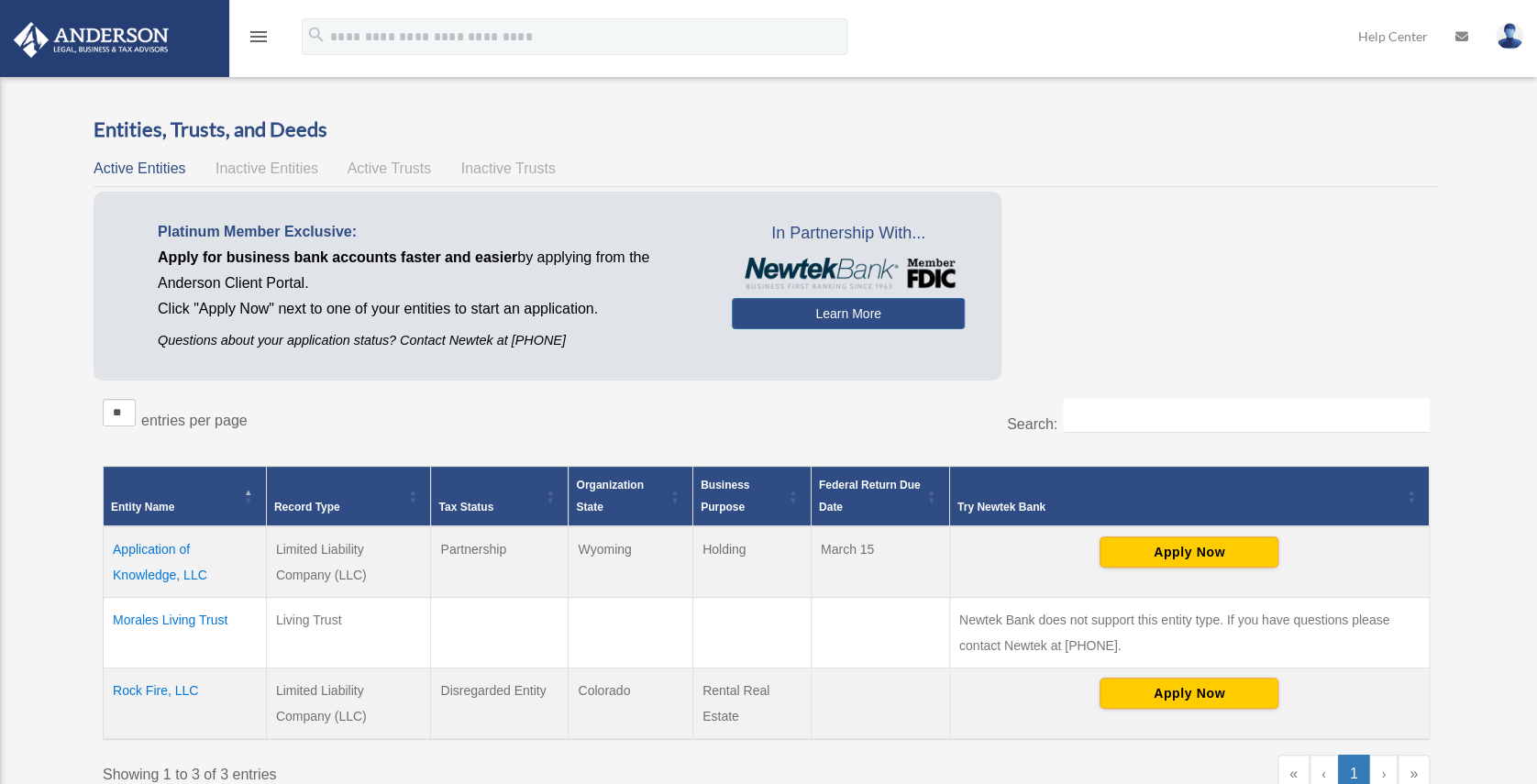 click on "menu" at bounding box center (259, 37) 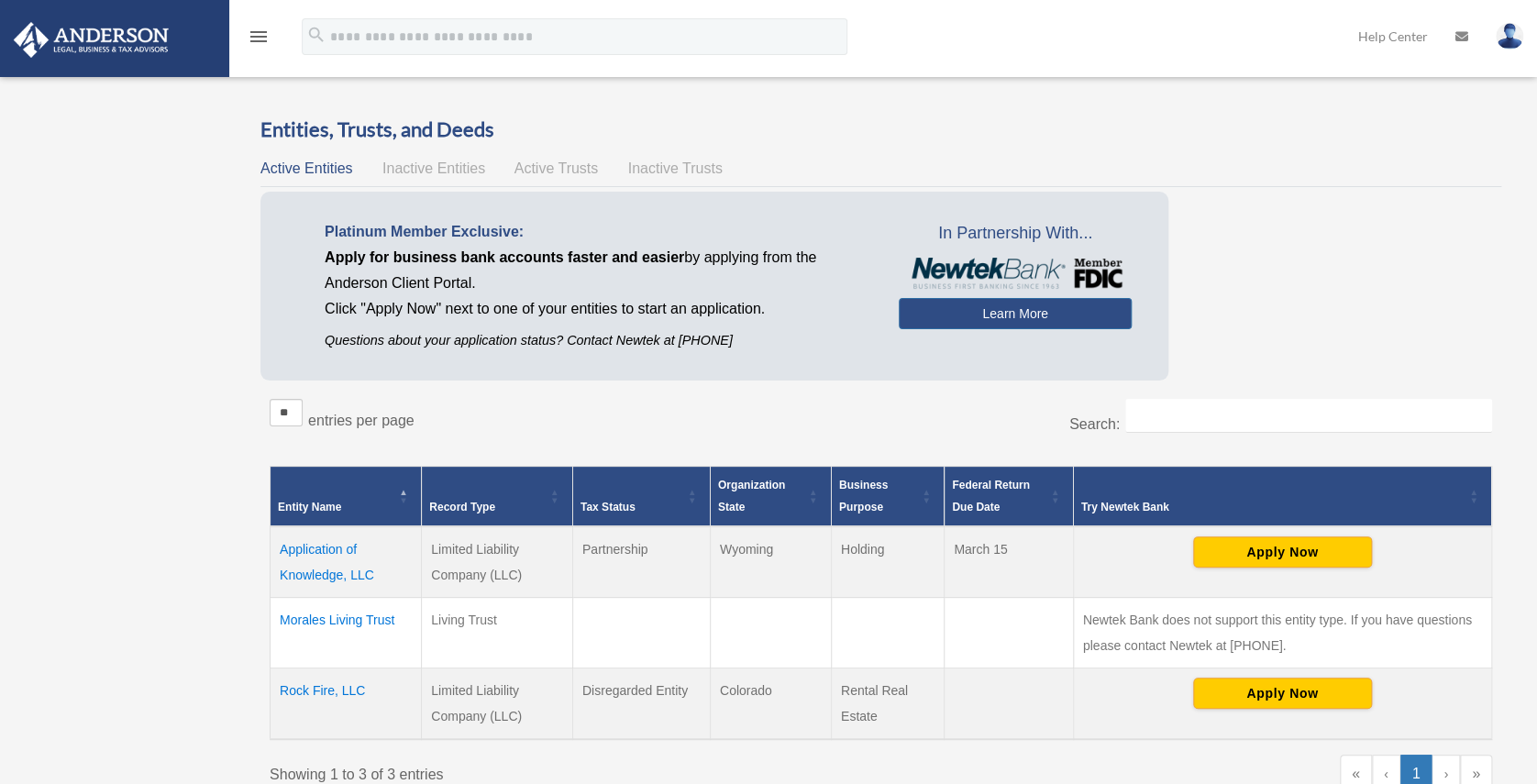 click on "menu" at bounding box center [259, 37] 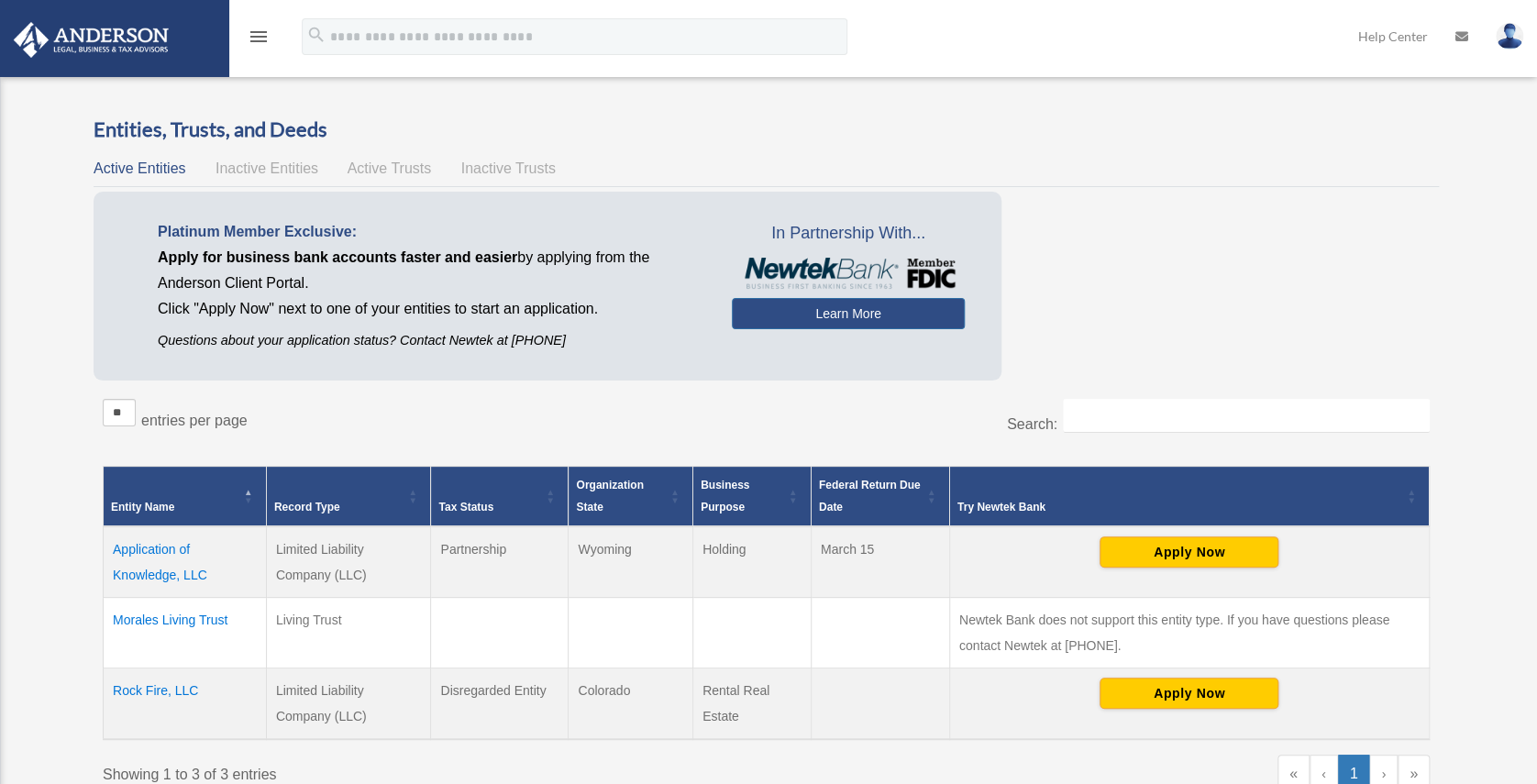 click on "menu" at bounding box center [259, 37] 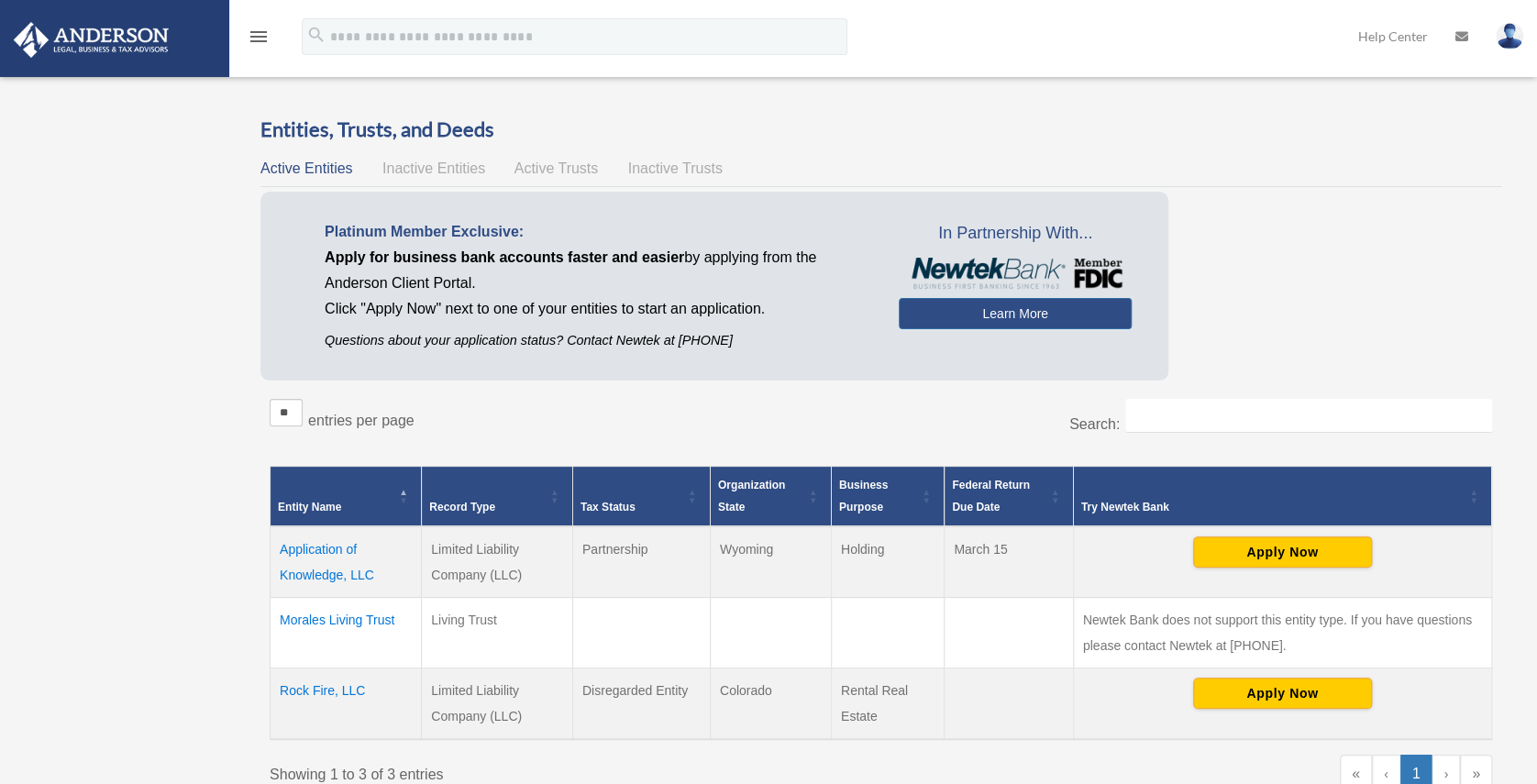 click on "menu" at bounding box center [259, 37] 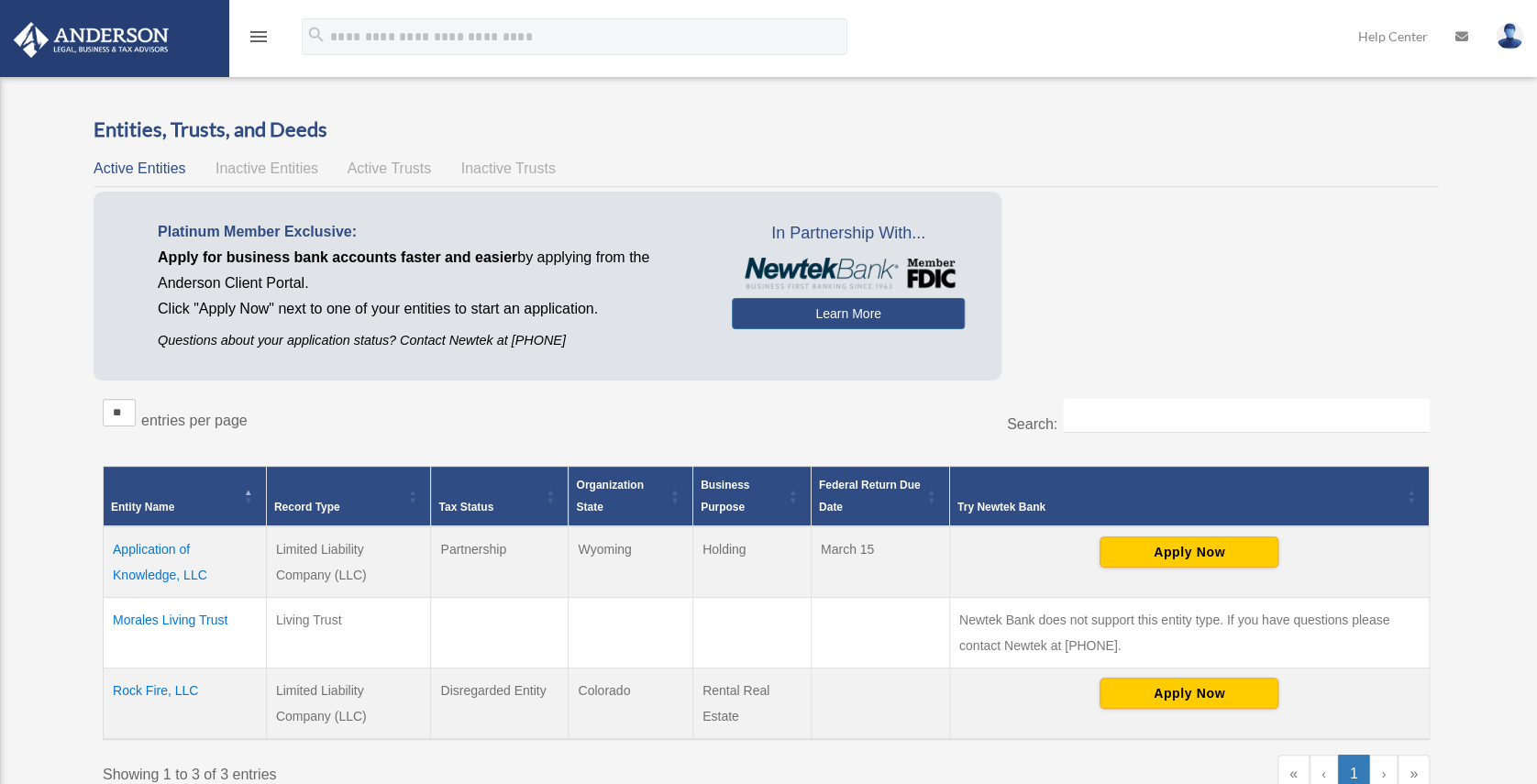 click on "menu" at bounding box center (259, 37) 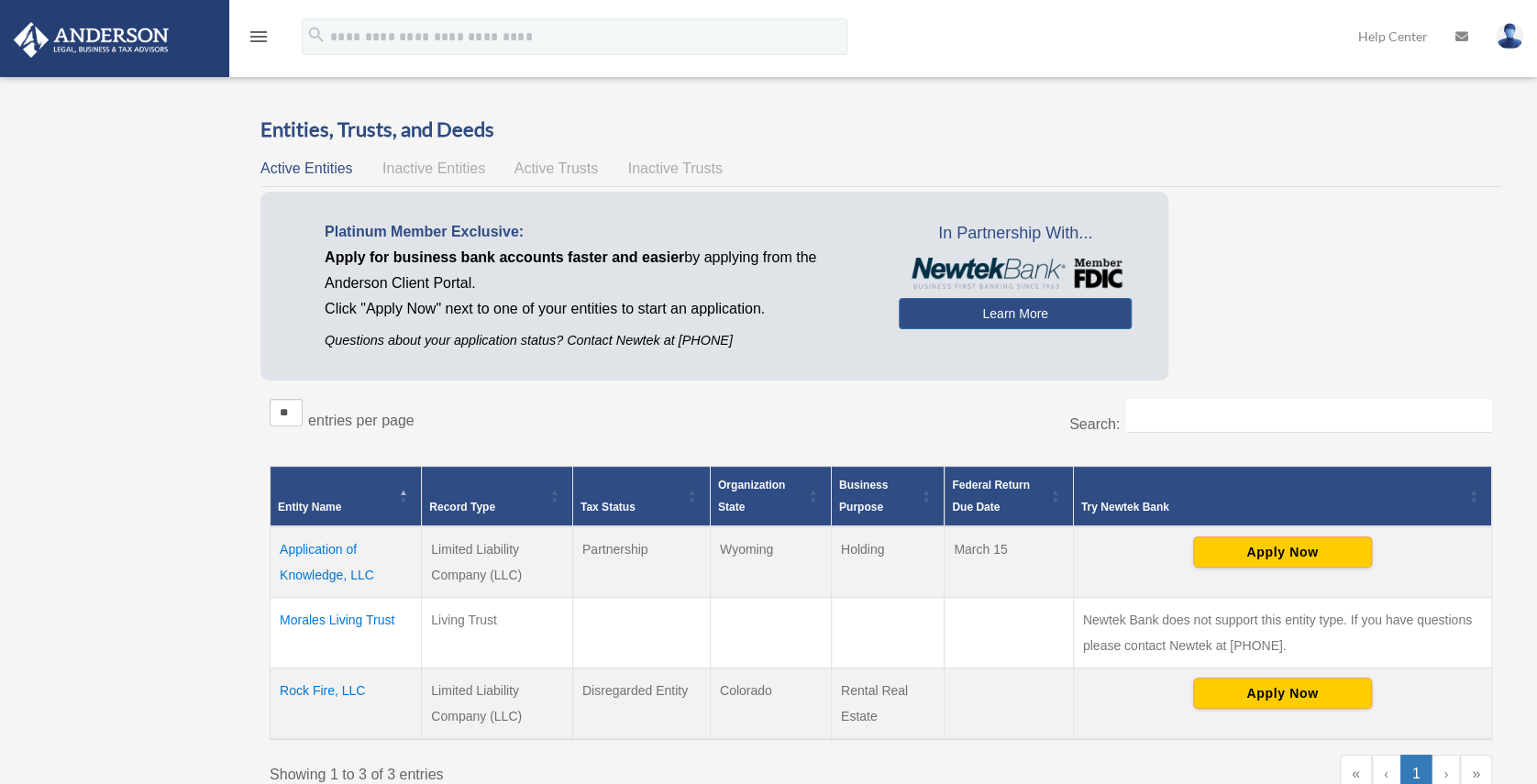 drag, startPoint x: 261, startPoint y: 41, endPoint x: 154, endPoint y: 191, distance: 184.25254 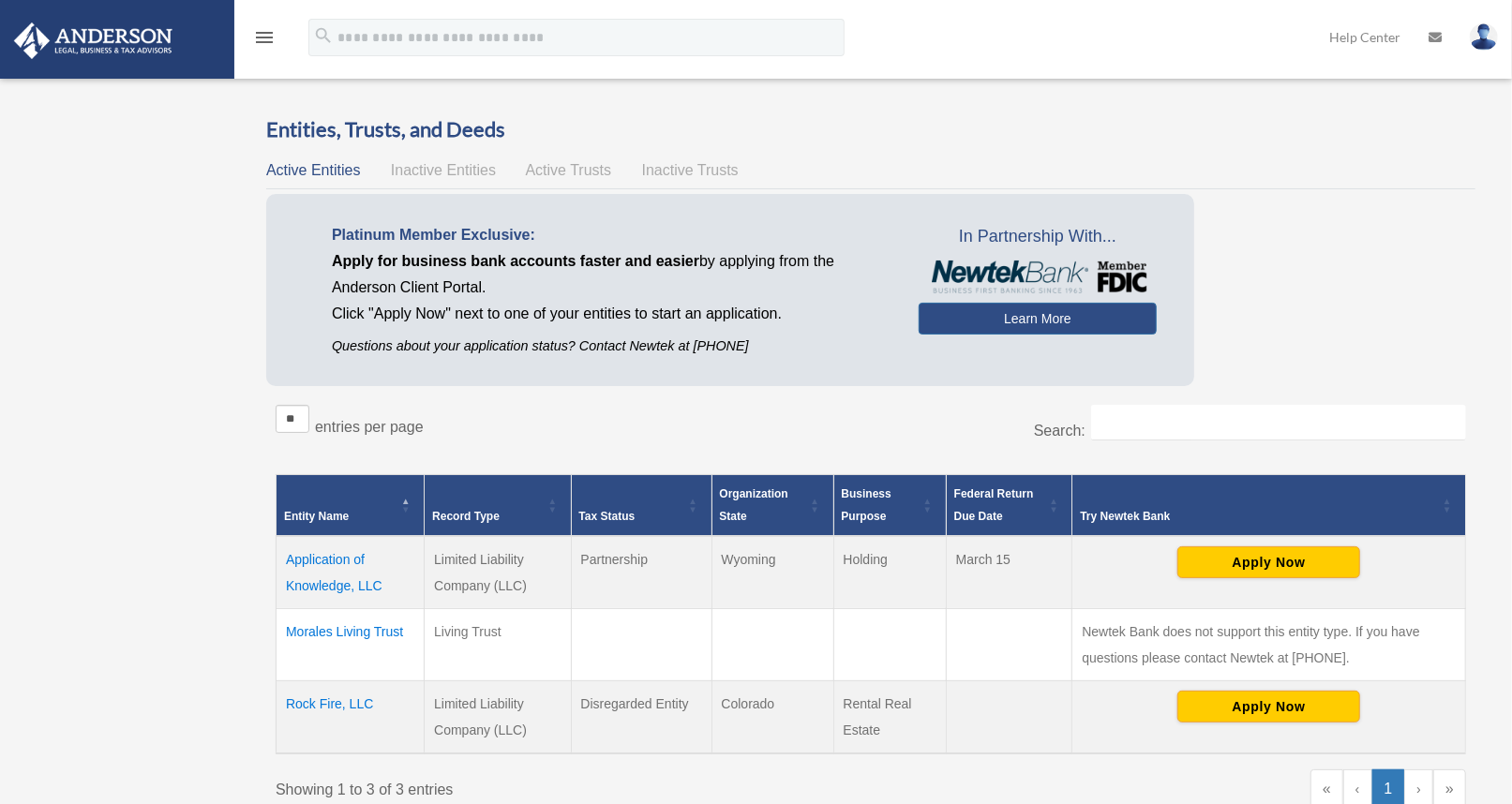 click at bounding box center [93, 40] 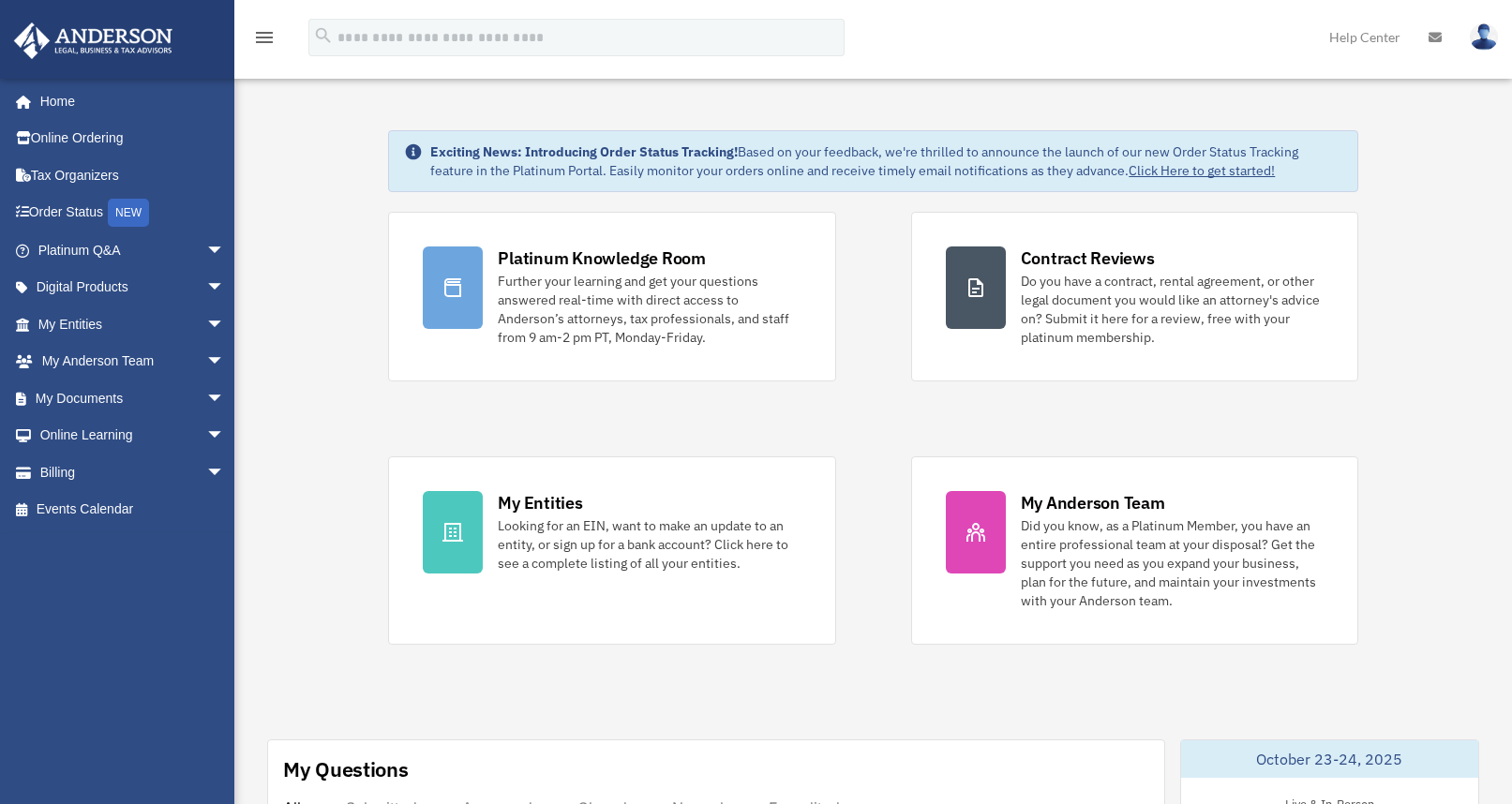 scroll, scrollTop: 0, scrollLeft: 0, axis: both 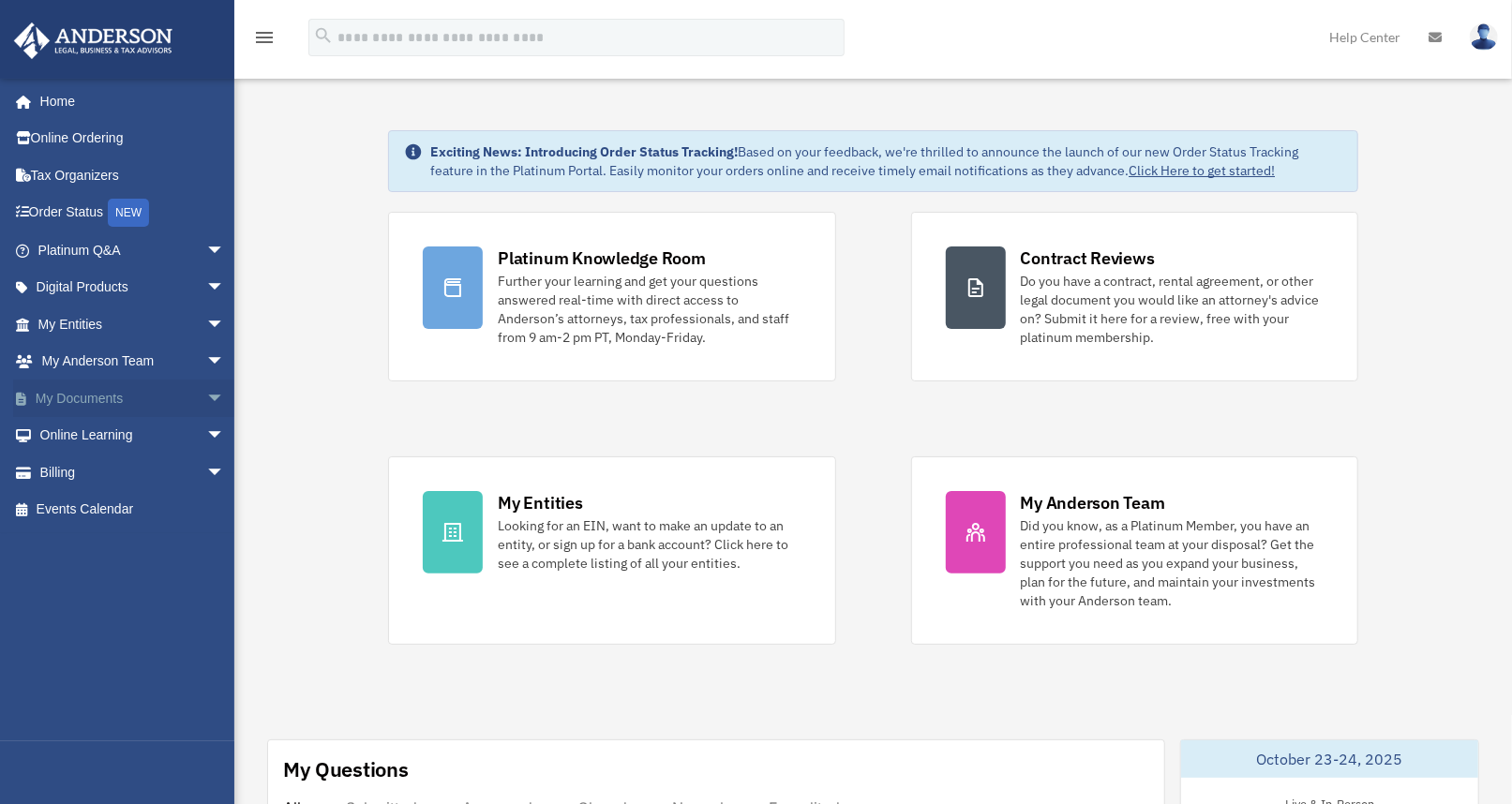 click on "My Documents arrow_drop_down" at bounding box center (133, 398) 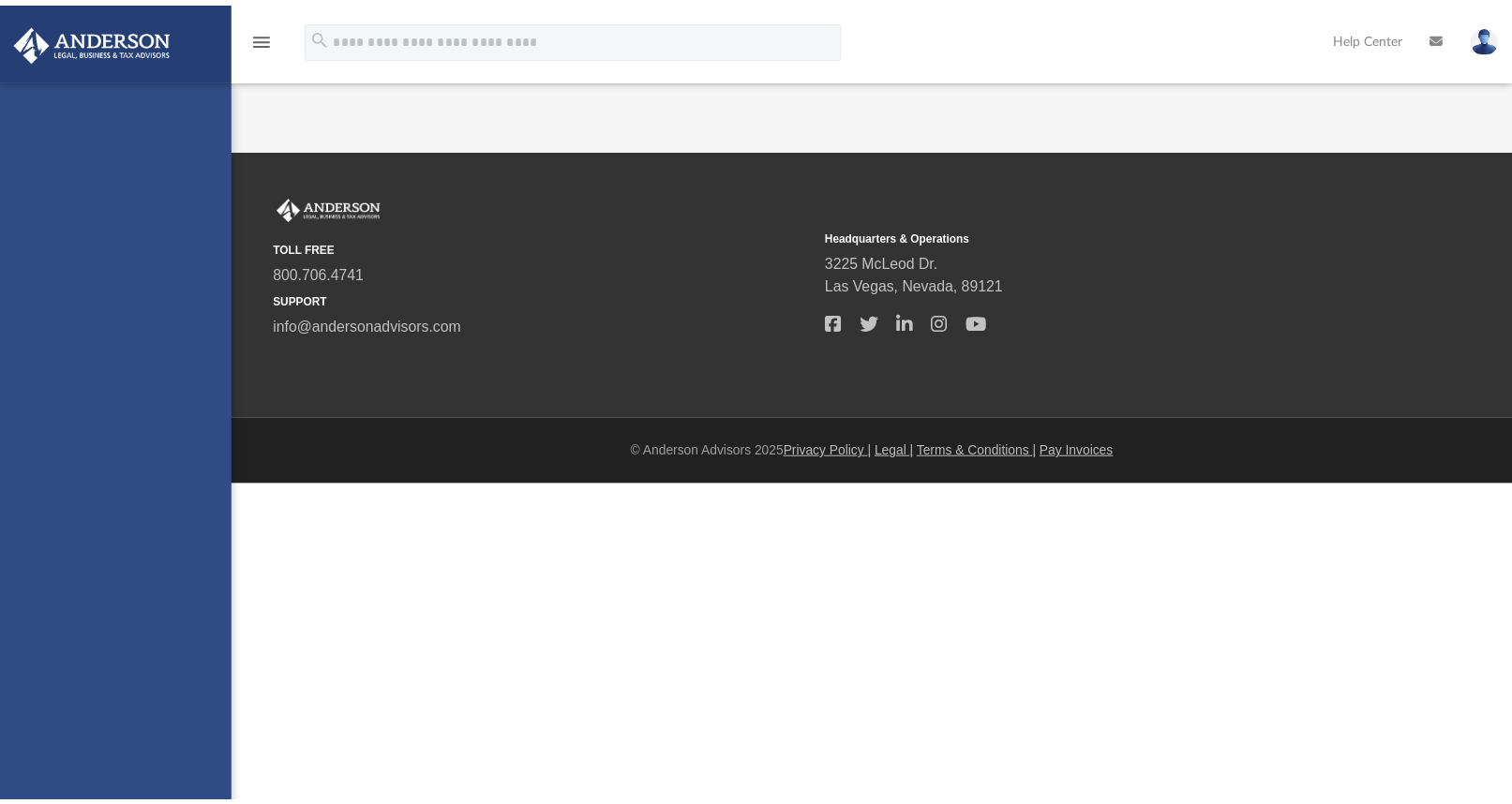 scroll, scrollTop: 0, scrollLeft: 0, axis: both 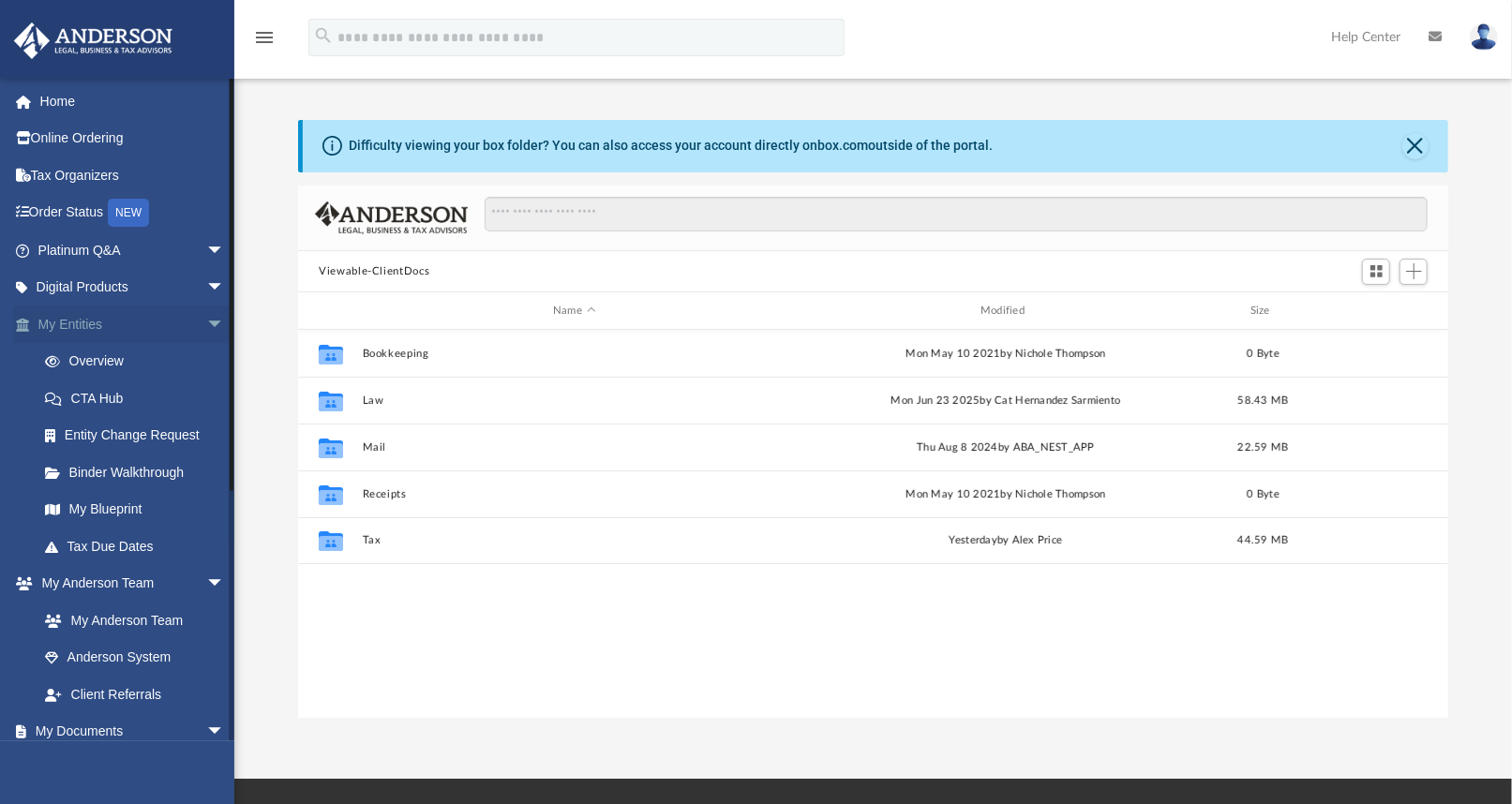 click on "arrow_drop_down" at bounding box center (225, 324) 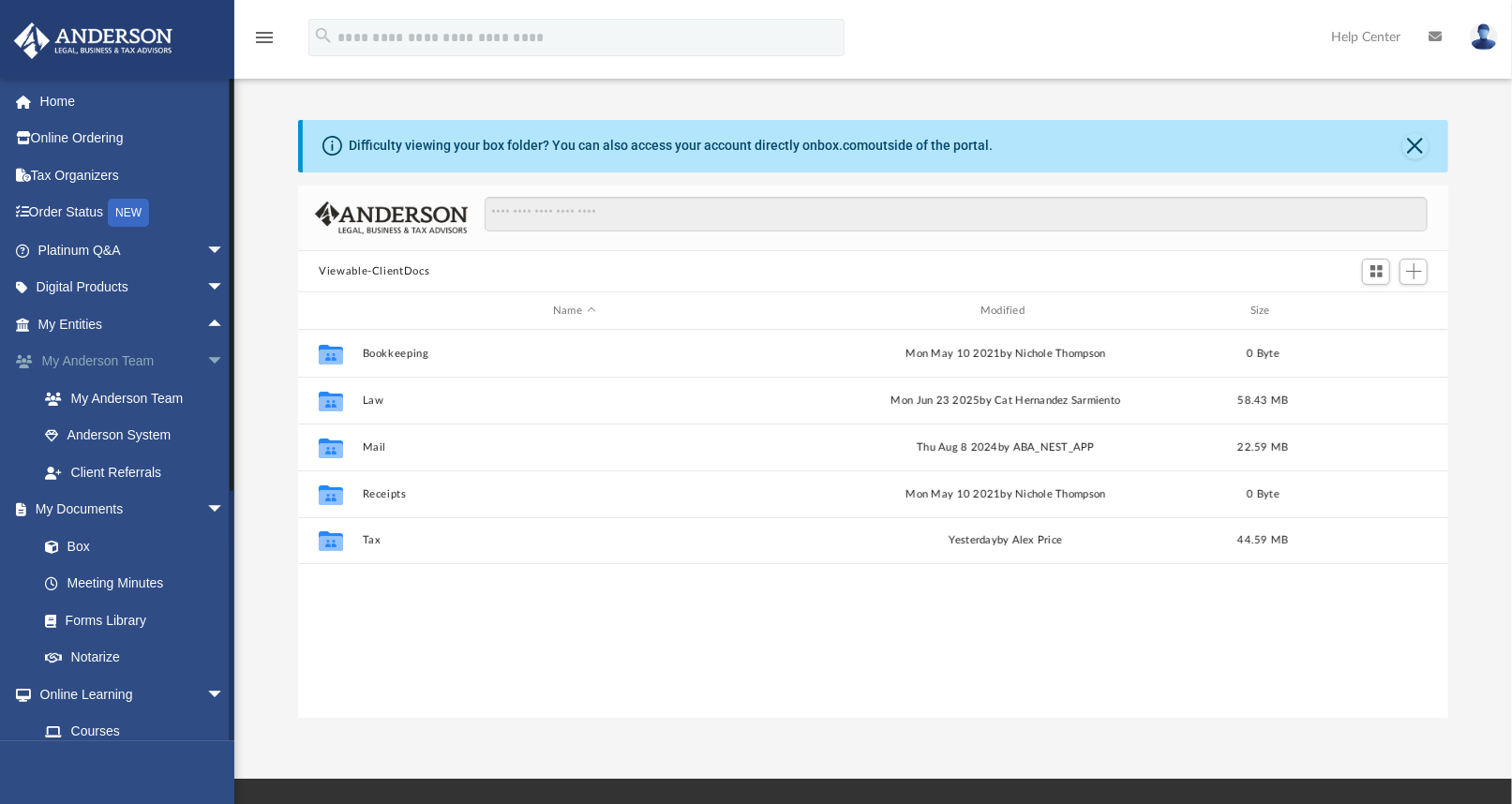 click on "arrow_drop_down" at bounding box center (225, 362) 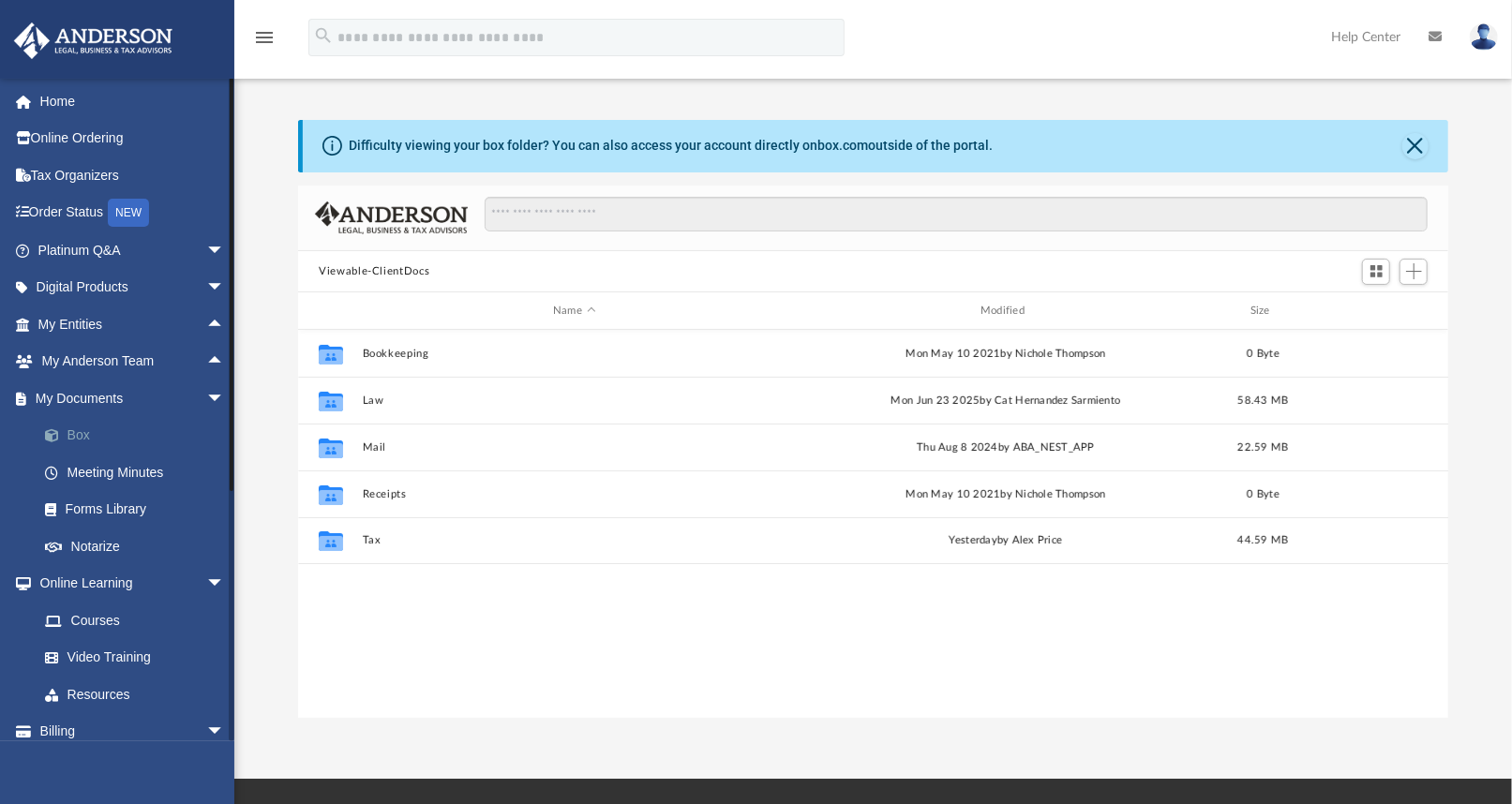 click on "Box" at bounding box center (140, 436) 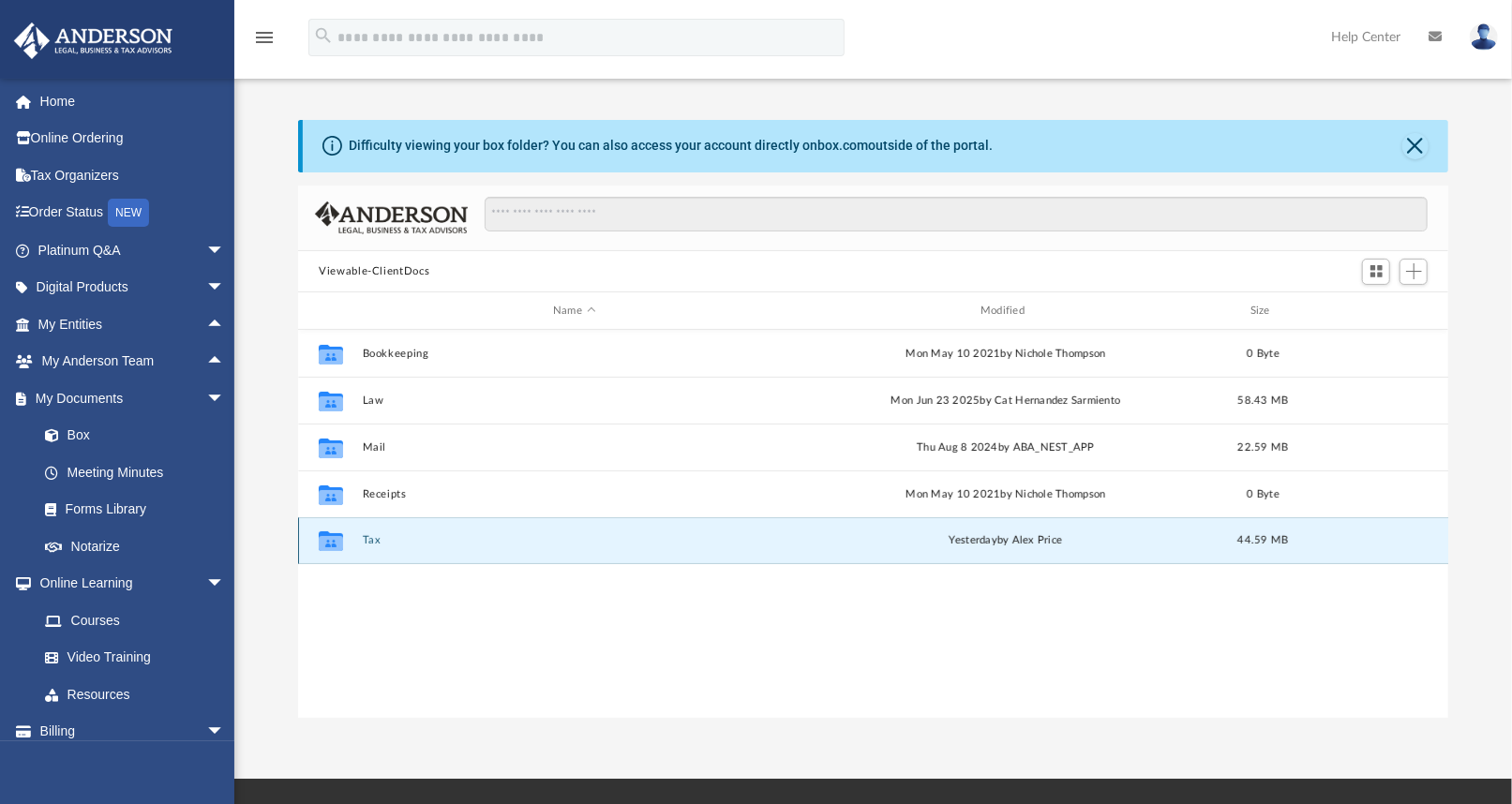 click on "Tax" at bounding box center [575, 540] 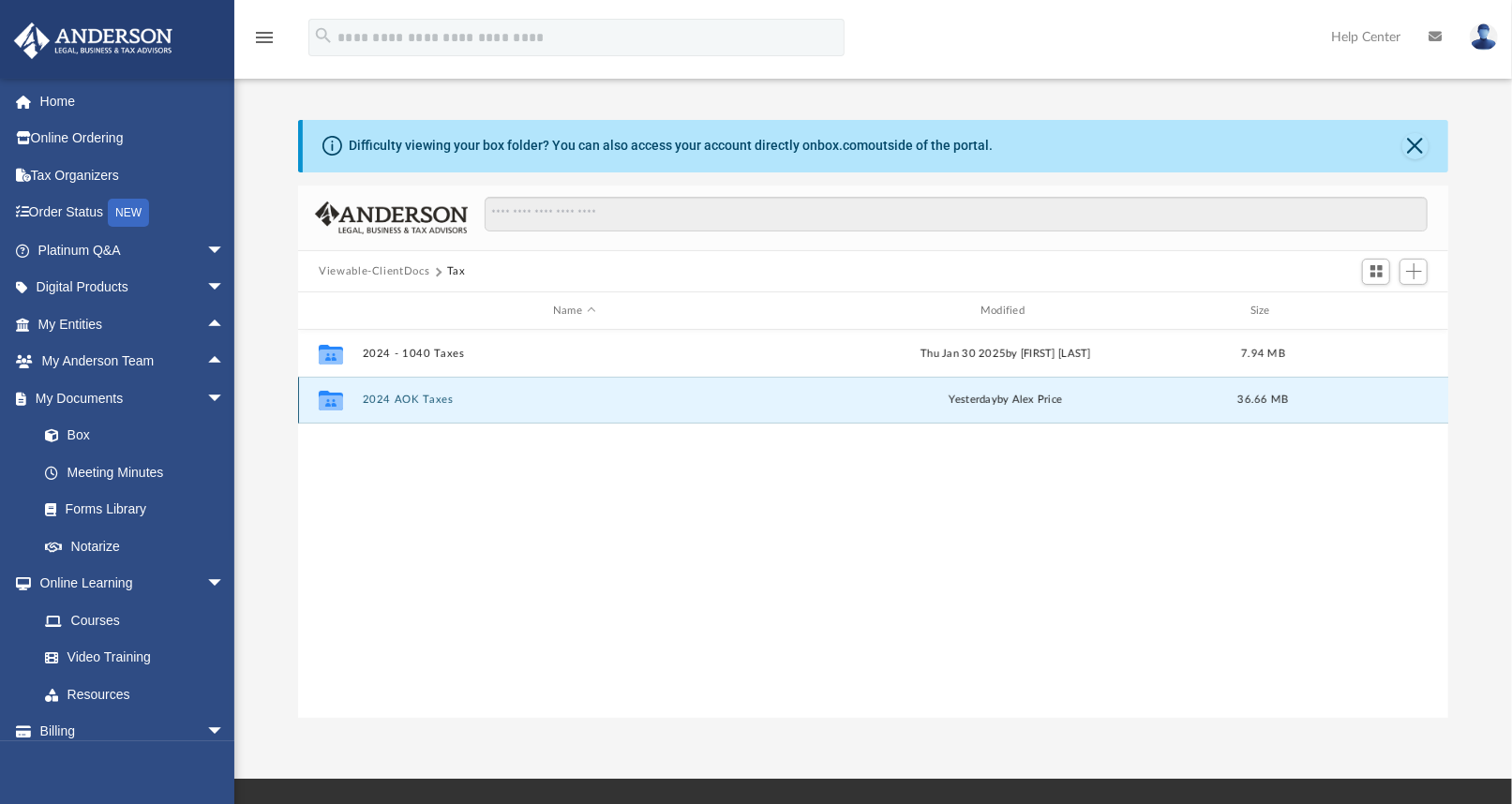click on "2024 AOK Taxes" at bounding box center [575, 399] 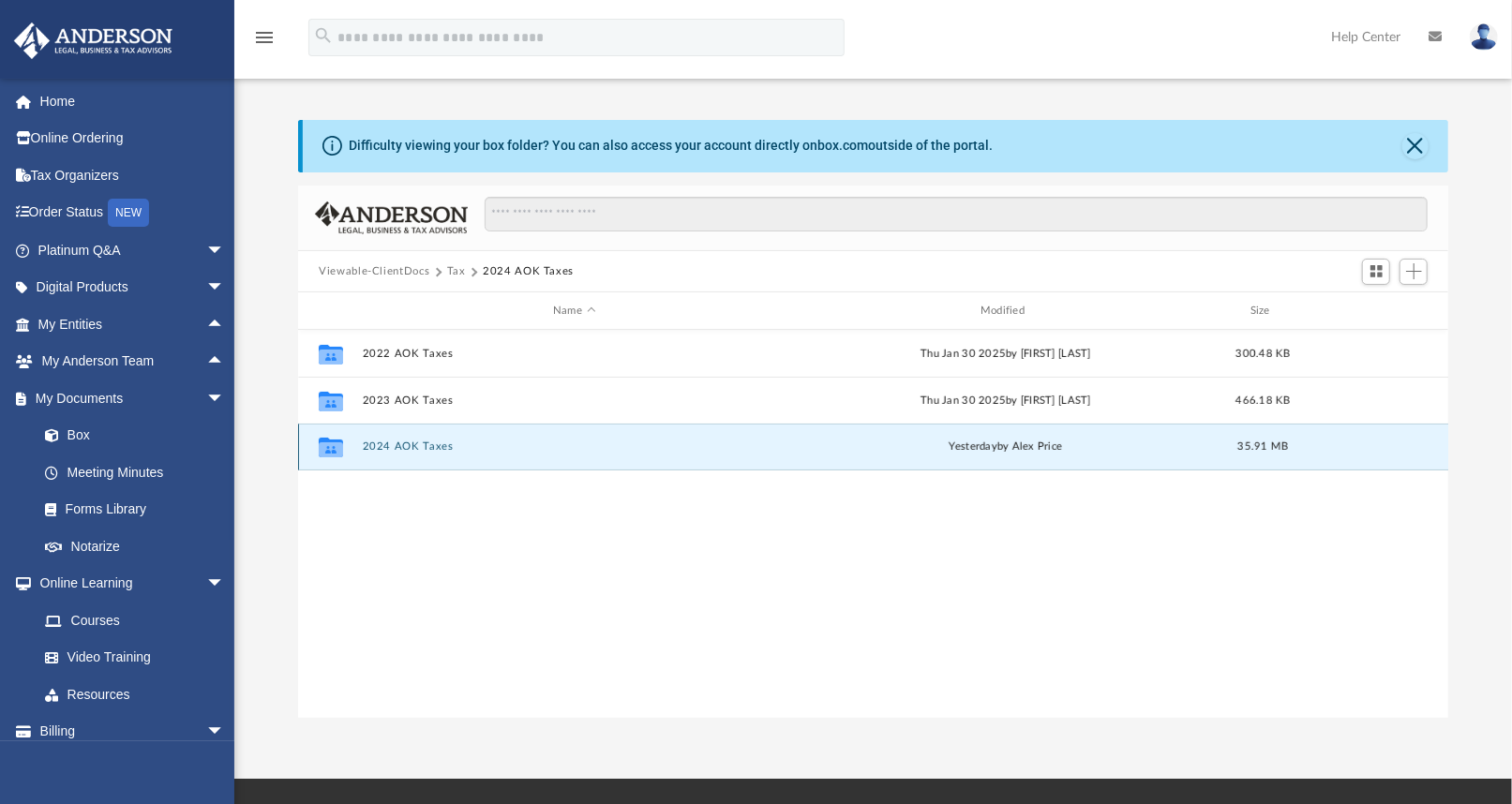 click on "2024 AOK Taxes" at bounding box center [575, 446] 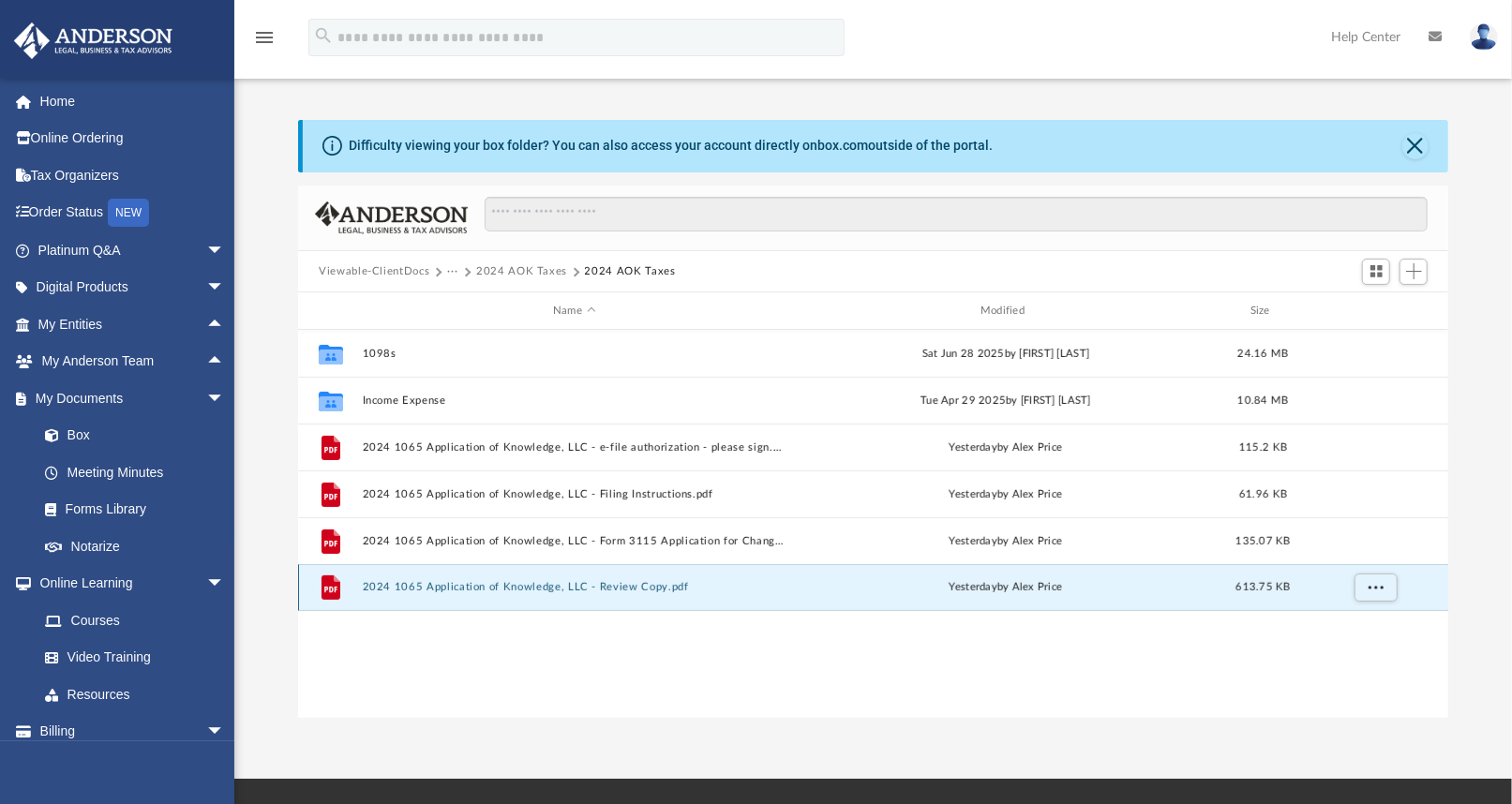 click on "2024 1065 Application of Knowledge, LLC - Review Copy.pdf" at bounding box center [575, 587] 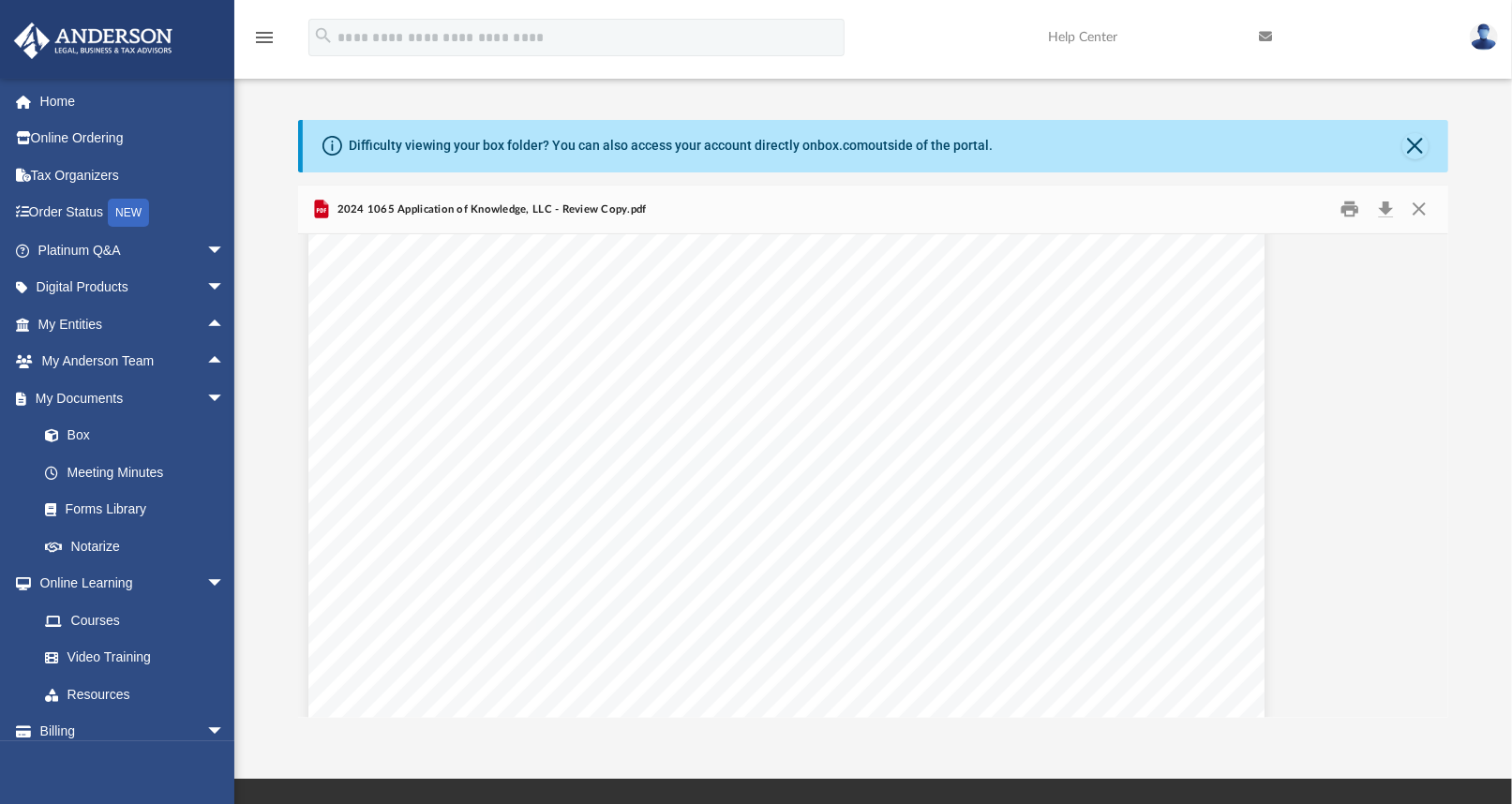 scroll, scrollTop: 19571, scrollLeft: 106, axis: both 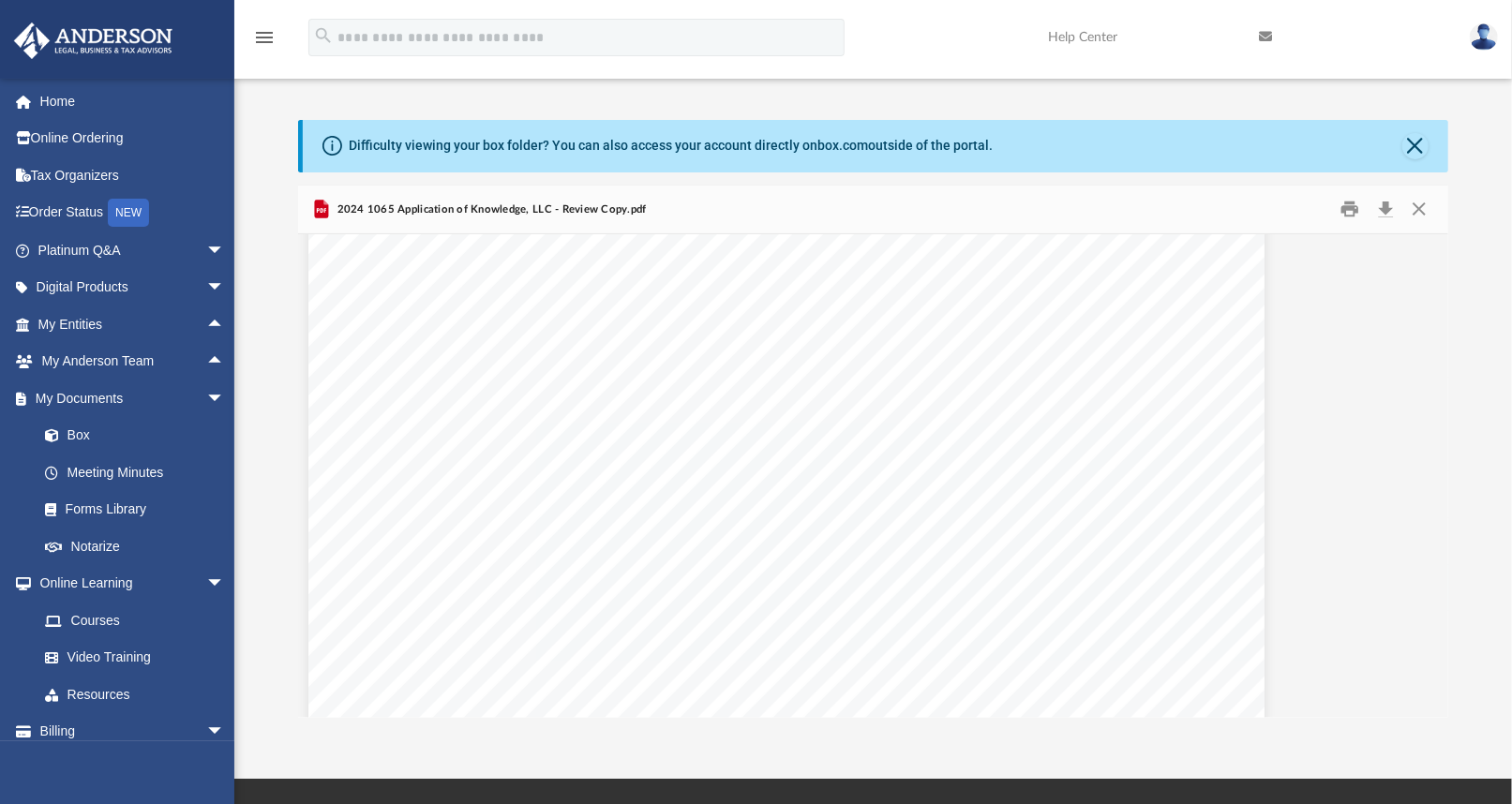click on "Form OMB   No.   1545-0123 (Rev.   November   2018) Department   of   the   Treasury Internal   Revenue   Service Name   Employer   identification   number Fair Rental Days Personal Use Days 420141 04-01-24 |   Attach   to   Form   1065   or   Form   1120S. |   Go   to   www.irs.gov/Form8825   for   the   latest   information. 1 Rental   Real   Estate   Income Rental   Real   Estate   Expenses 2 3 4 5 6 7 8 9 10 11 12 13 14 15 16 17 18a b 19 20a b 21 2 3 4 5 6 7 8 9 10 11 12 13 14 16 17 15 18a 18b 19 20a 21 (1)   (2) ¥   Form   1065   or   1120S: For   Paperwork   Reduction   Act   Notice,   see   instructions.   8825 Show   the   type   and   address   of   each   property.   For   each   rental   real   estate   property   listed,   report   the   number   of   days   rented   at   fair rental   value   and   days   with   personal   use.   See   instructions.   See   page   2   to   list   additional   properties. Physical   address   of   each   property   -   street,   city, state,   ZIP   code Type   -" at bounding box center [786, 656] 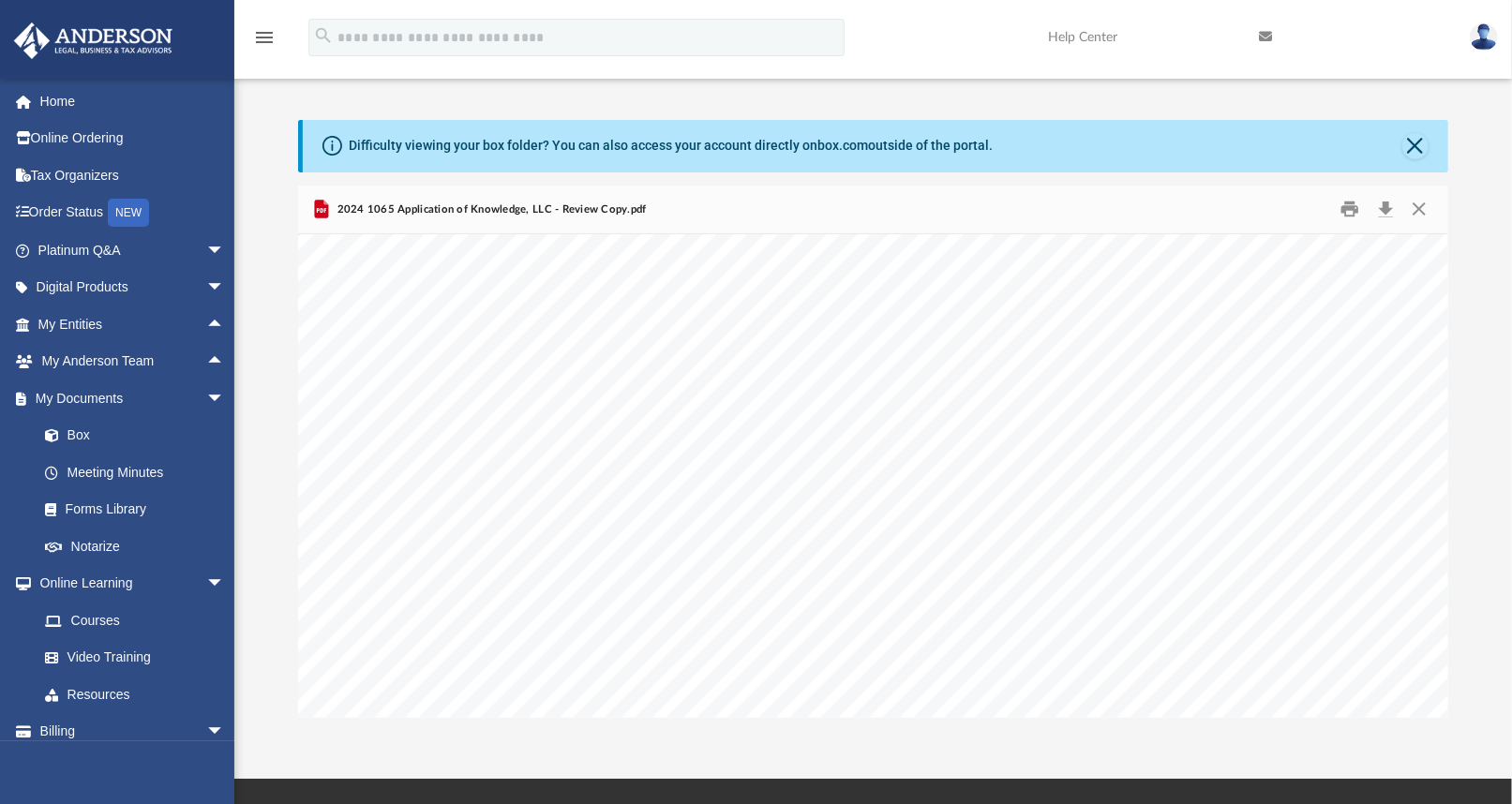 scroll, scrollTop: 59849, scrollLeft: 100, axis: both 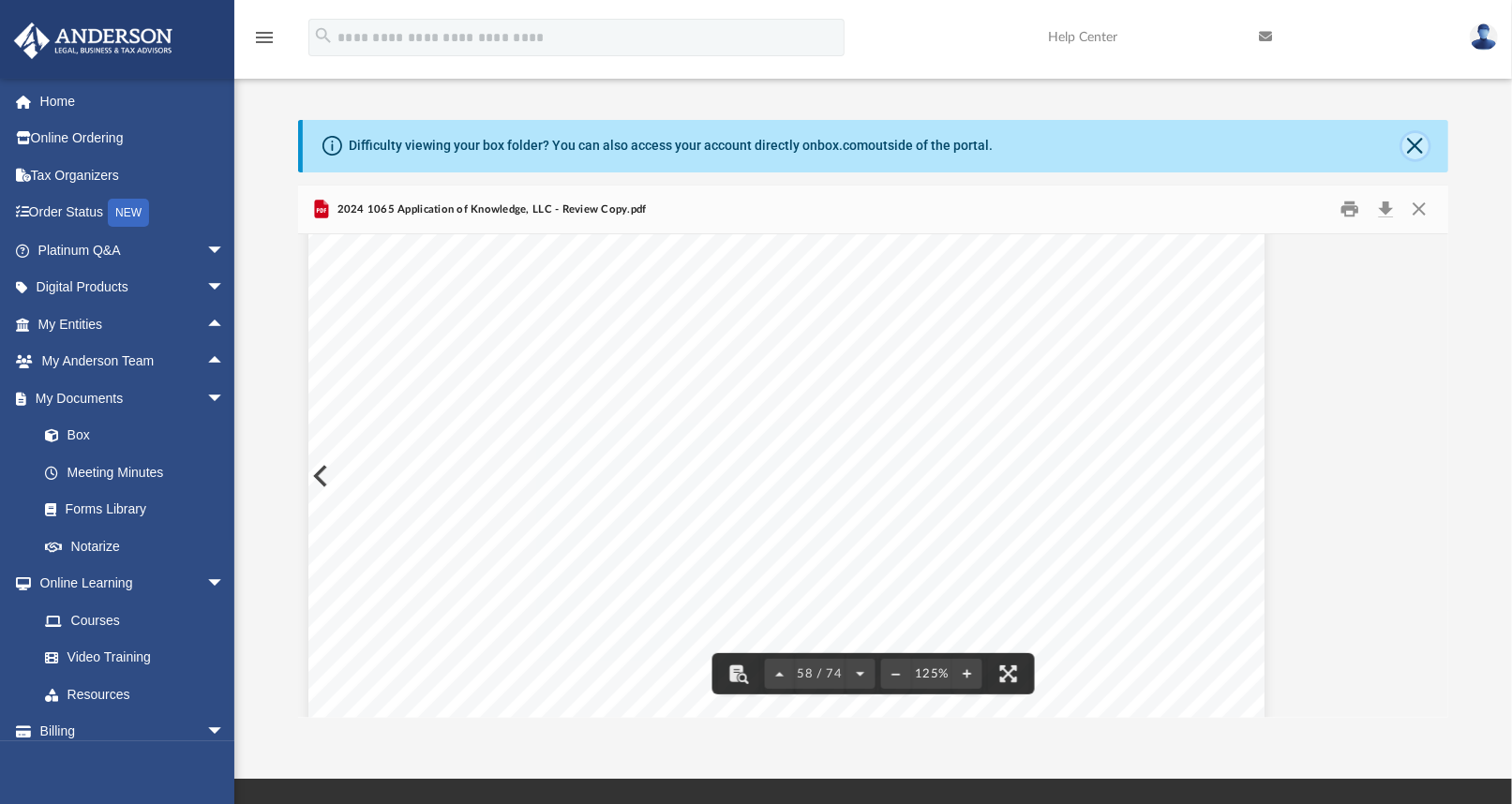 click 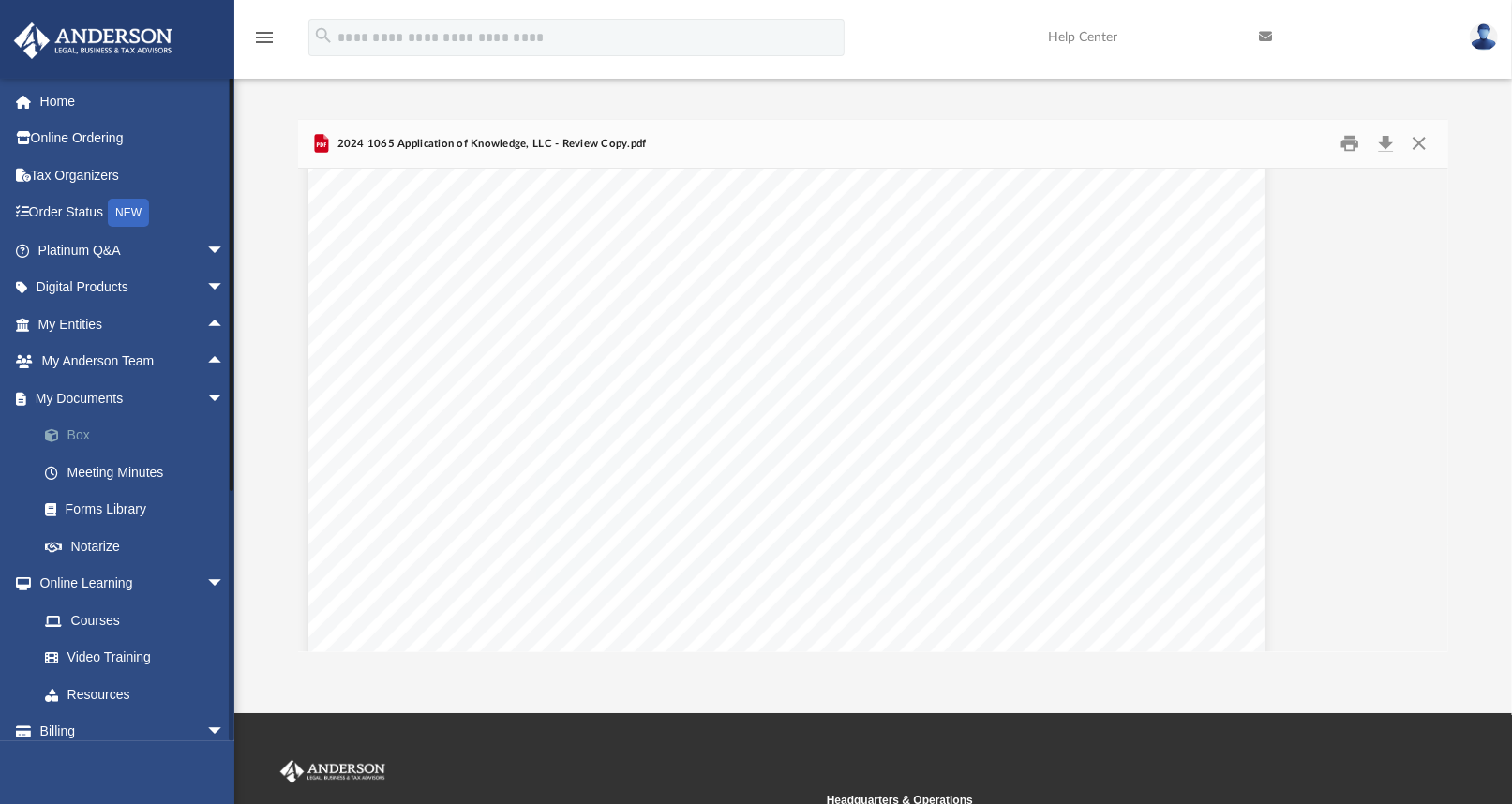click on "Box" at bounding box center [140, 436] 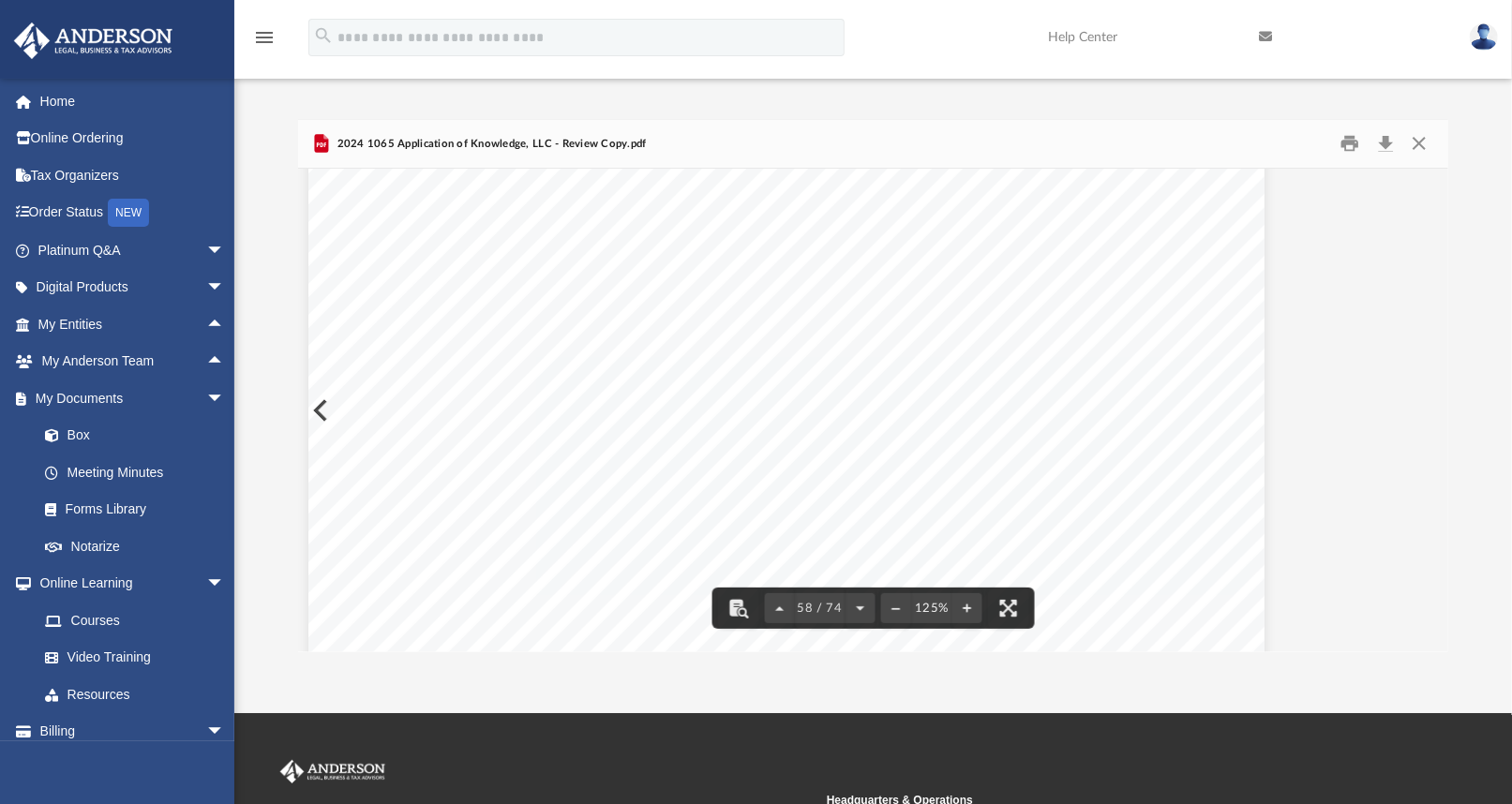 click at bounding box center (1484, 37) 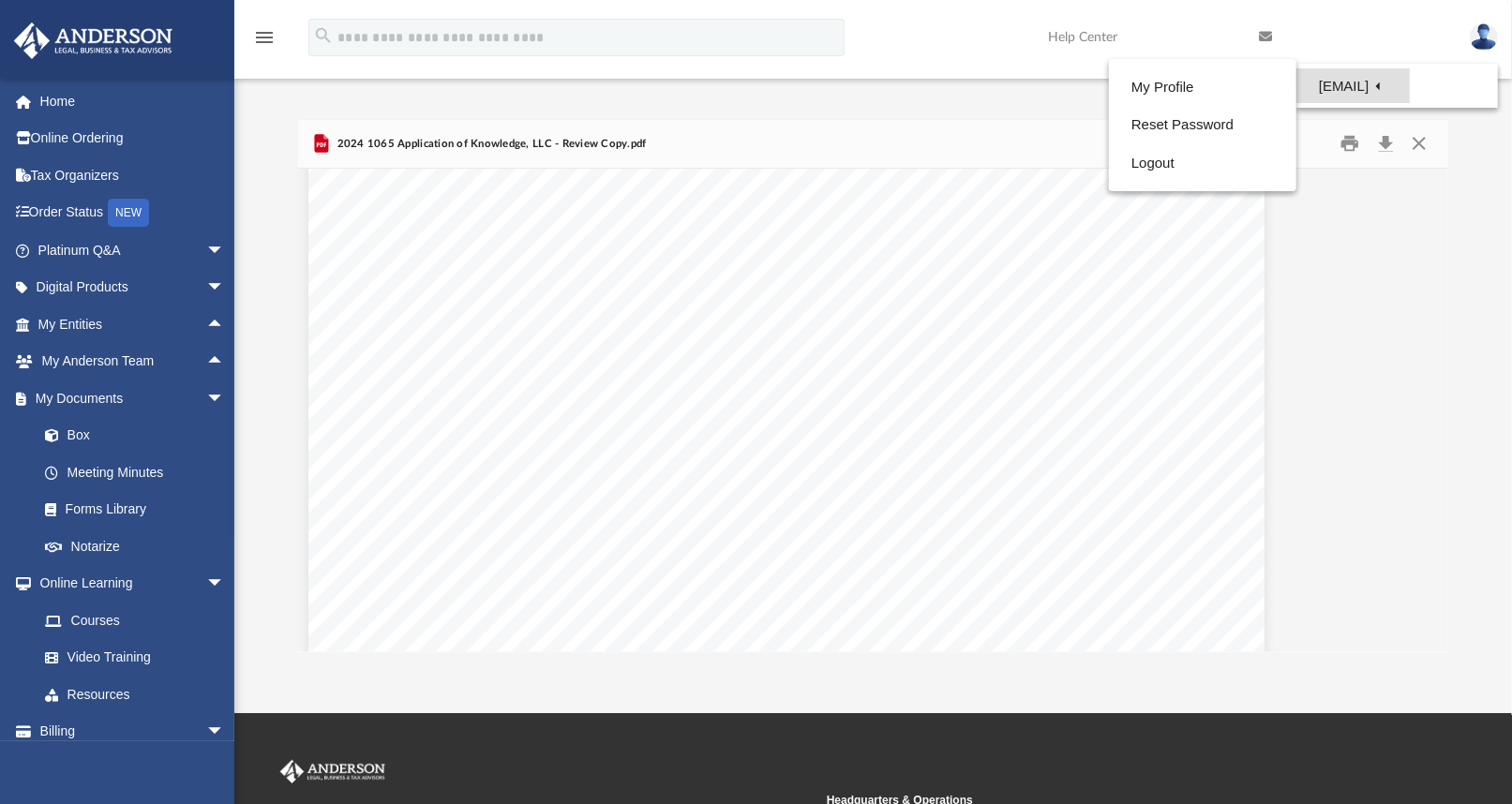 click on "[EMAIL]" at bounding box center [1353, 85] 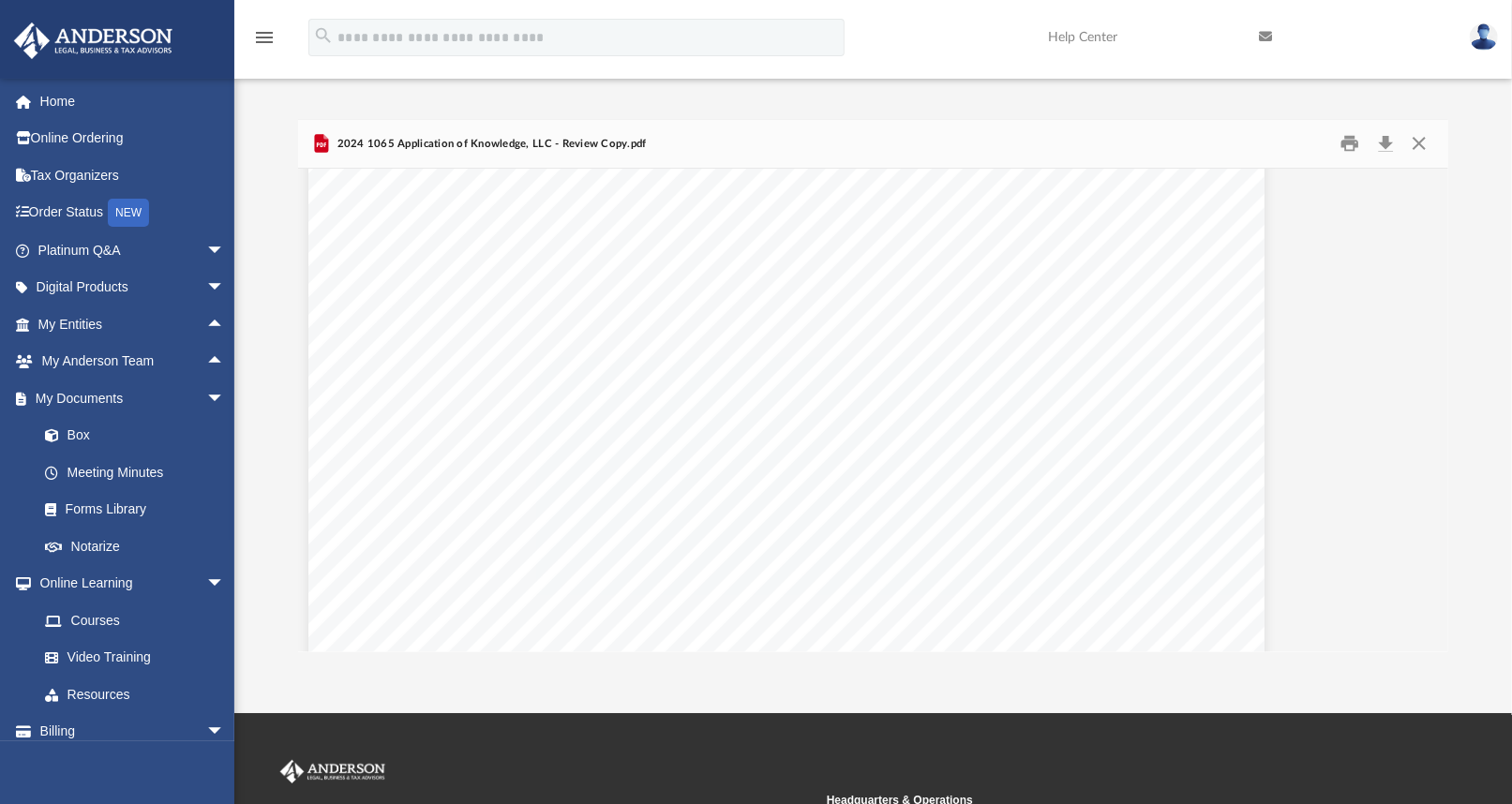 click at bounding box center [1484, 37] 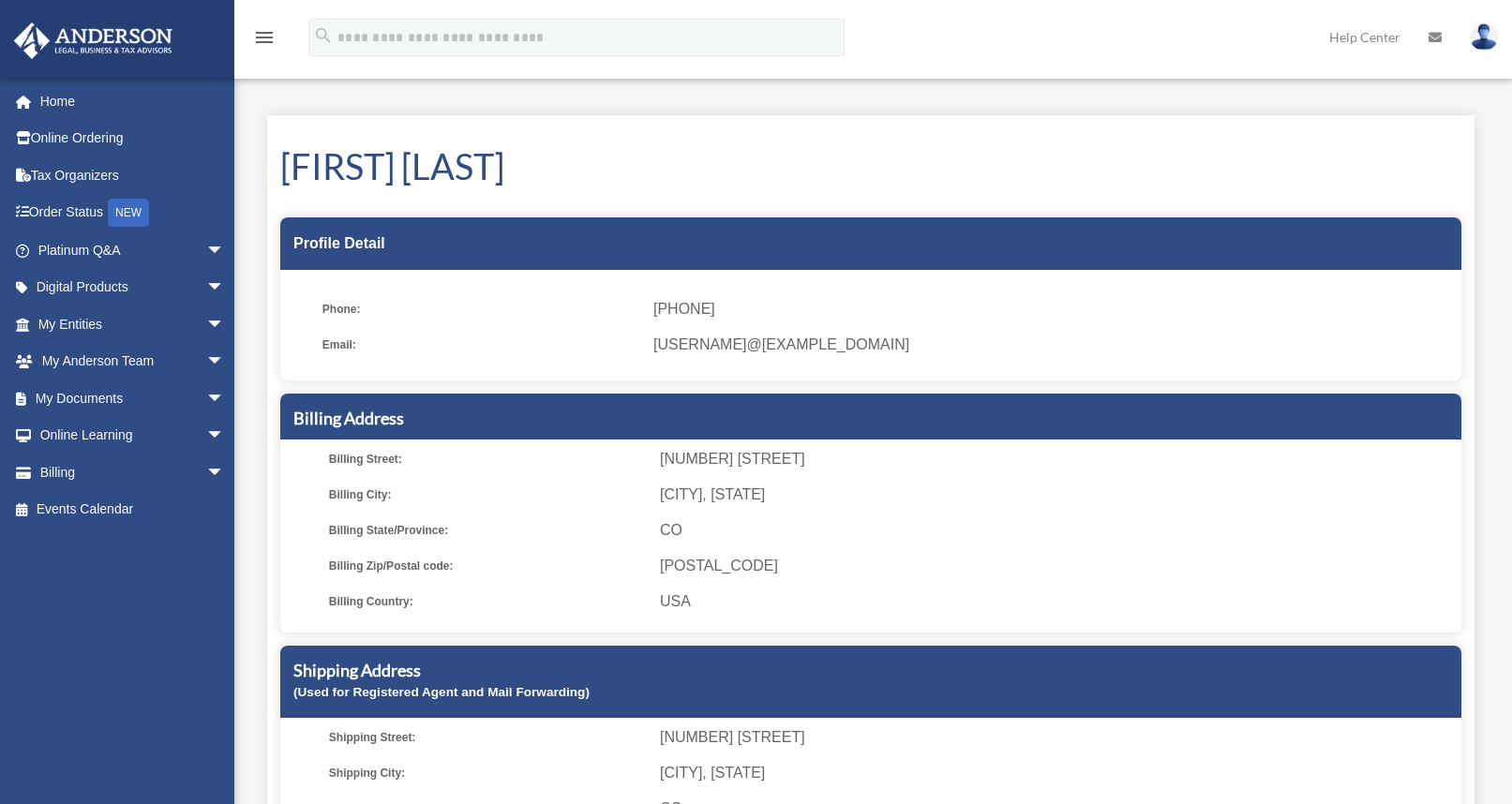 scroll, scrollTop: 0, scrollLeft: 0, axis: both 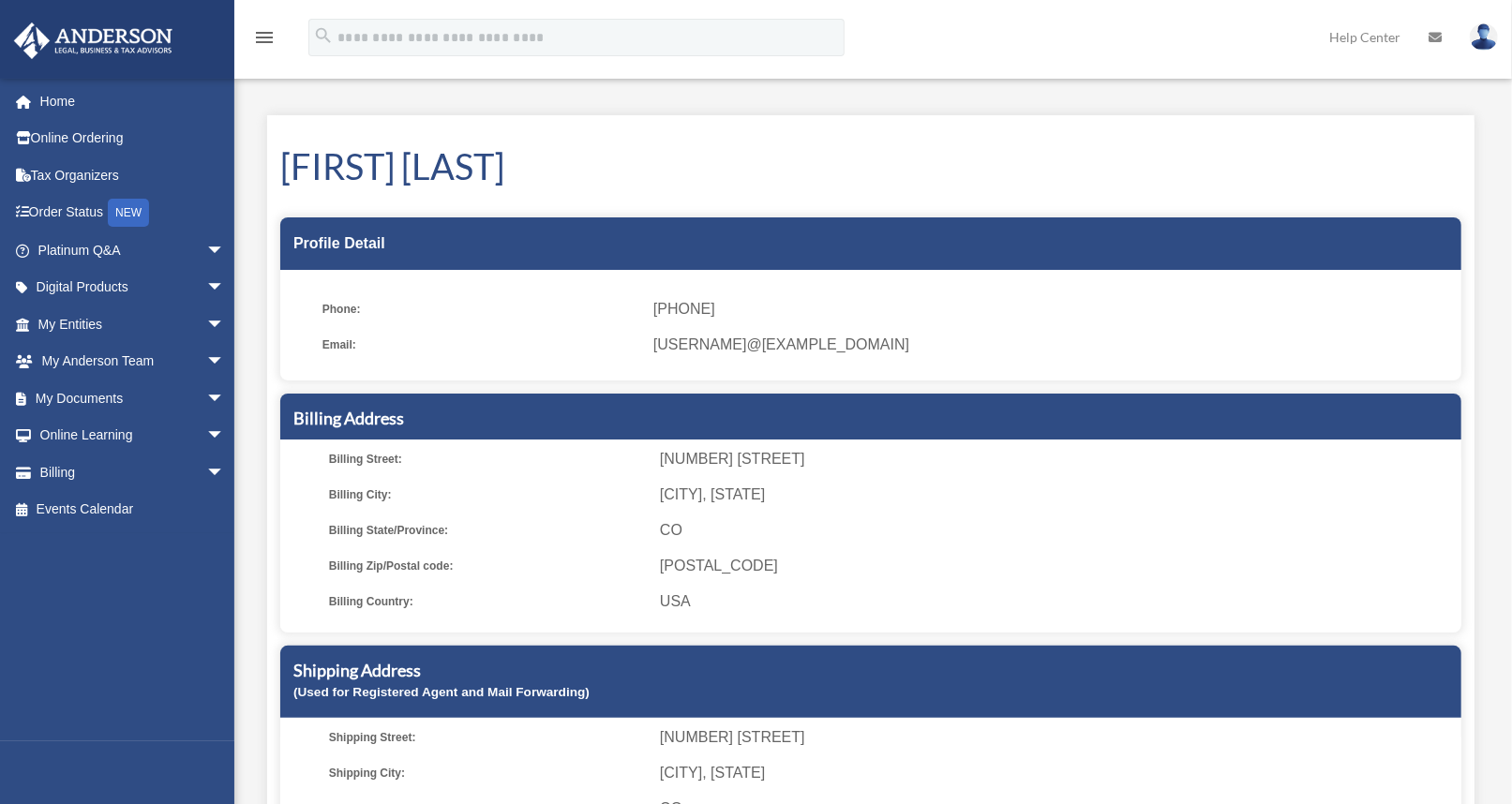 click at bounding box center [1484, 37] 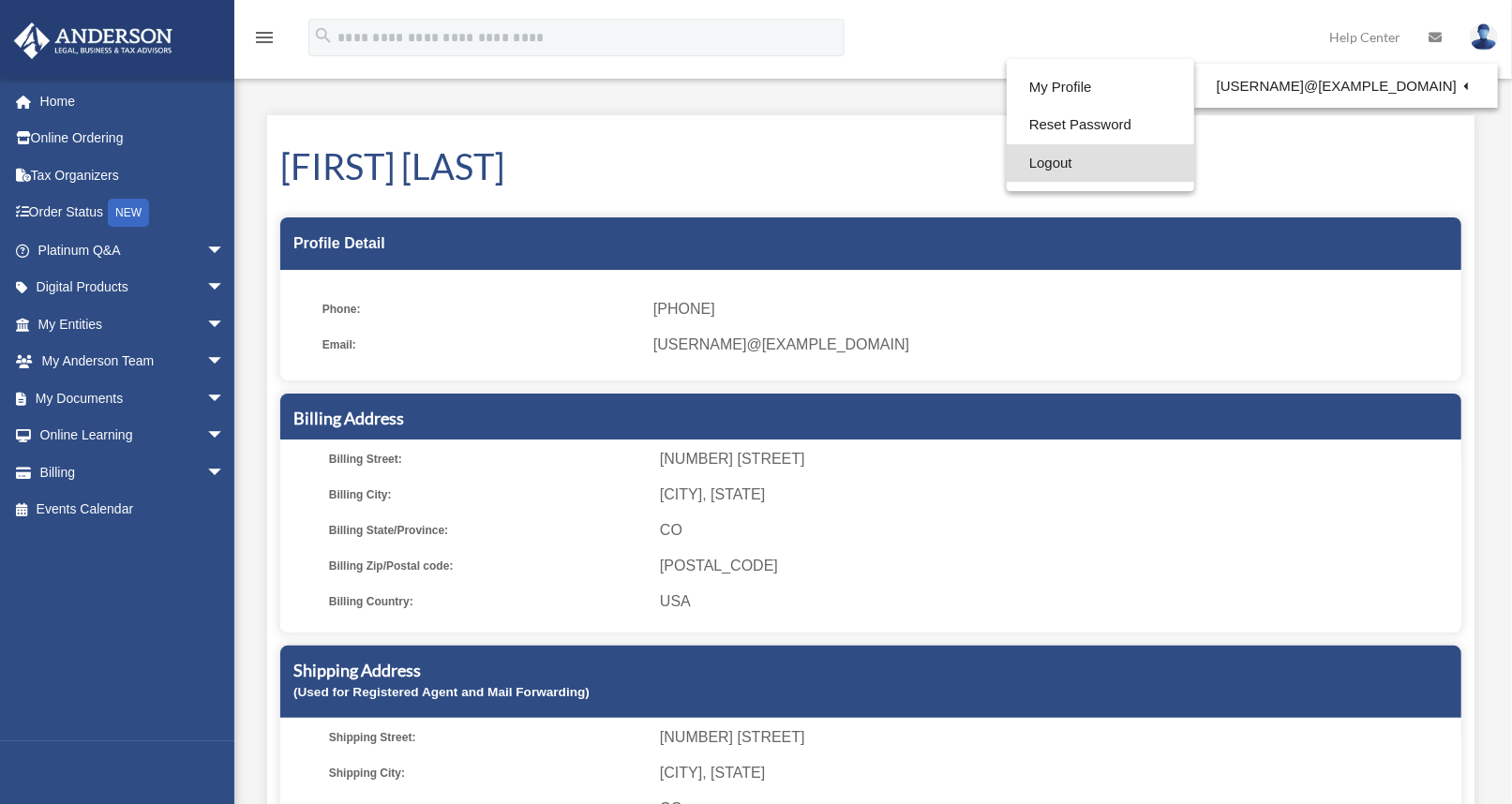 click on "Logout" at bounding box center [1100, 163] 